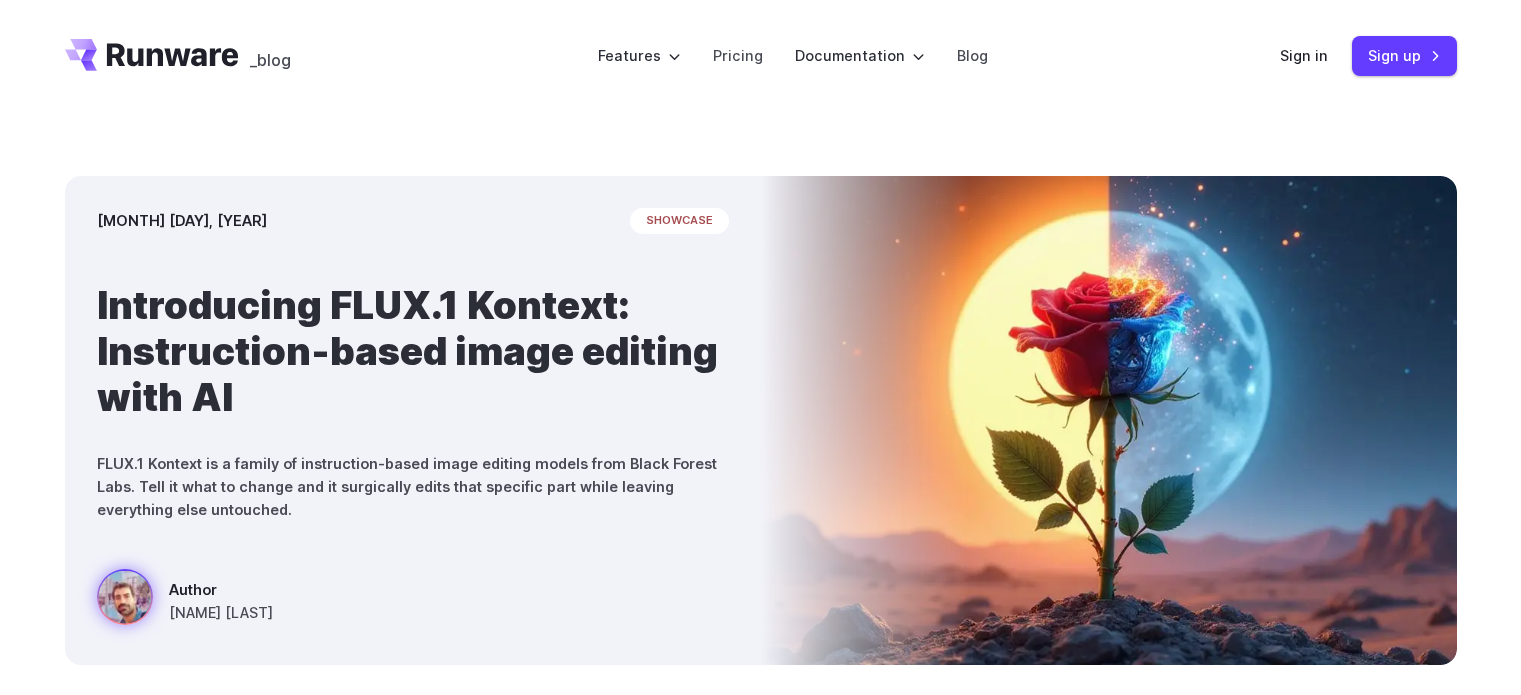 scroll, scrollTop: 0, scrollLeft: 0, axis: both 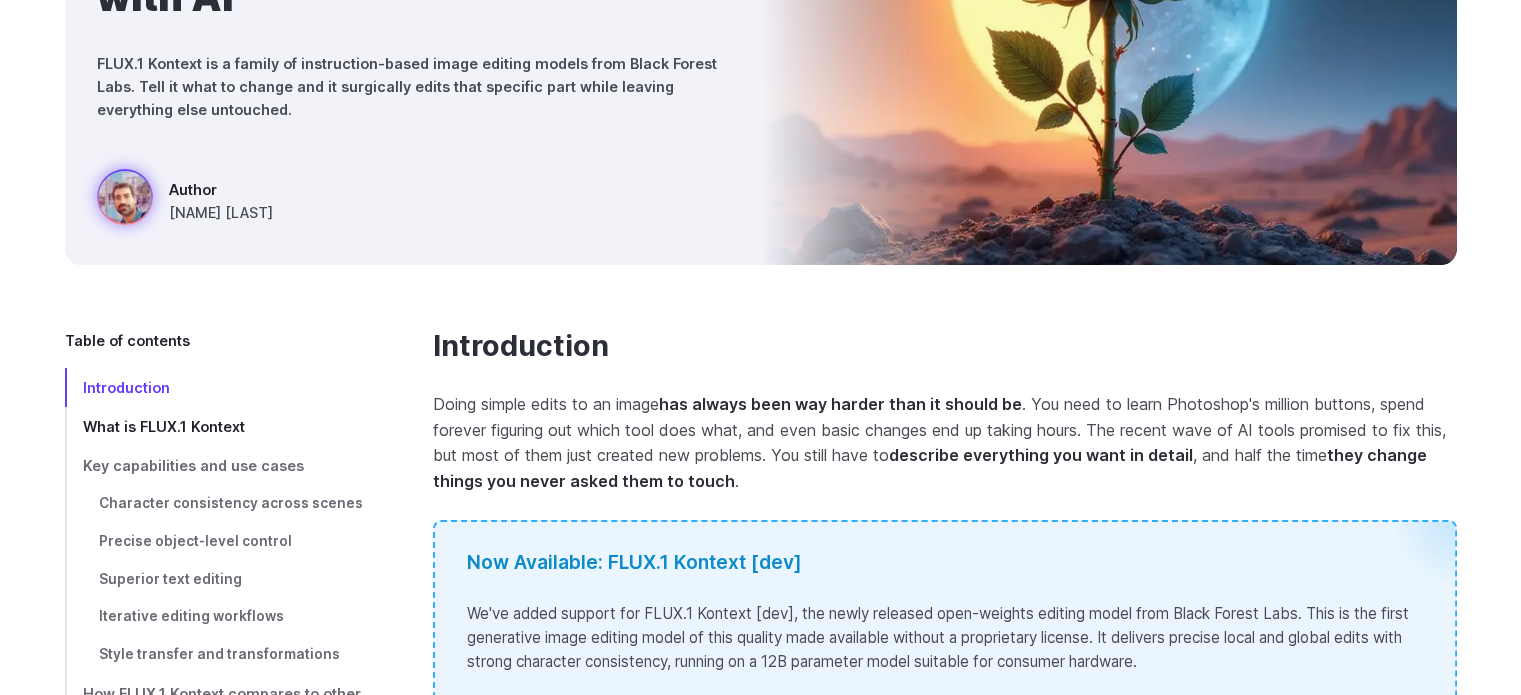 click on "What is FLUX.1 Kontext" at bounding box center [164, 426] 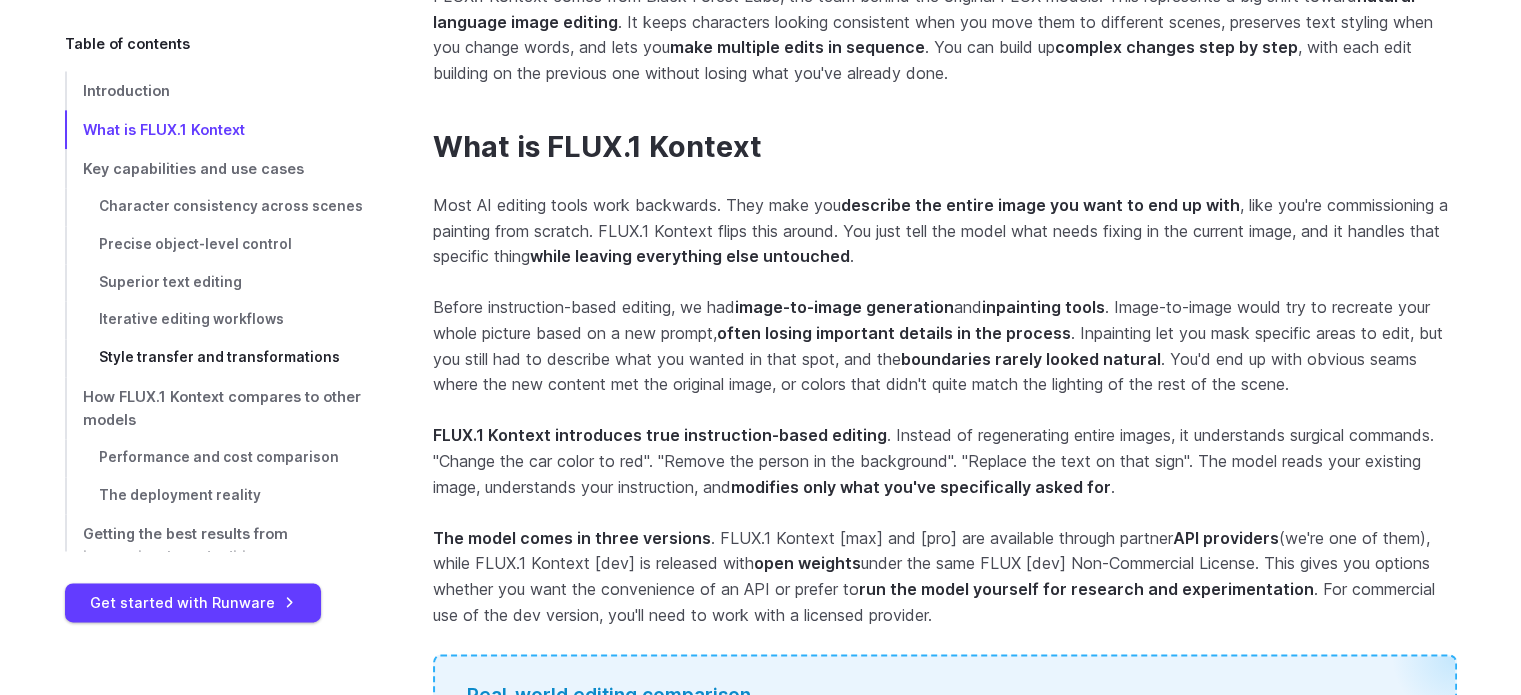 scroll, scrollTop: 2346, scrollLeft: 0, axis: vertical 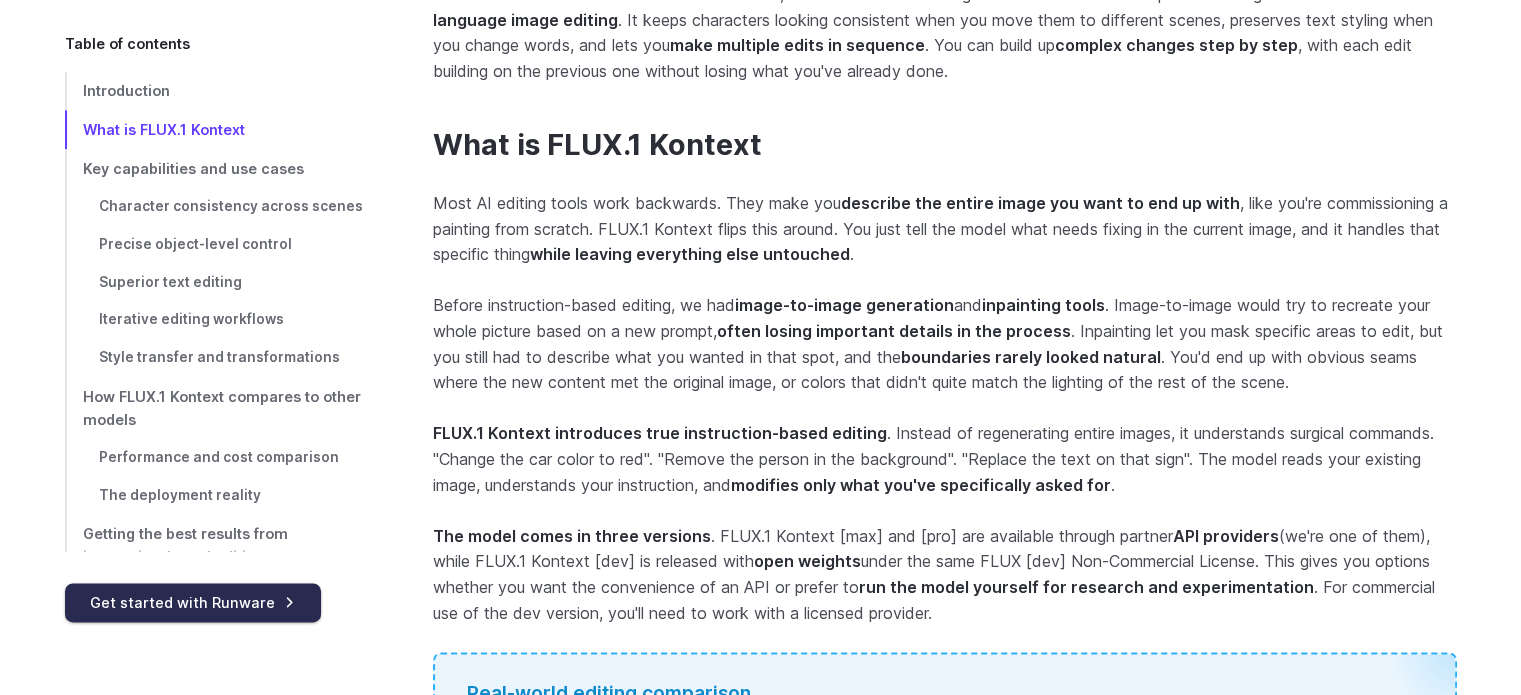 click on "Get started with Runware" at bounding box center [193, 602] 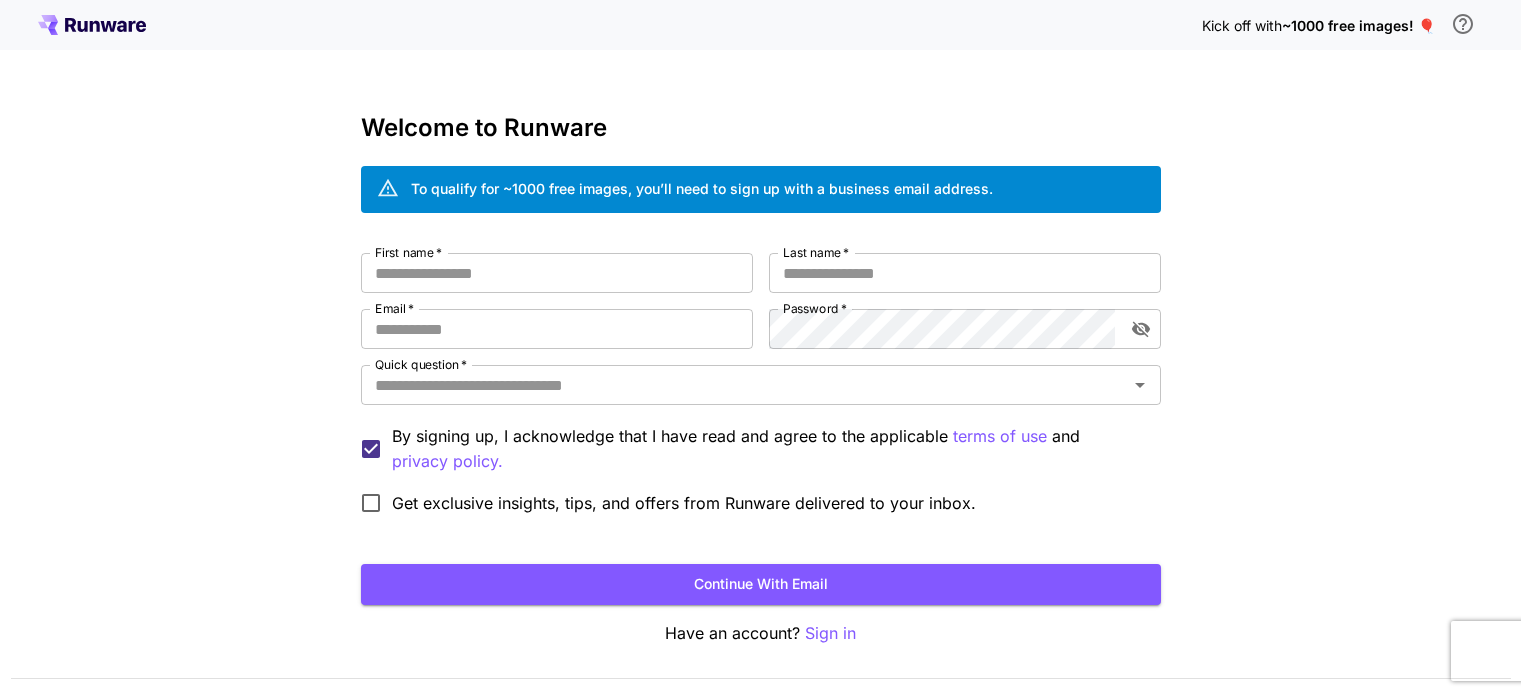 scroll, scrollTop: 0, scrollLeft: 0, axis: both 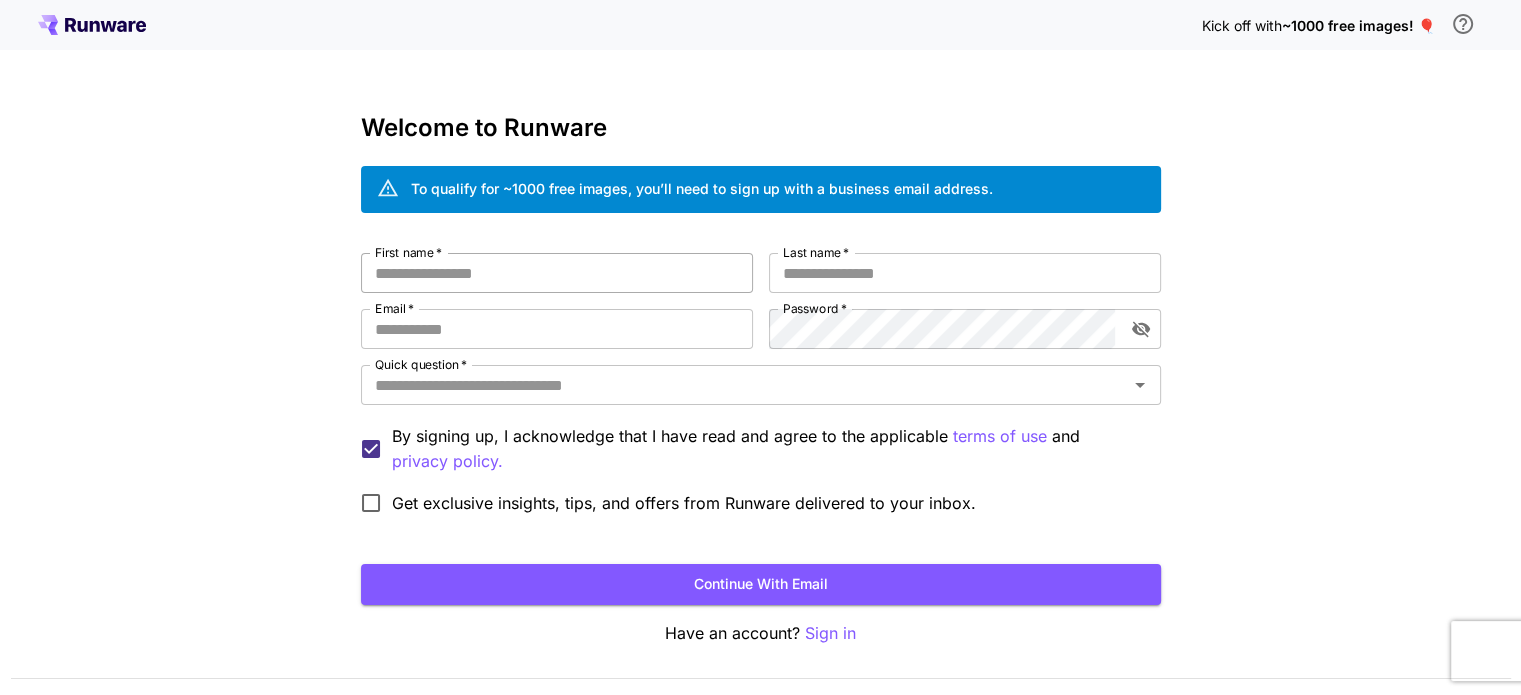 click on "First name   *" at bounding box center (557, 273) 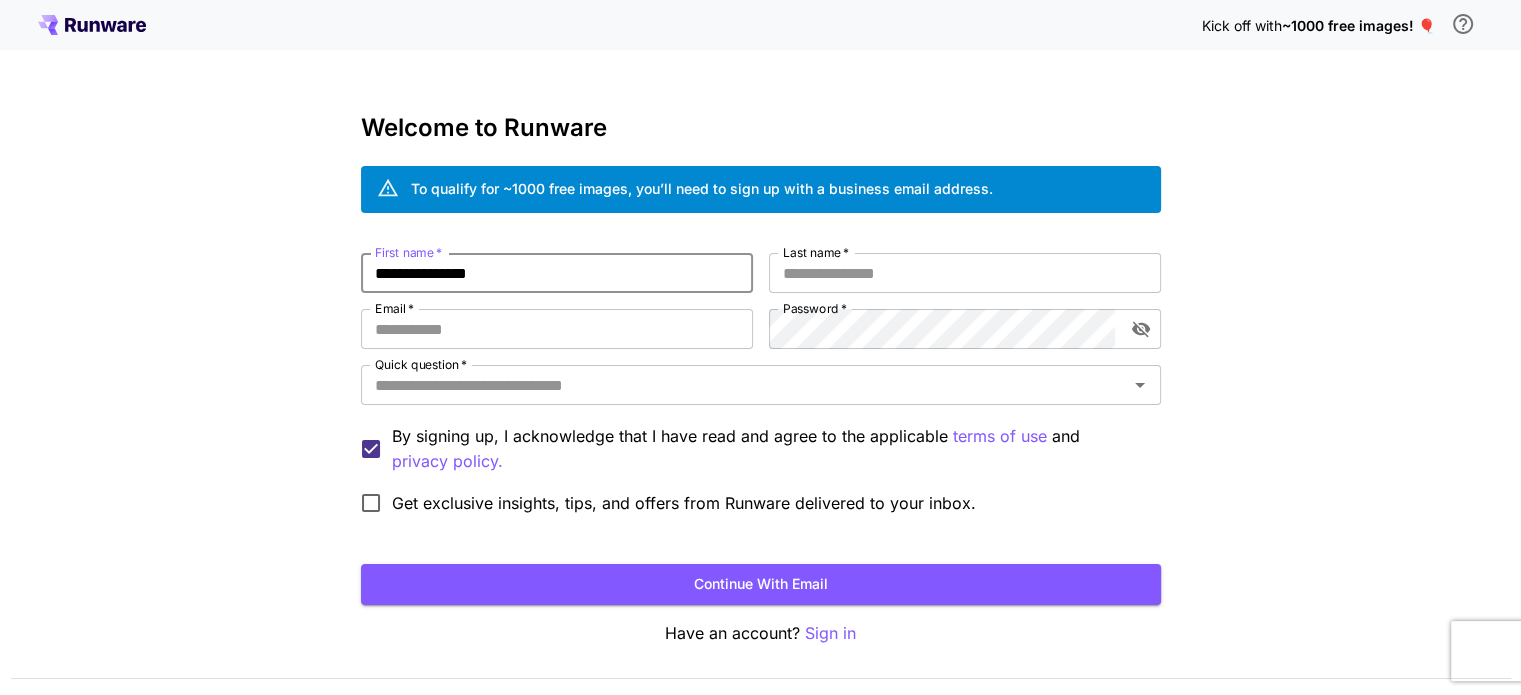 type on "**********" 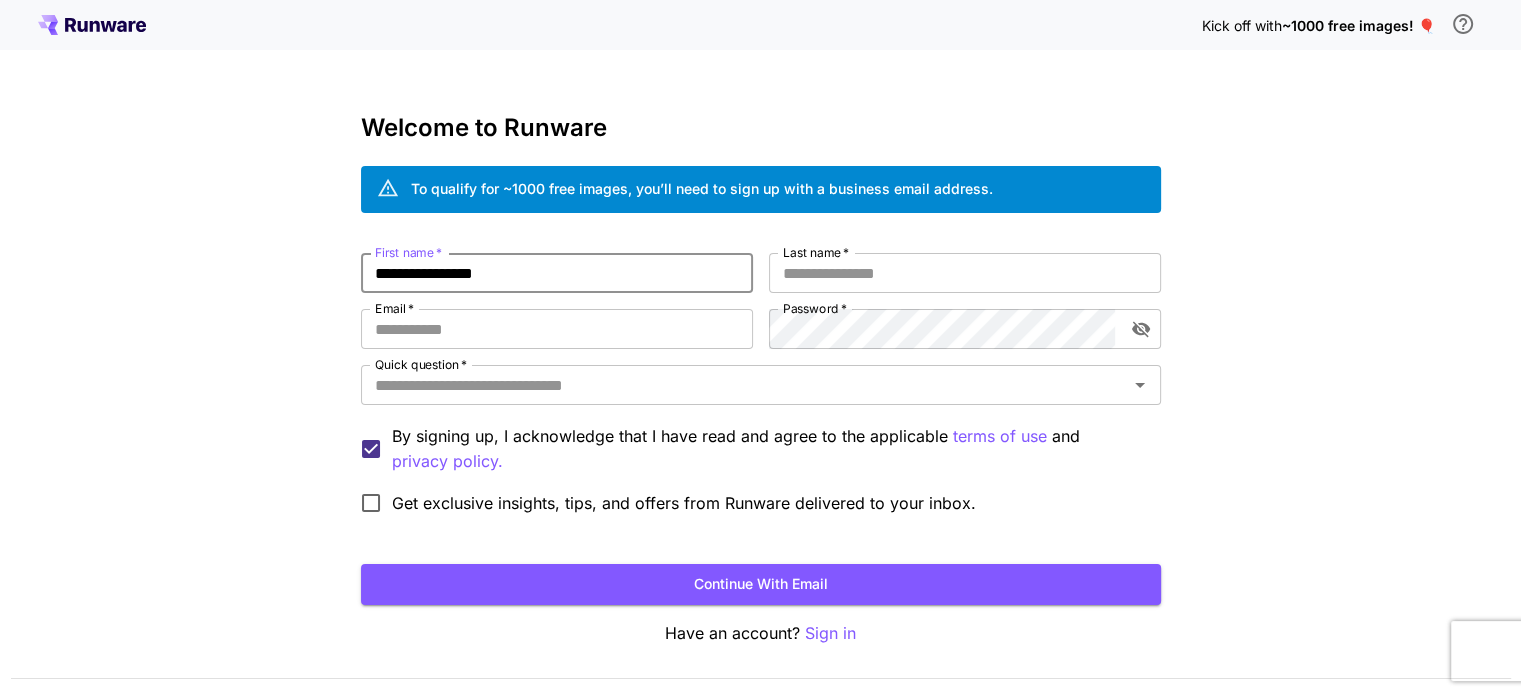type 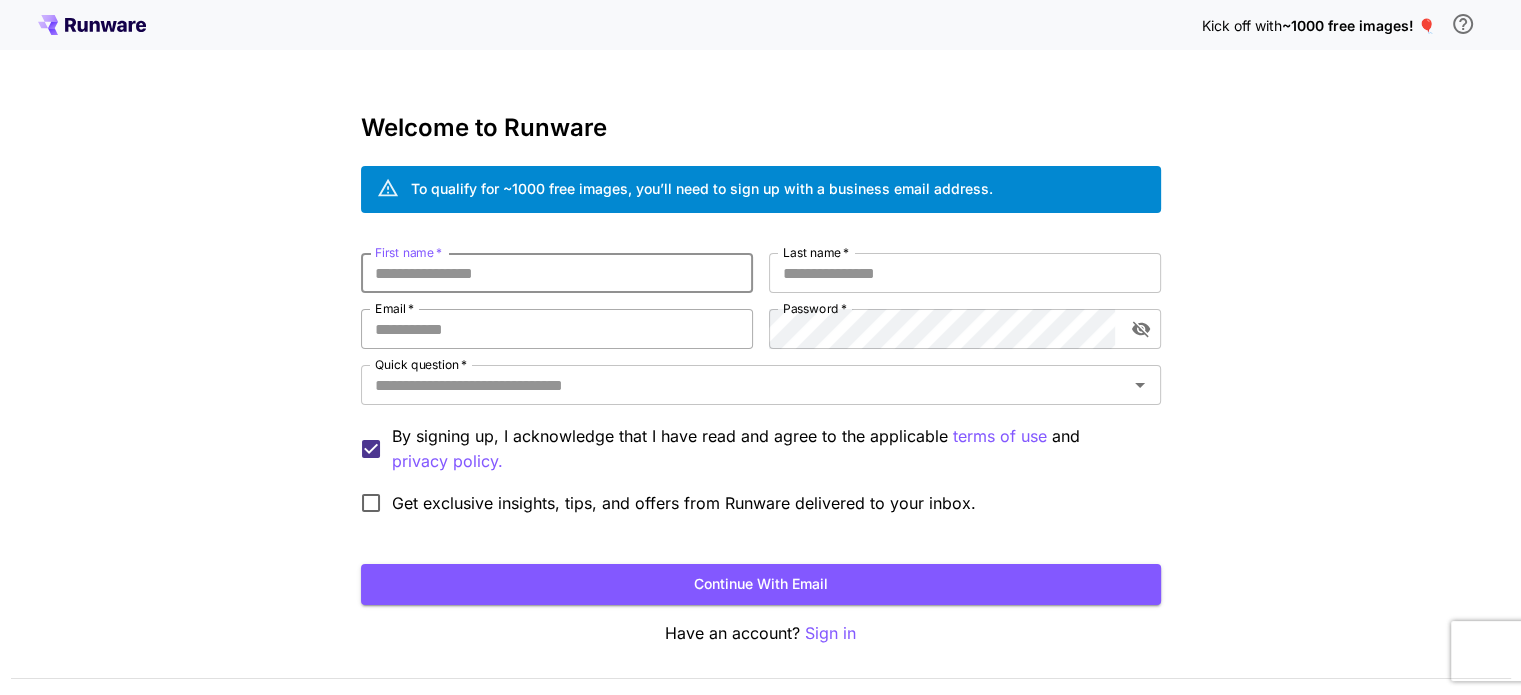 click on "Email   *" at bounding box center (557, 329) 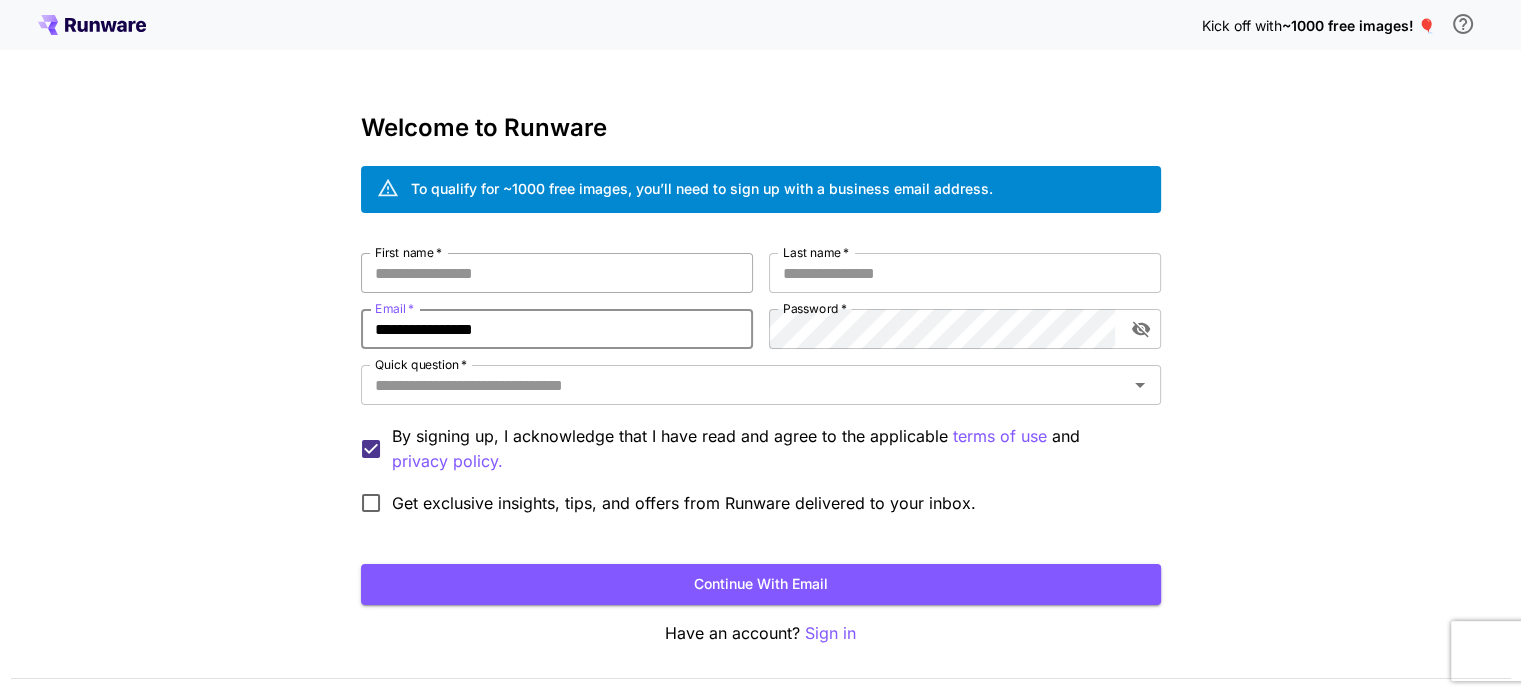 type on "**********" 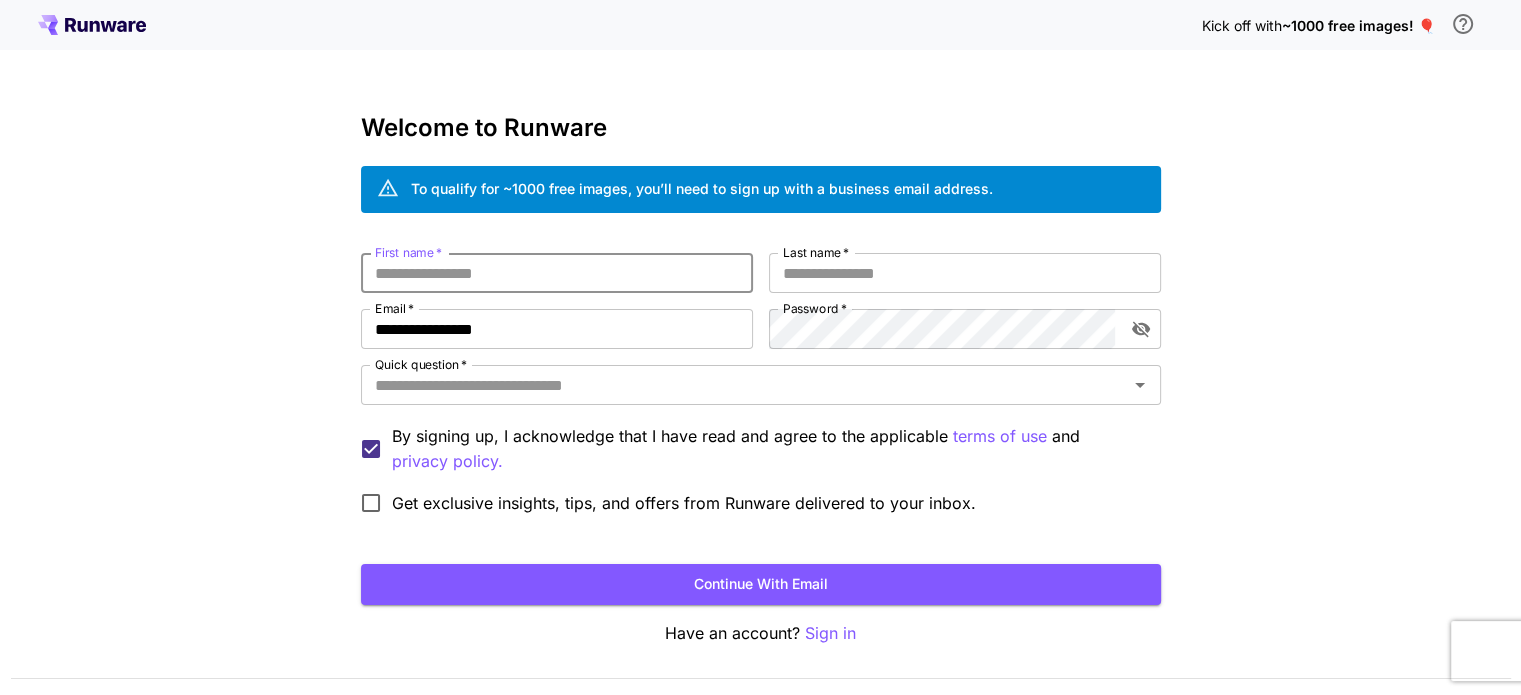 click on "First name   *" at bounding box center [557, 273] 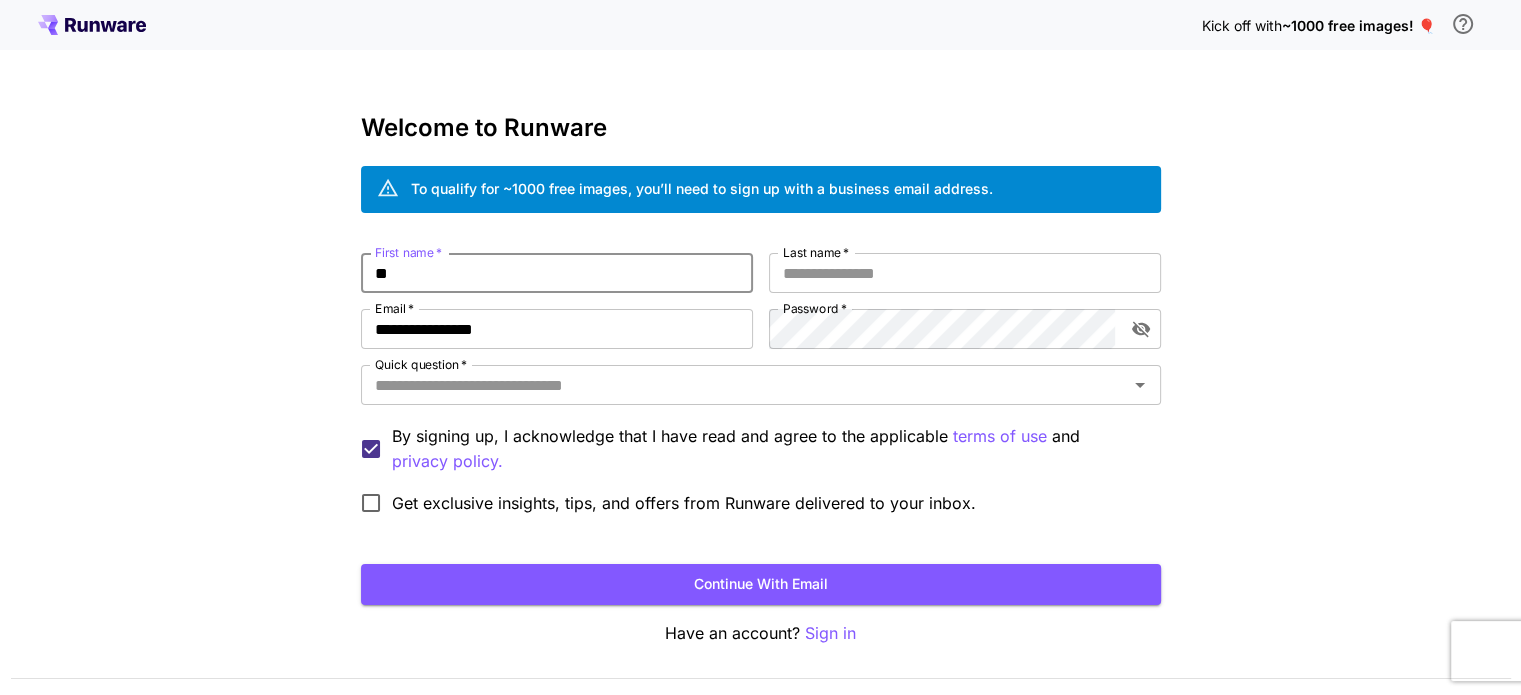 type on "**" 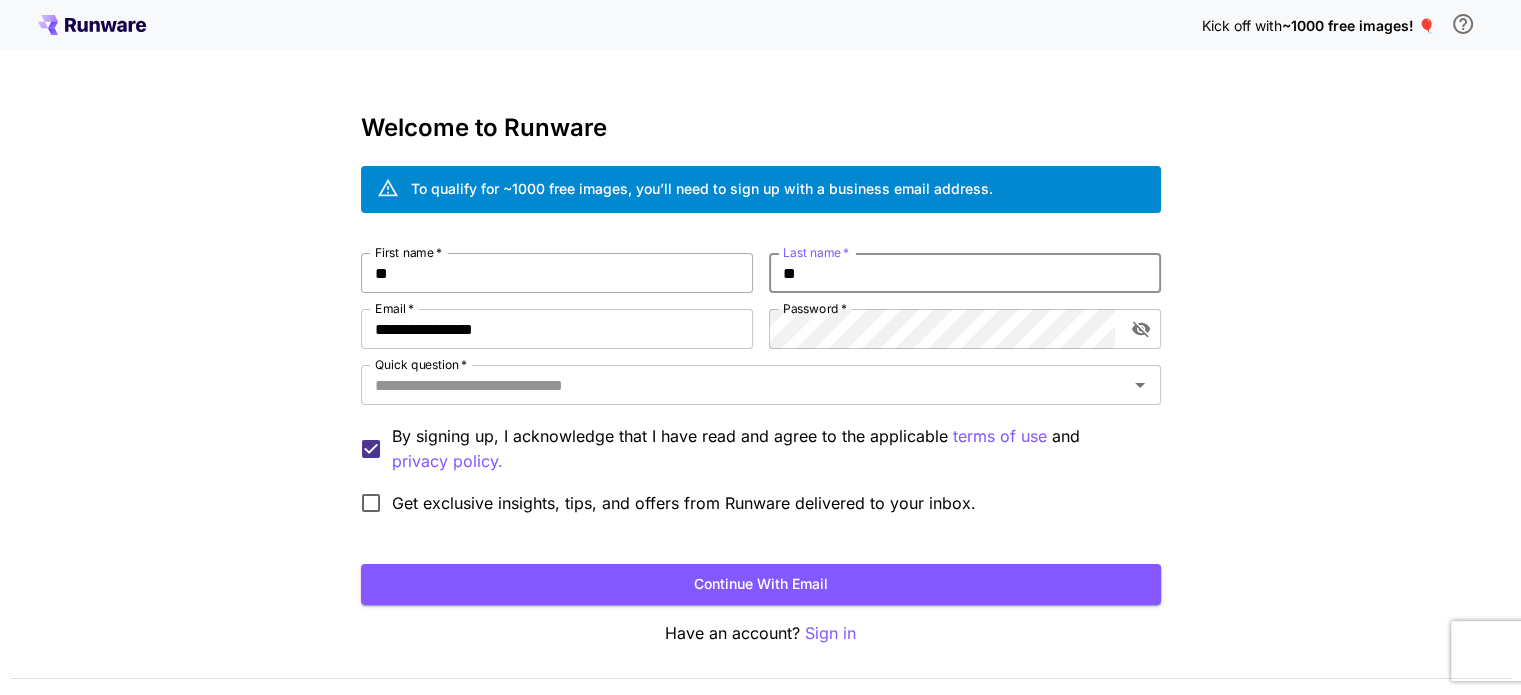 type on "**" 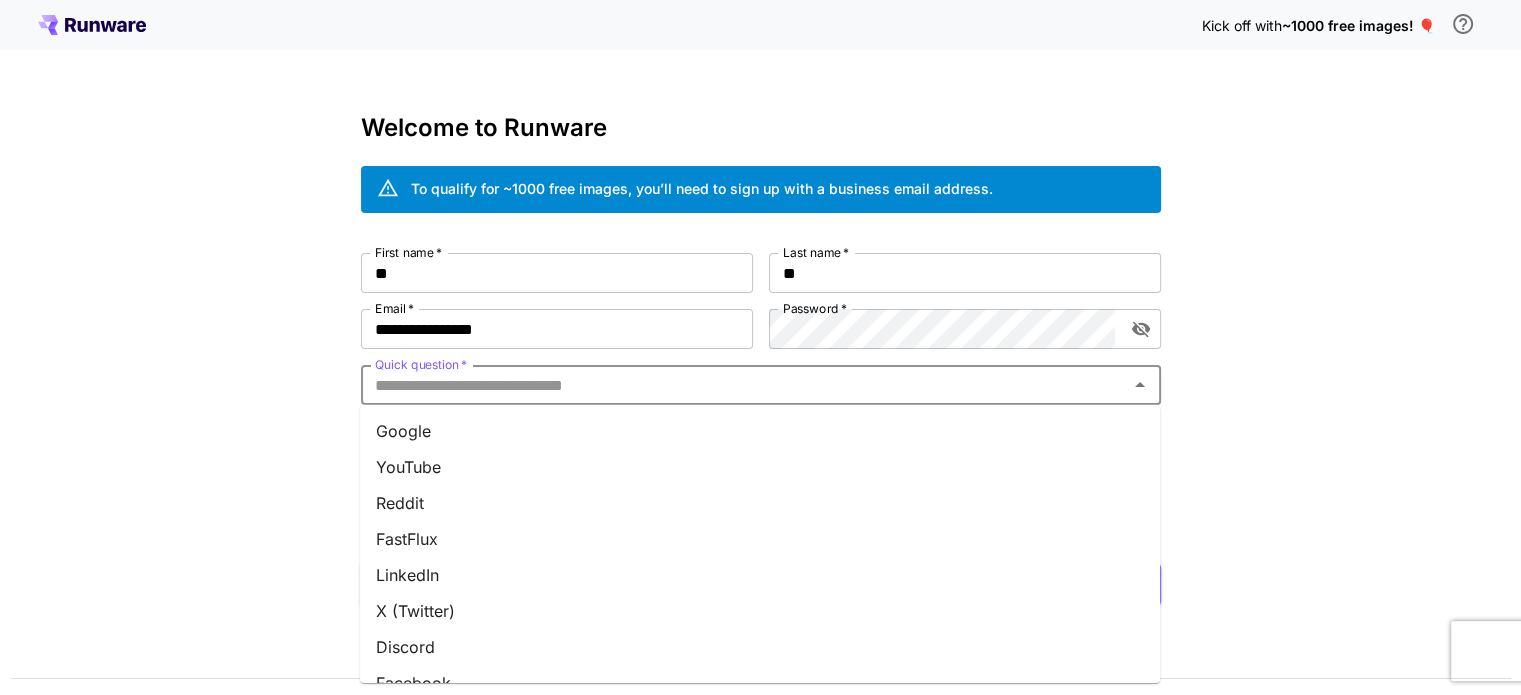 click on "Quick question   *" at bounding box center (744, 385) 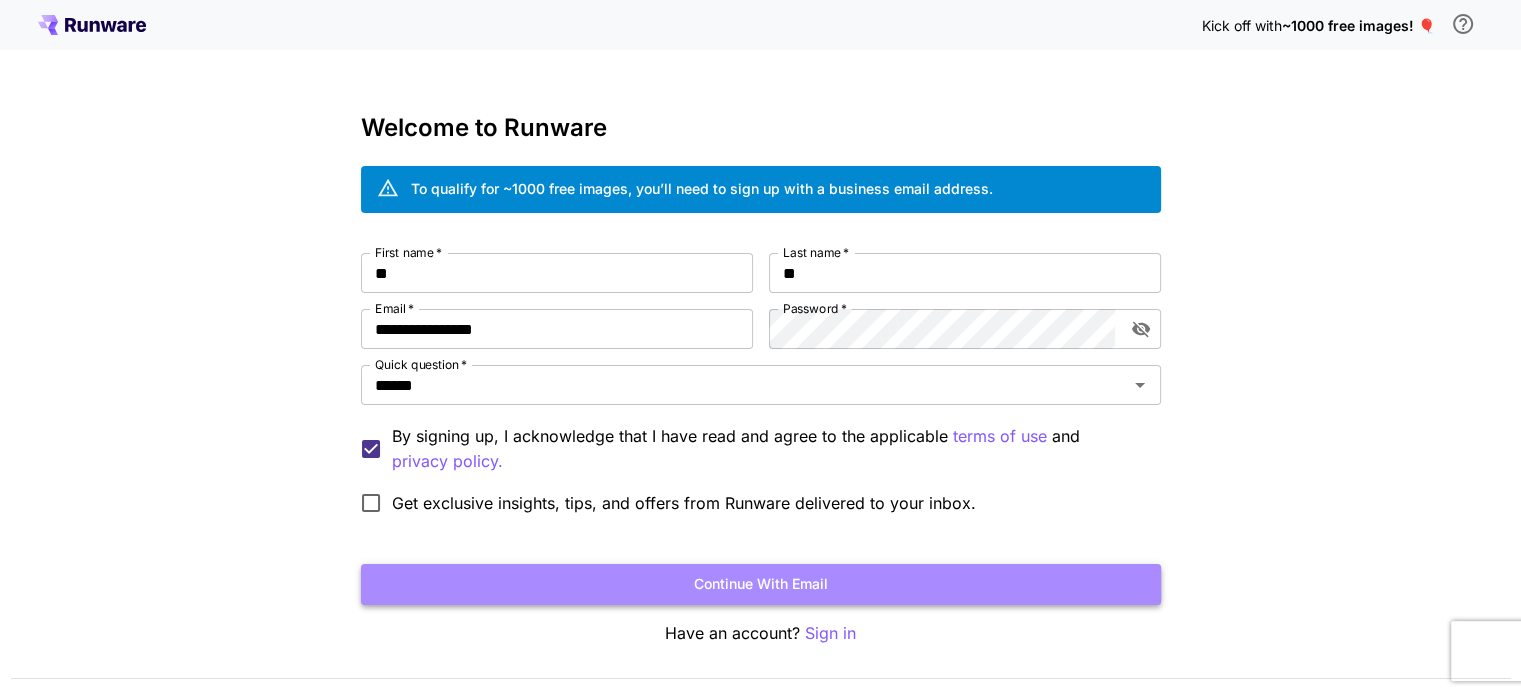 click on "Continue with email" at bounding box center (761, 584) 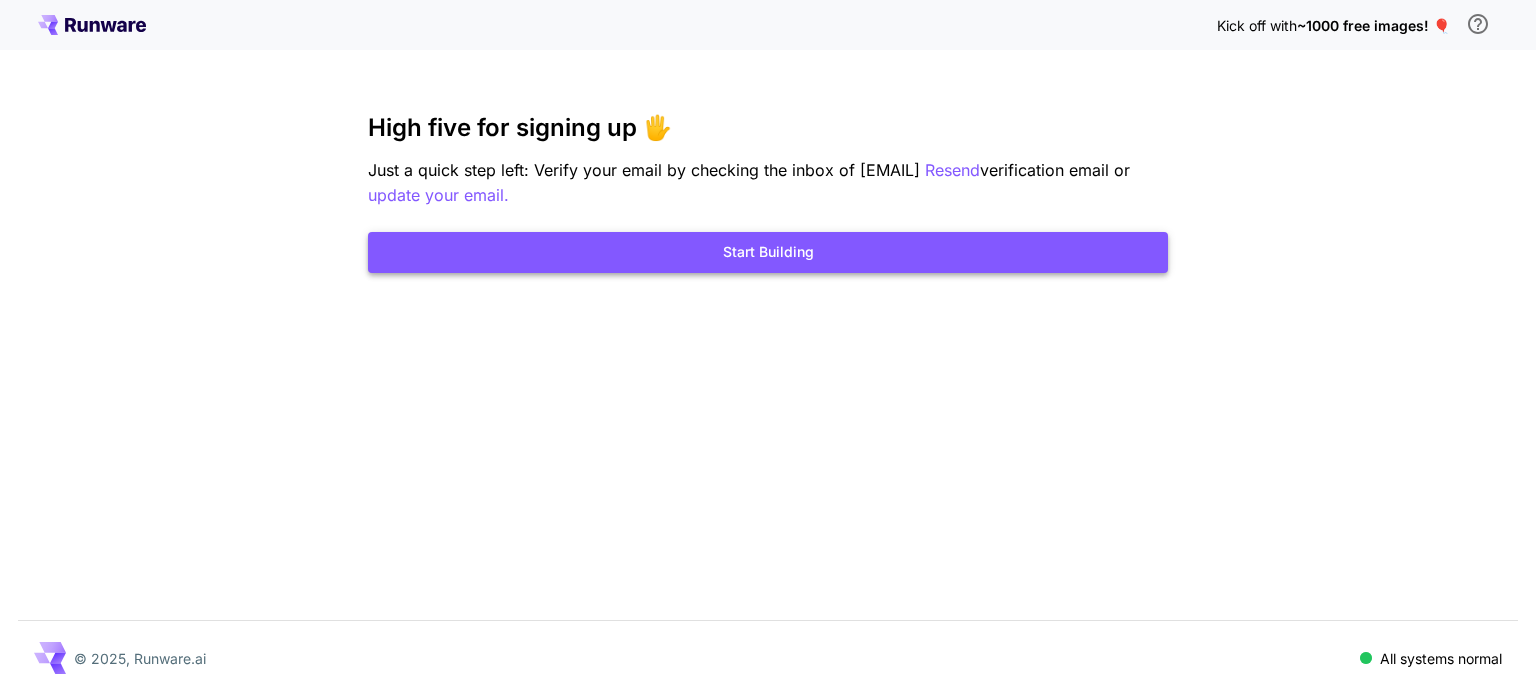click on "Start Building" at bounding box center [768, 252] 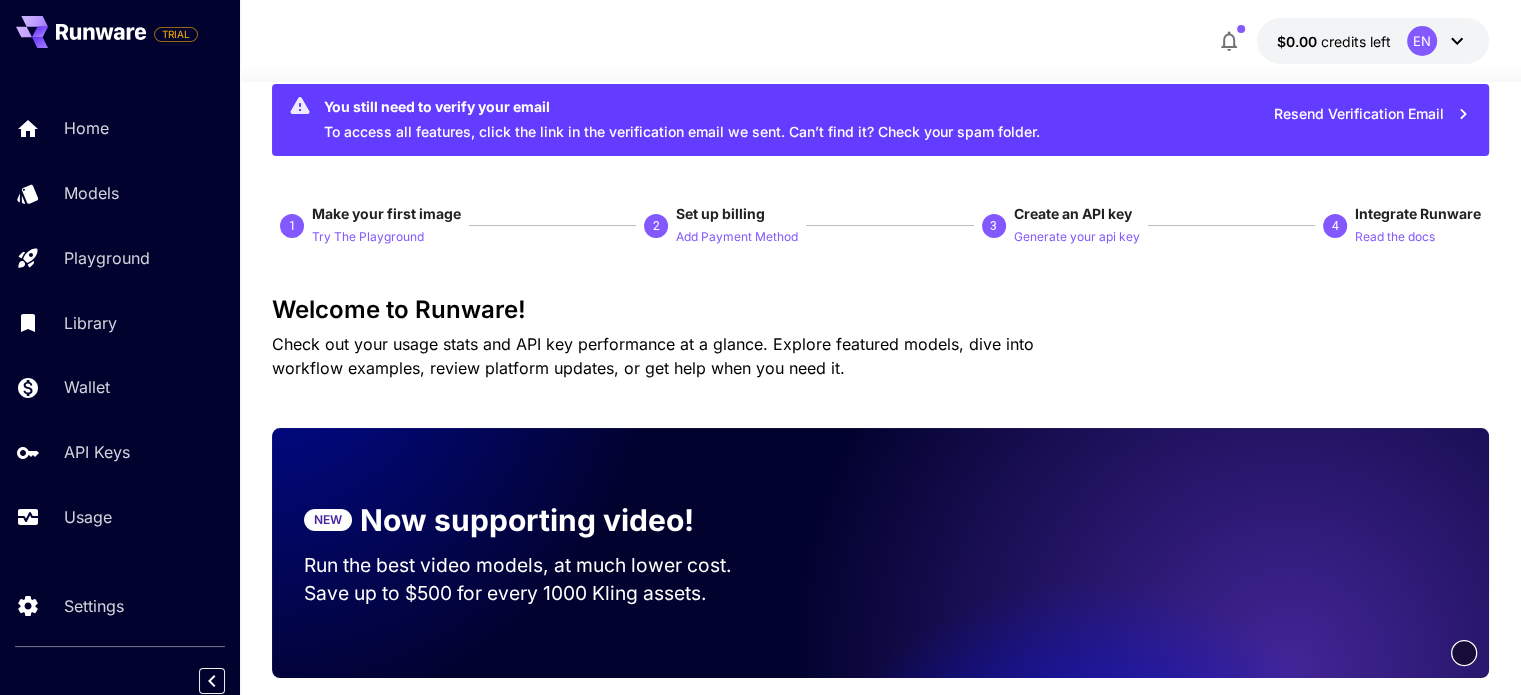 scroll, scrollTop: 0, scrollLeft: 0, axis: both 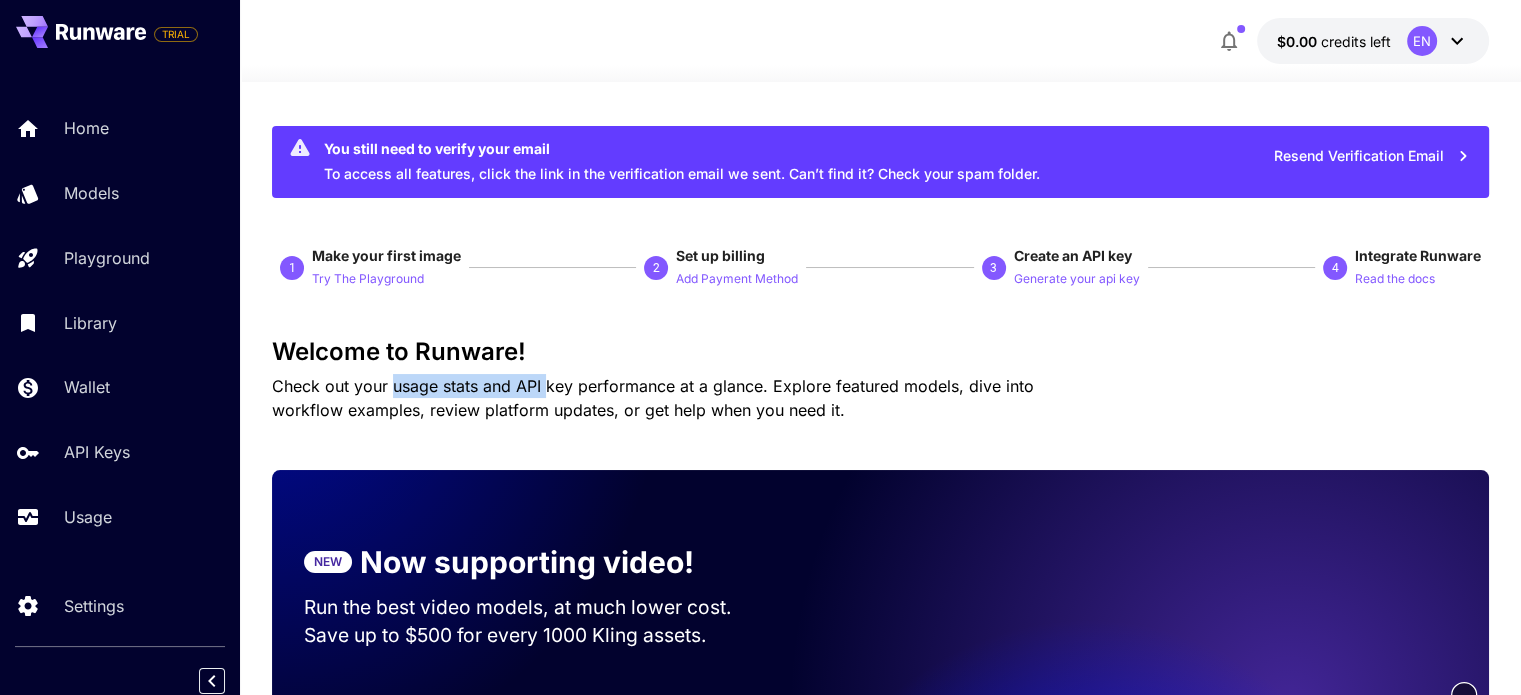 drag, startPoint x: 393, startPoint y: 379, endPoint x: 544, endPoint y: 379, distance: 151 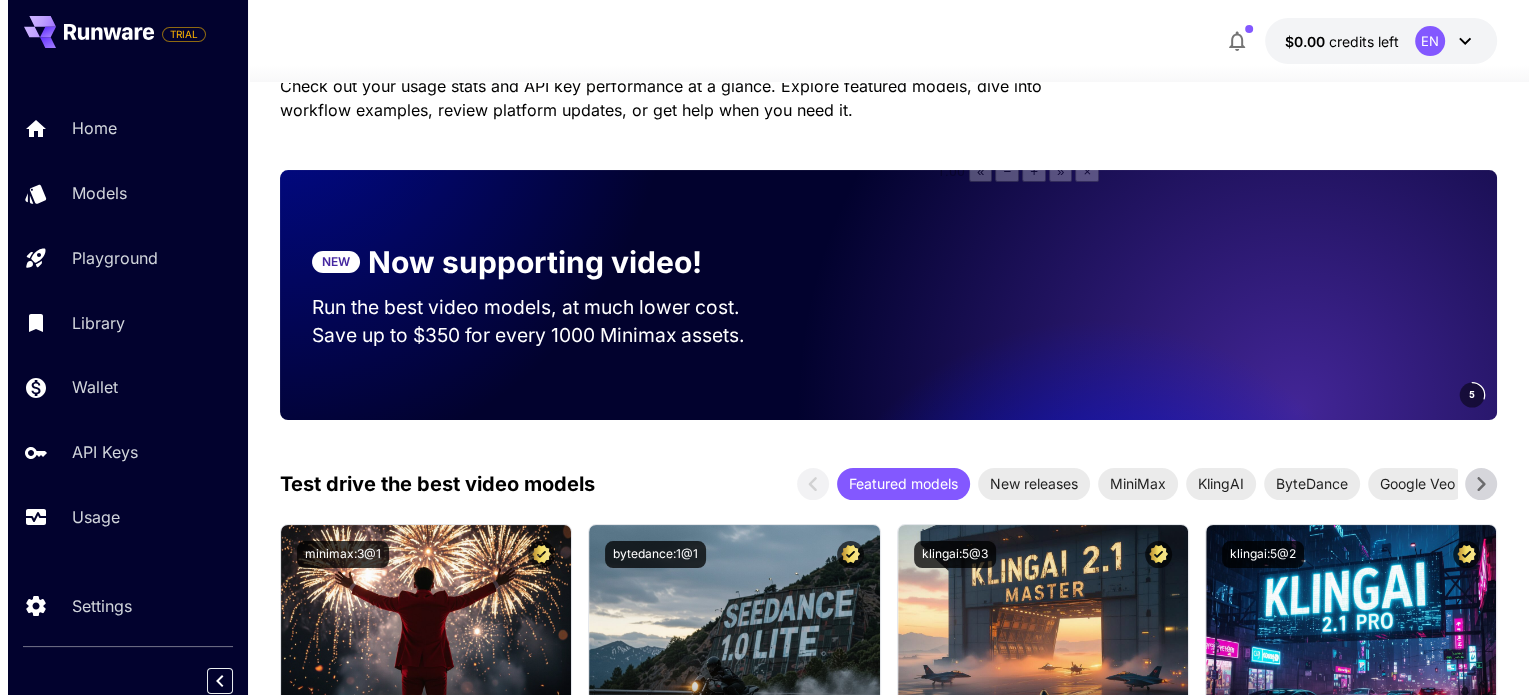 scroll, scrollTop: 0, scrollLeft: 0, axis: both 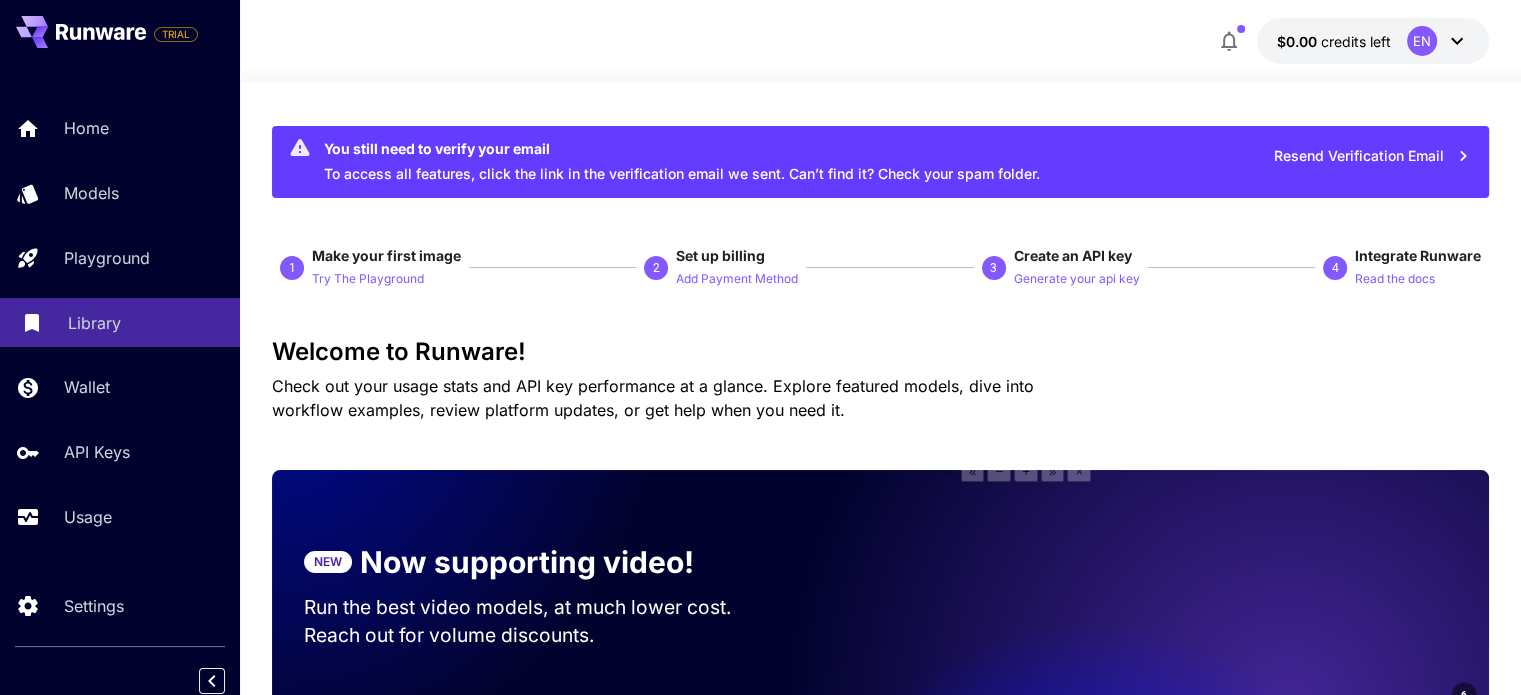 click on "Library" at bounding box center (146, 323) 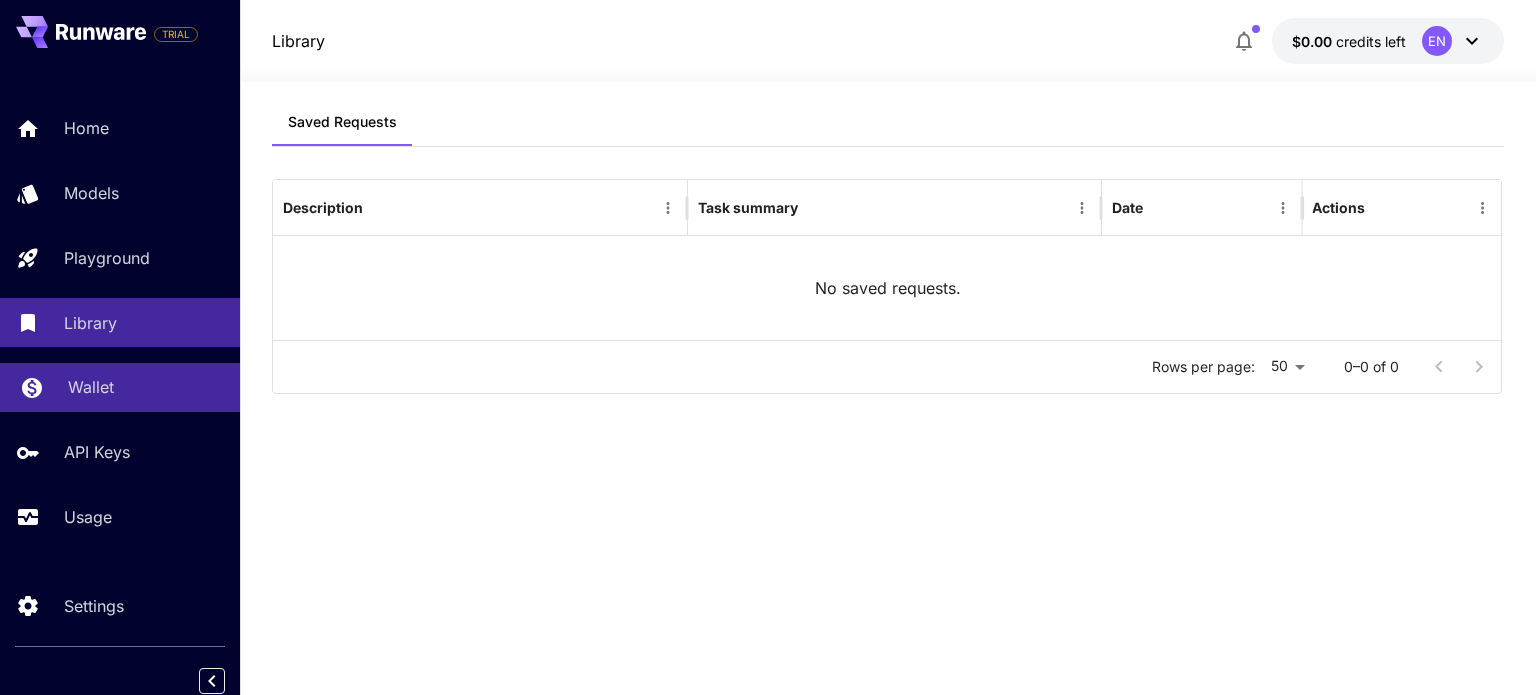 scroll, scrollTop: 8, scrollLeft: 0, axis: vertical 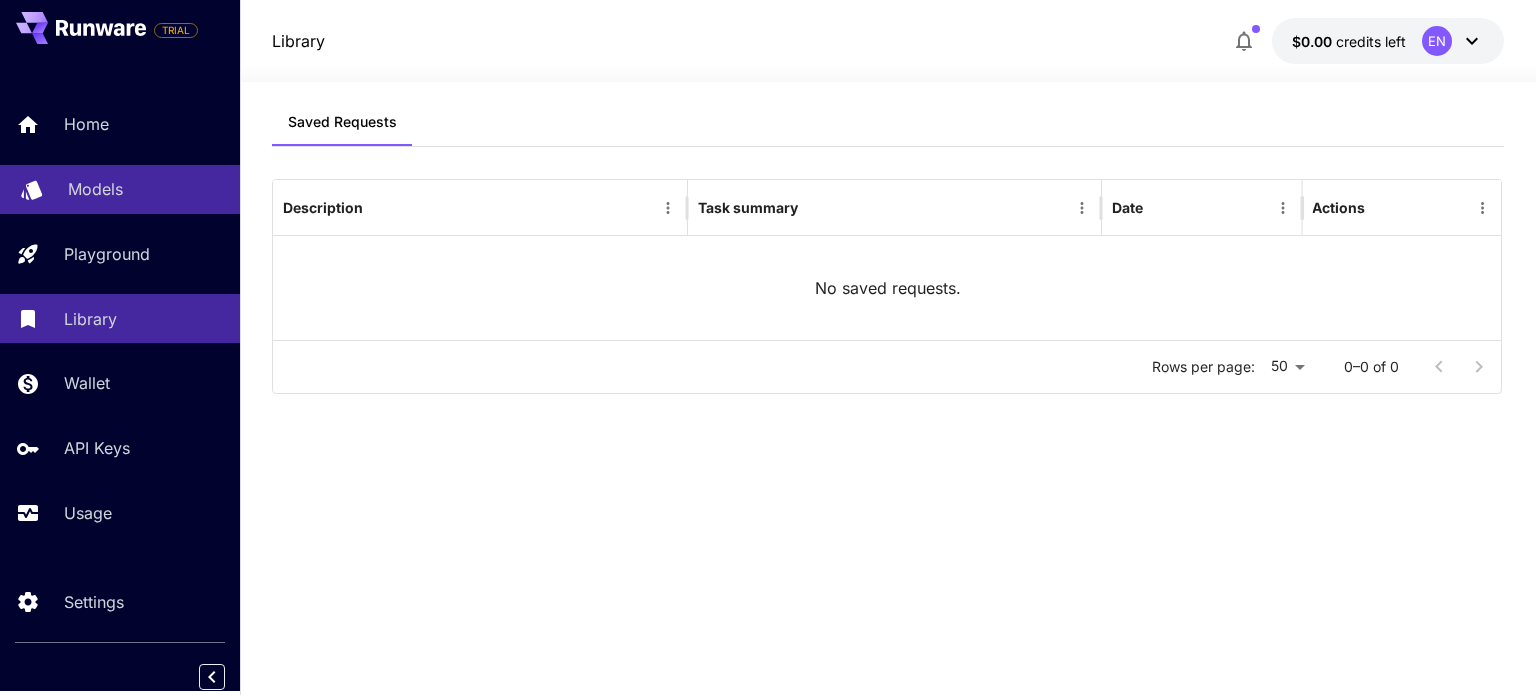 click on "Models" at bounding box center (120, 189) 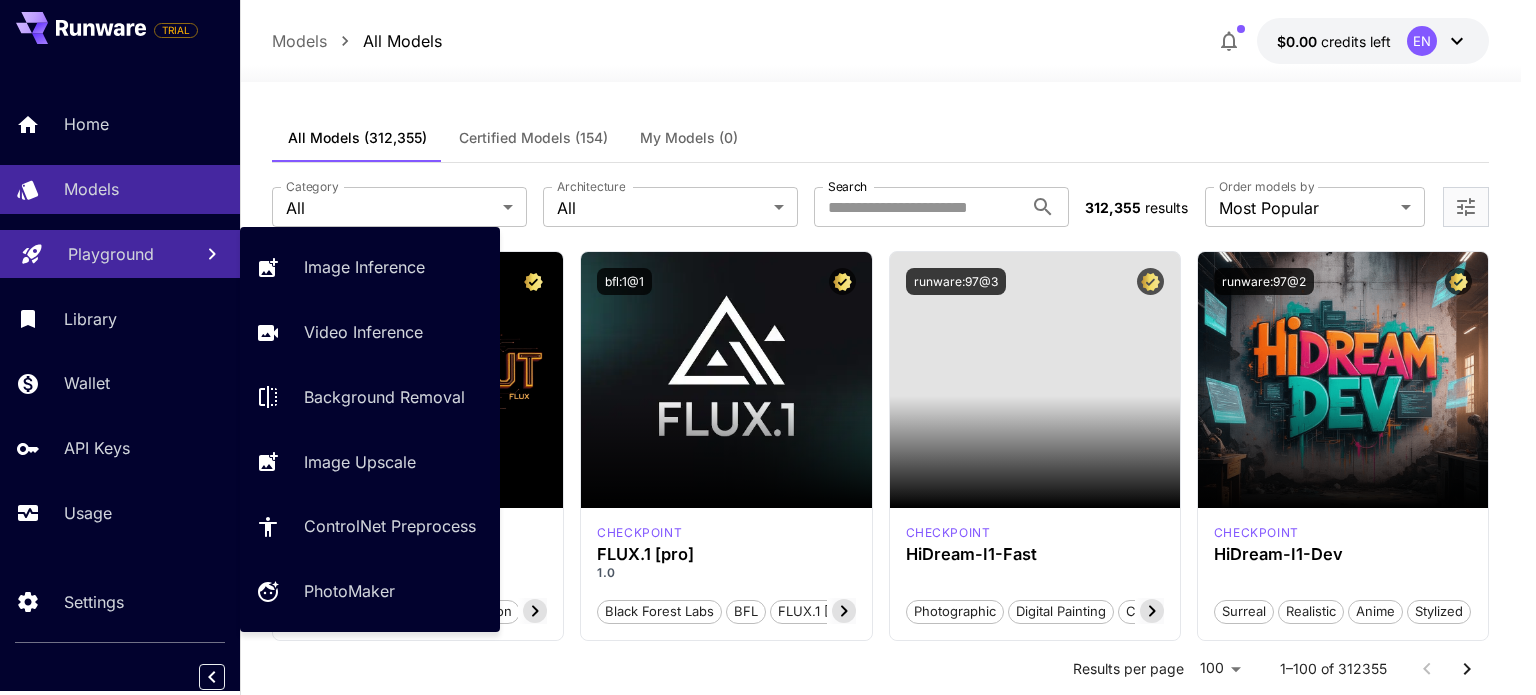 click on "Playground" at bounding box center [120, 254] 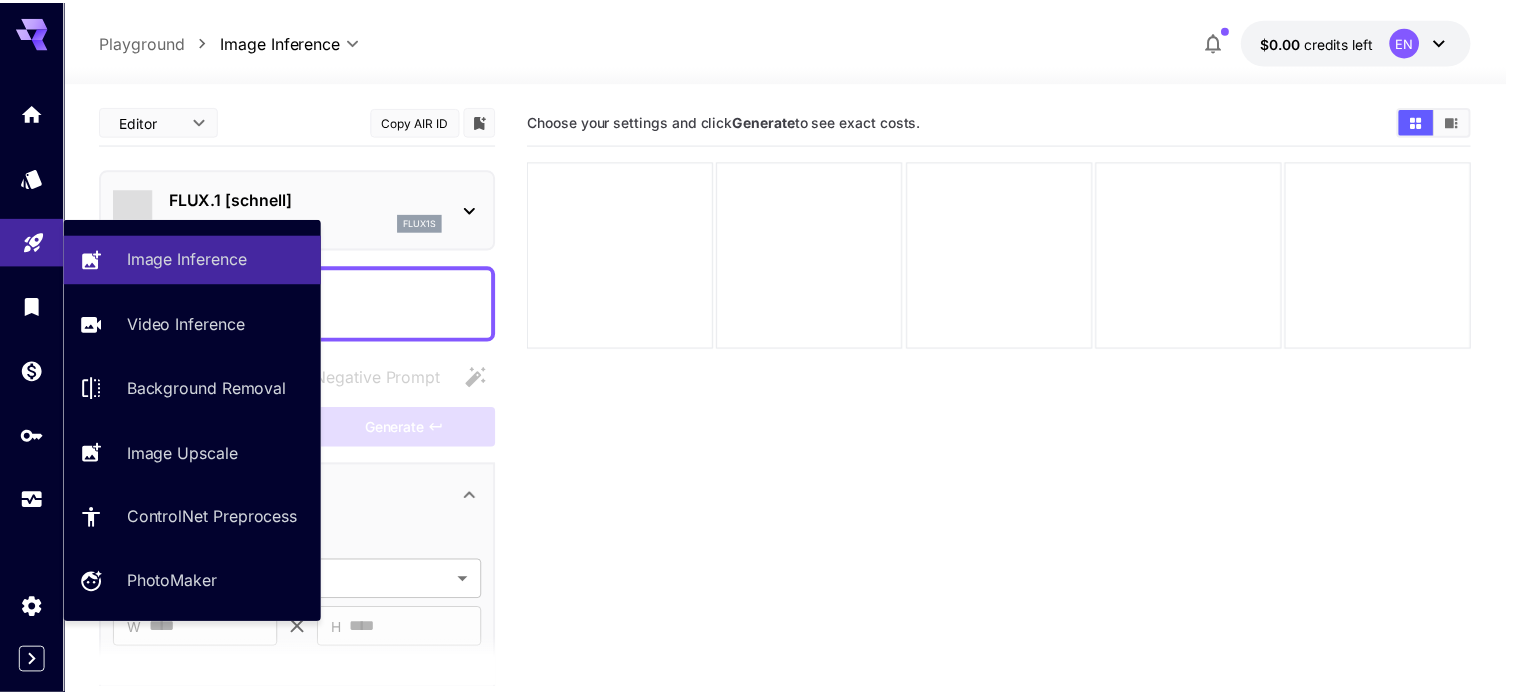 scroll, scrollTop: 0, scrollLeft: 0, axis: both 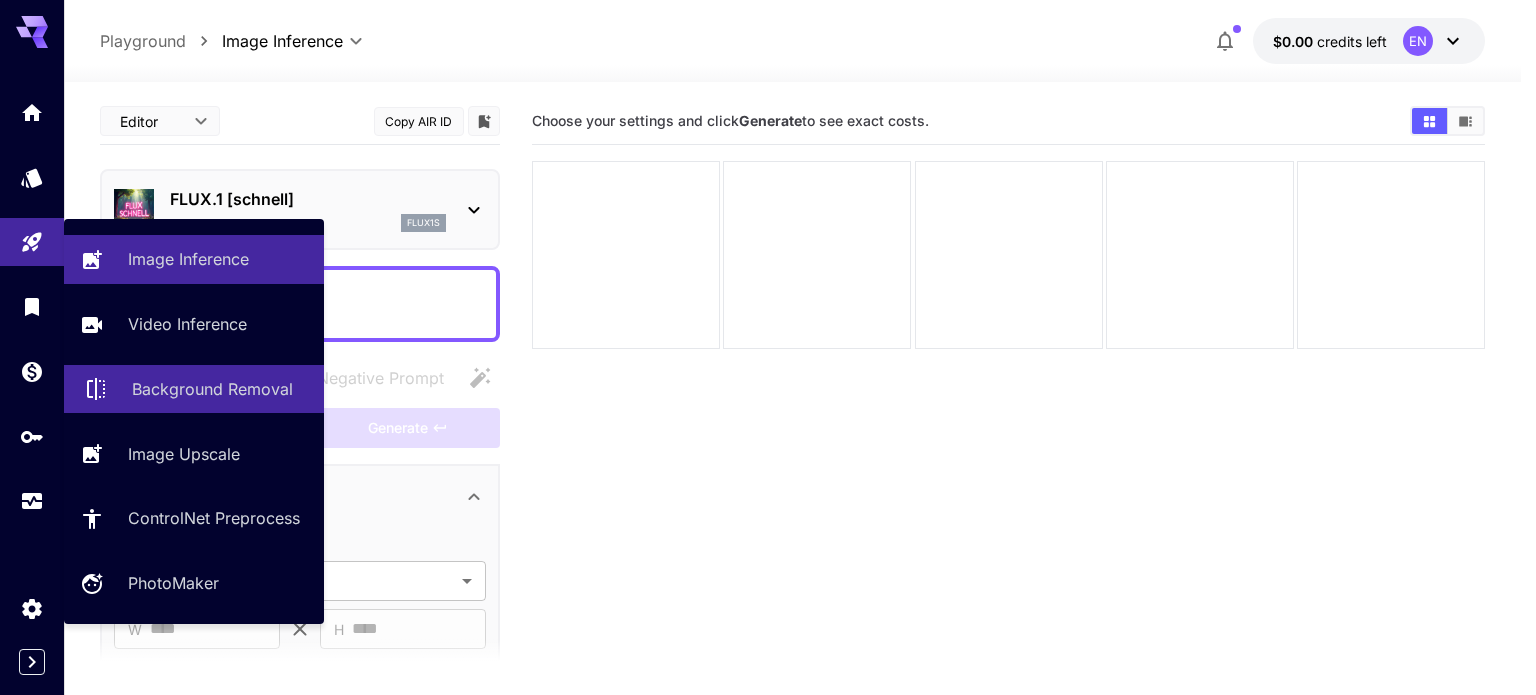 click on "Background Removal" at bounding box center [212, 389] 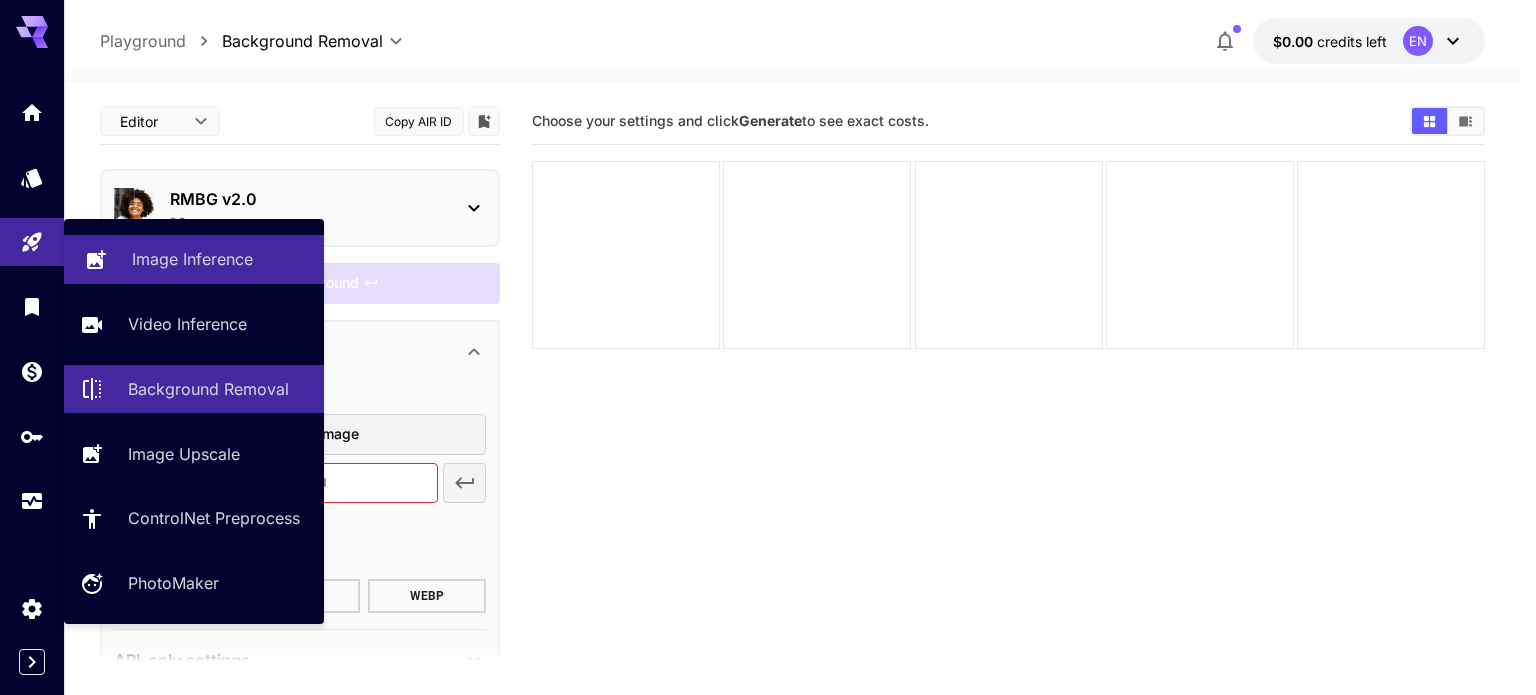 click on "Image Inference" at bounding box center [192, 259] 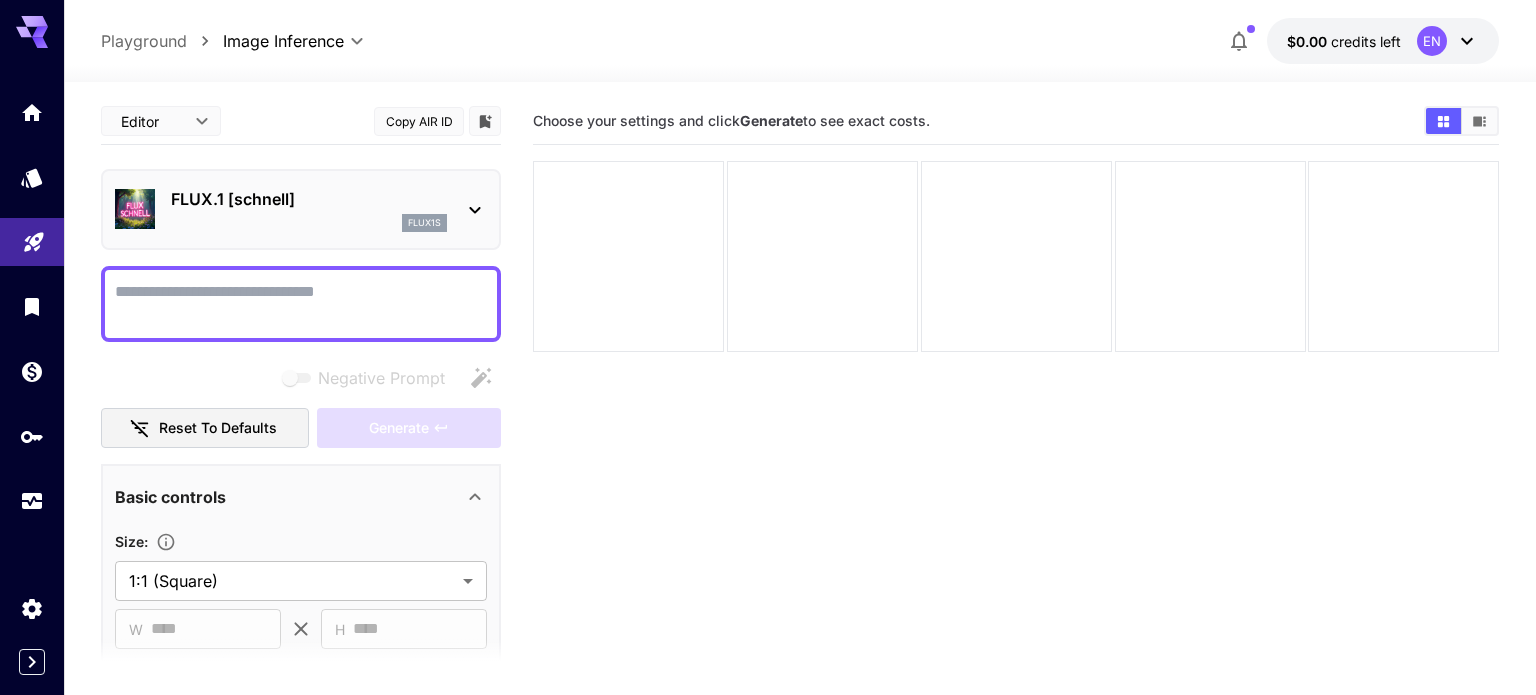 click at bounding box center (32, 242) 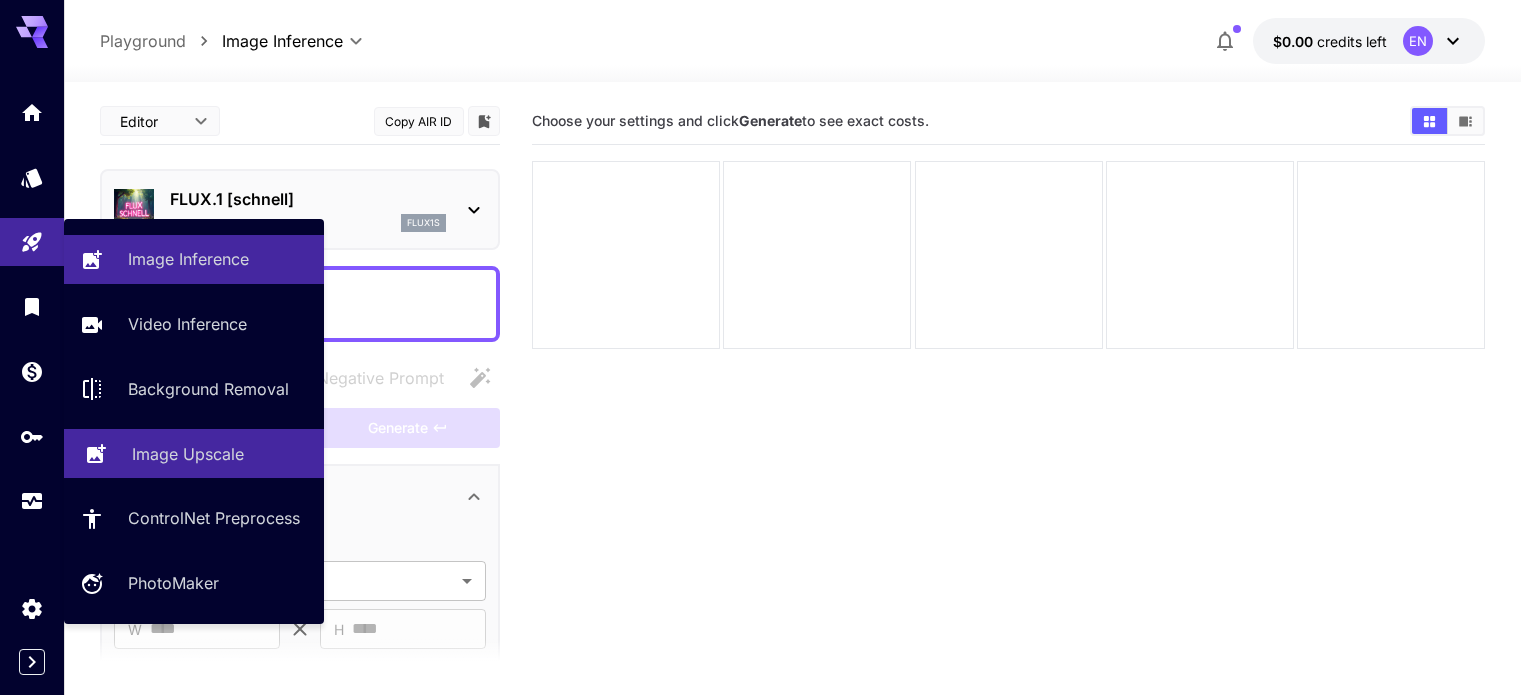 click on "Image Upscale" at bounding box center [220, 454] 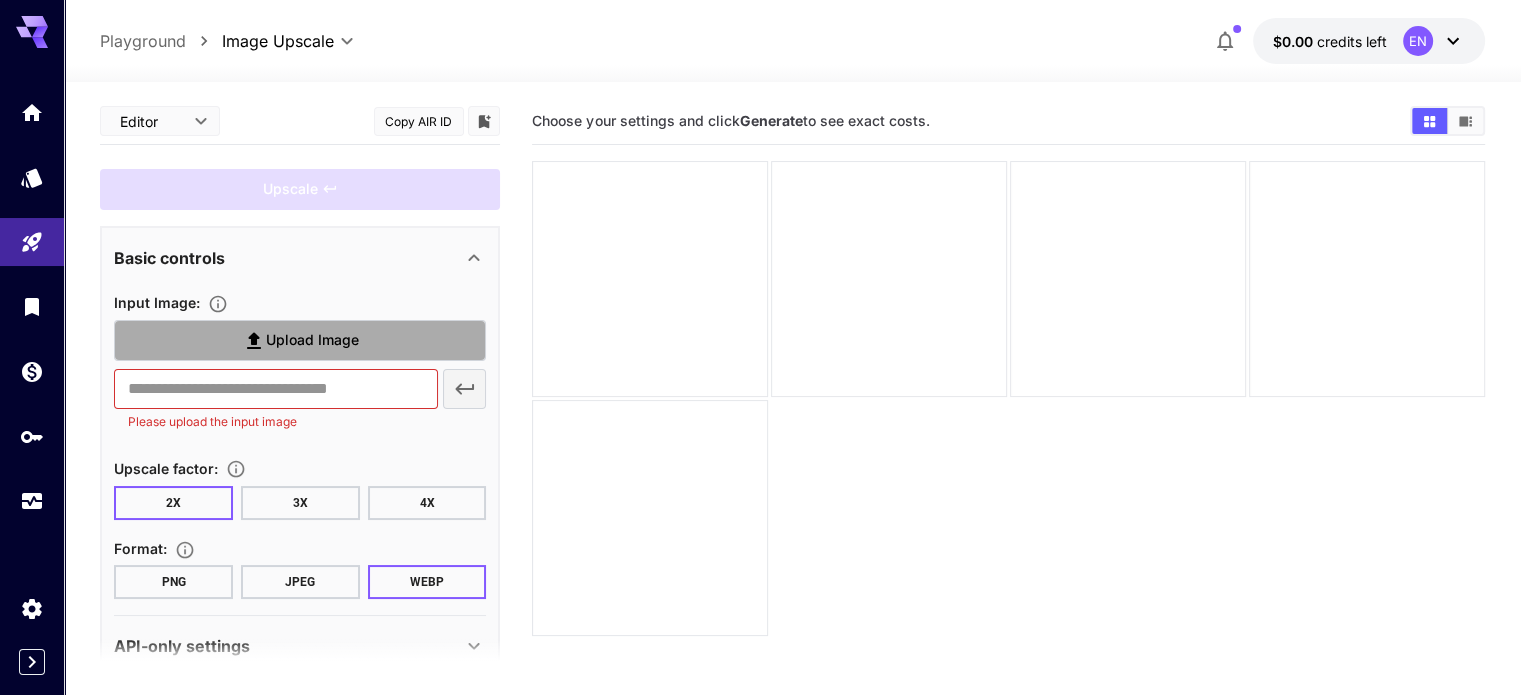 click on "Upload Image" at bounding box center [312, 340] 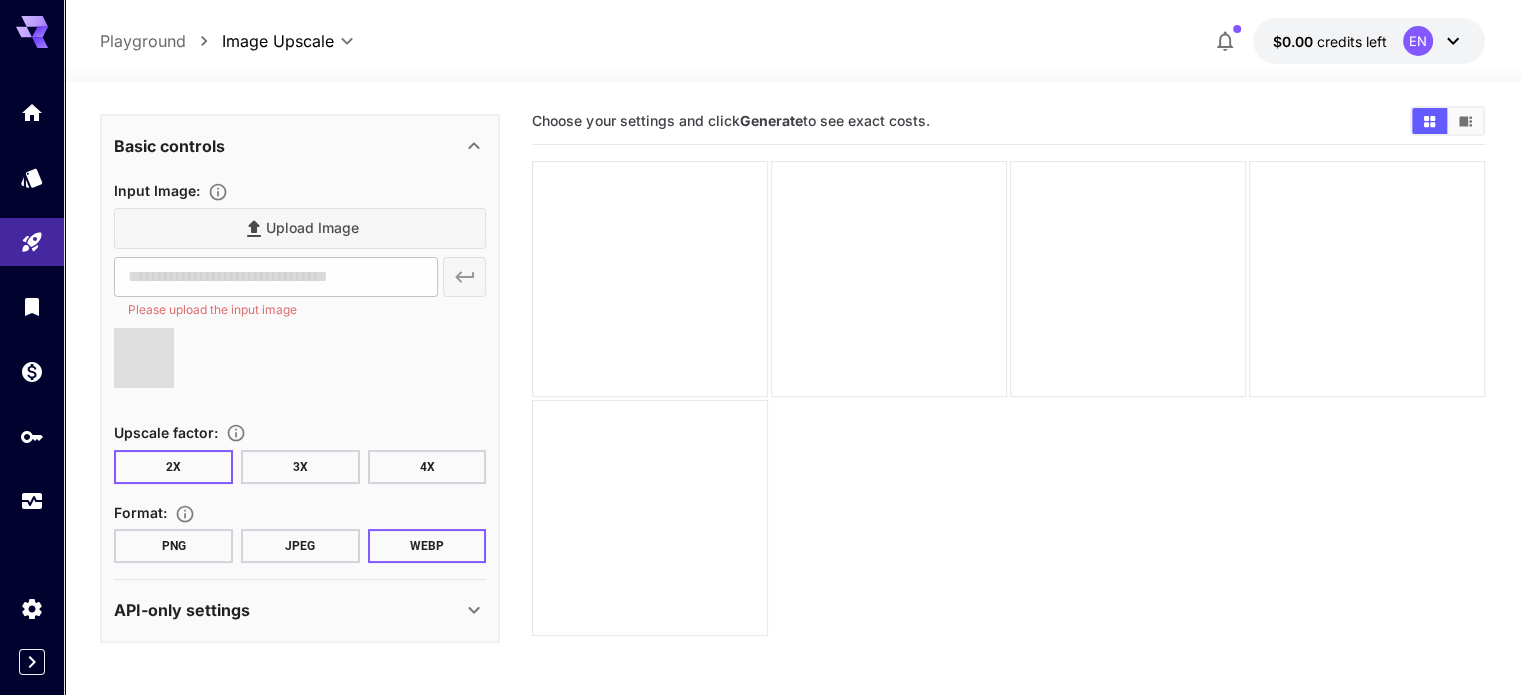 scroll, scrollTop: 112, scrollLeft: 0, axis: vertical 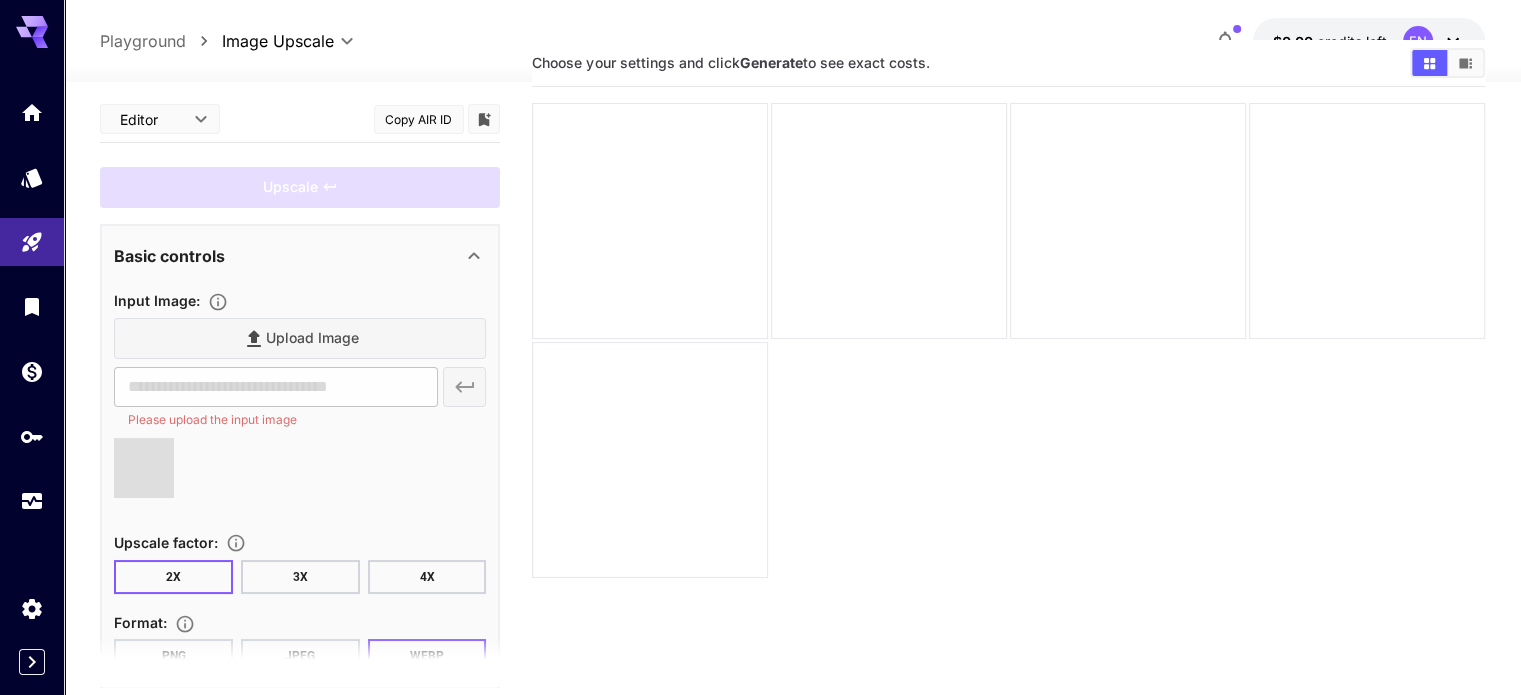 type on "**********" 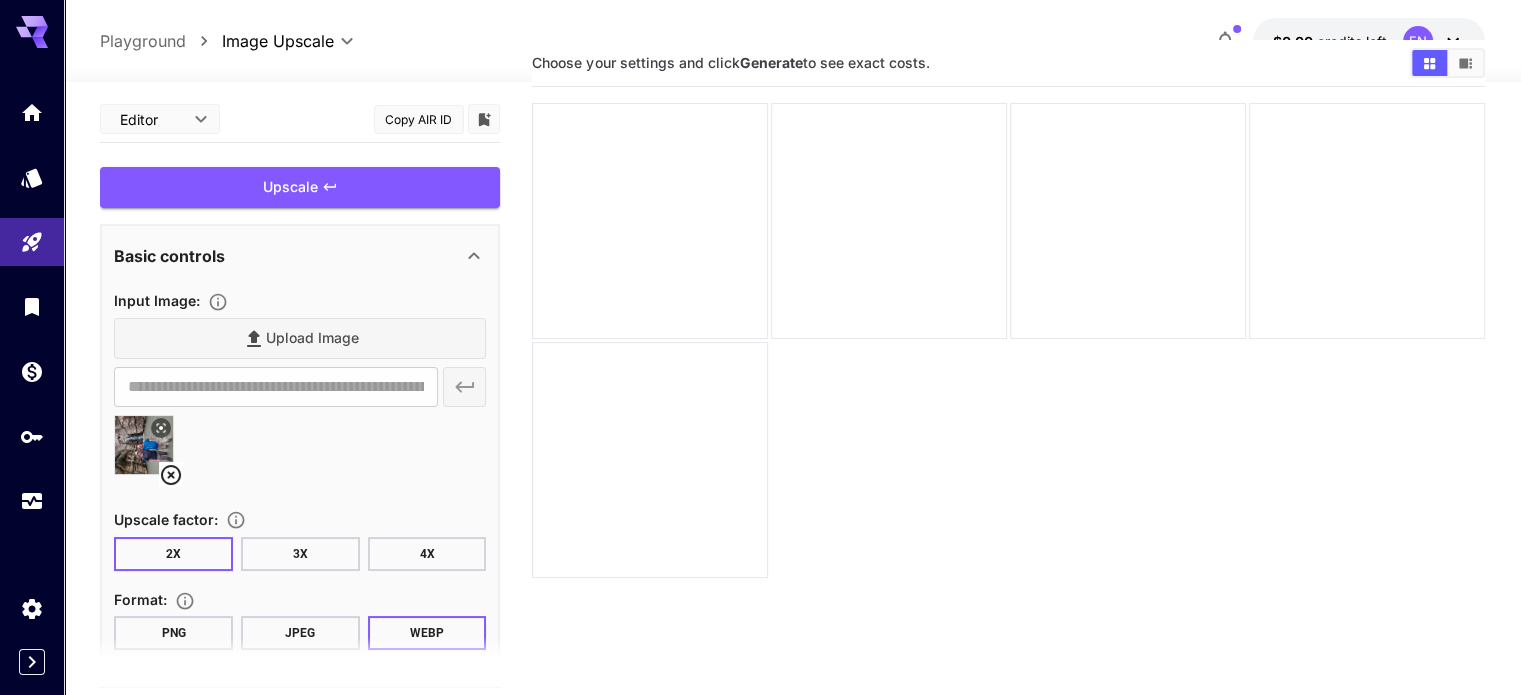 click on "Basic controls" at bounding box center (288, 256) 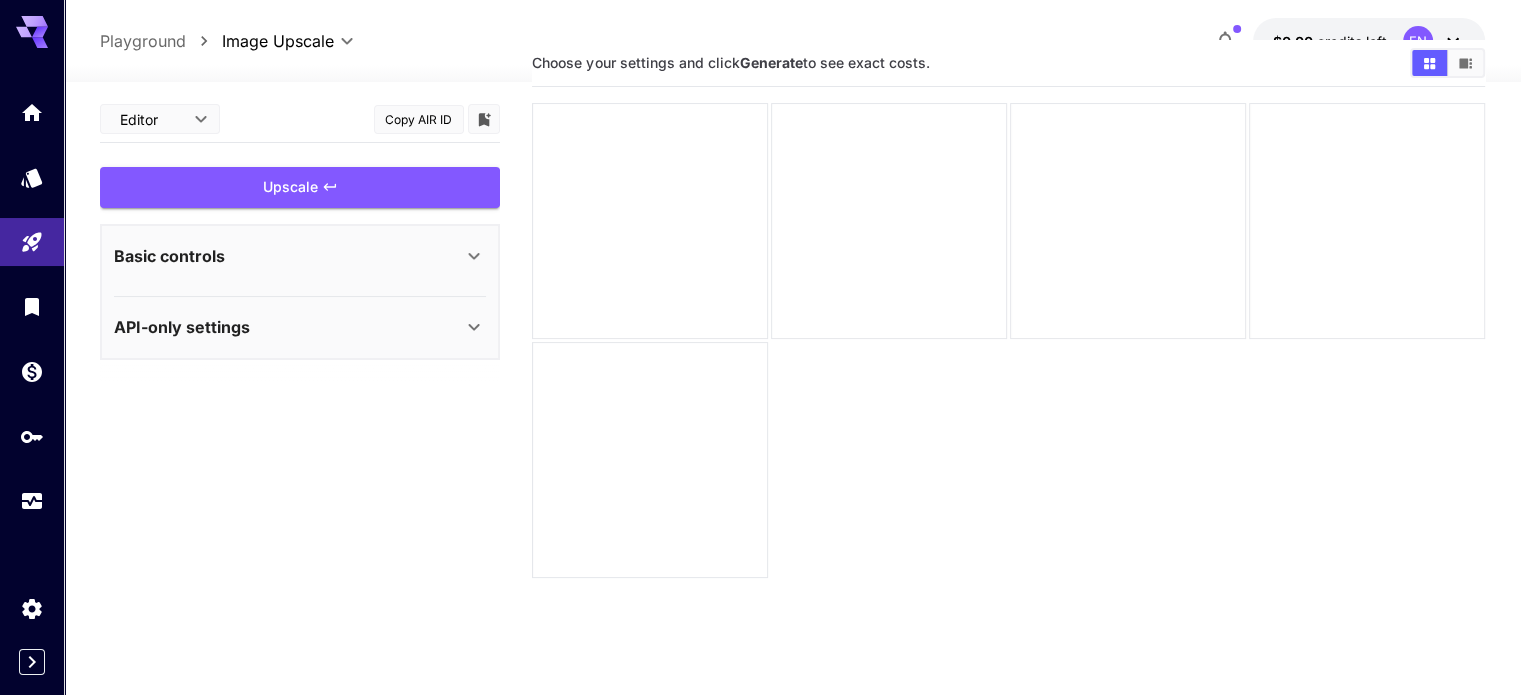 click on "Basic controls" at bounding box center [288, 256] 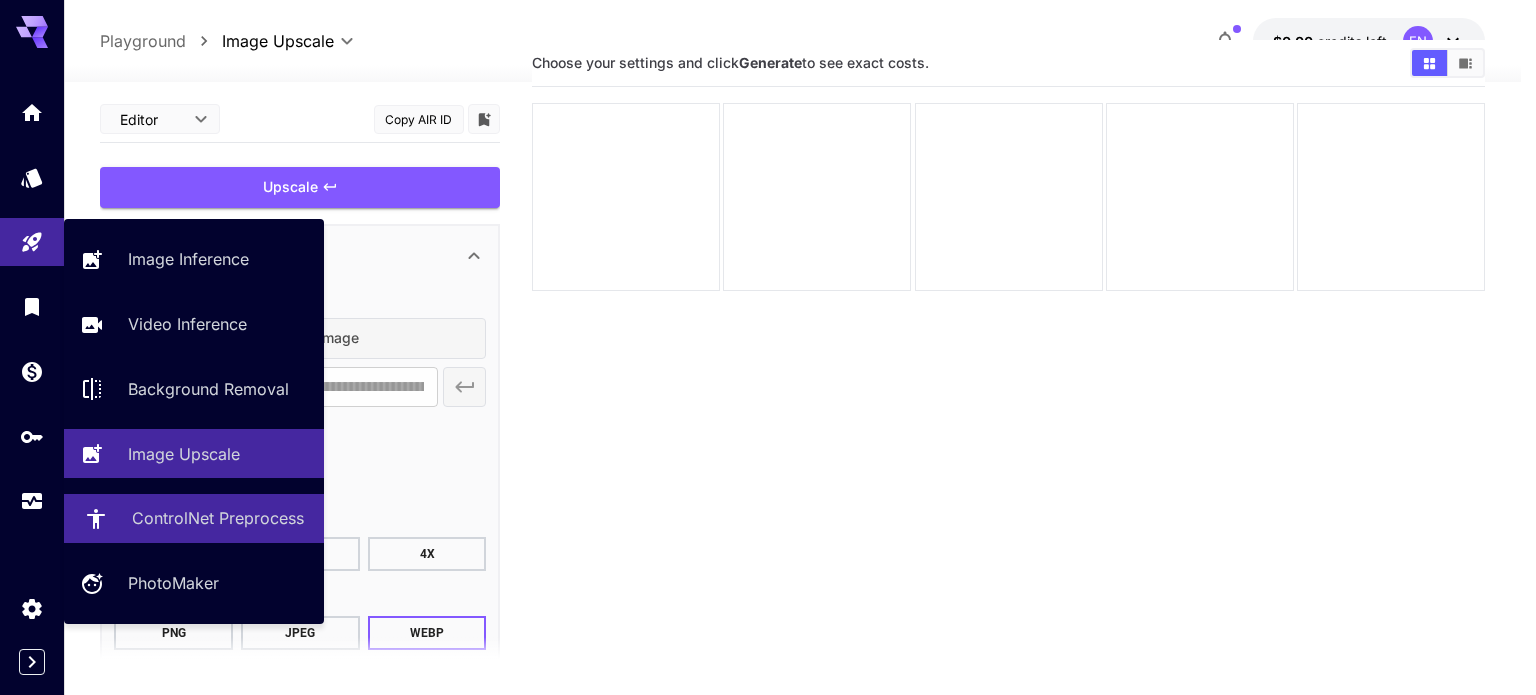 click on "ControlNet Preprocess" at bounding box center (218, 518) 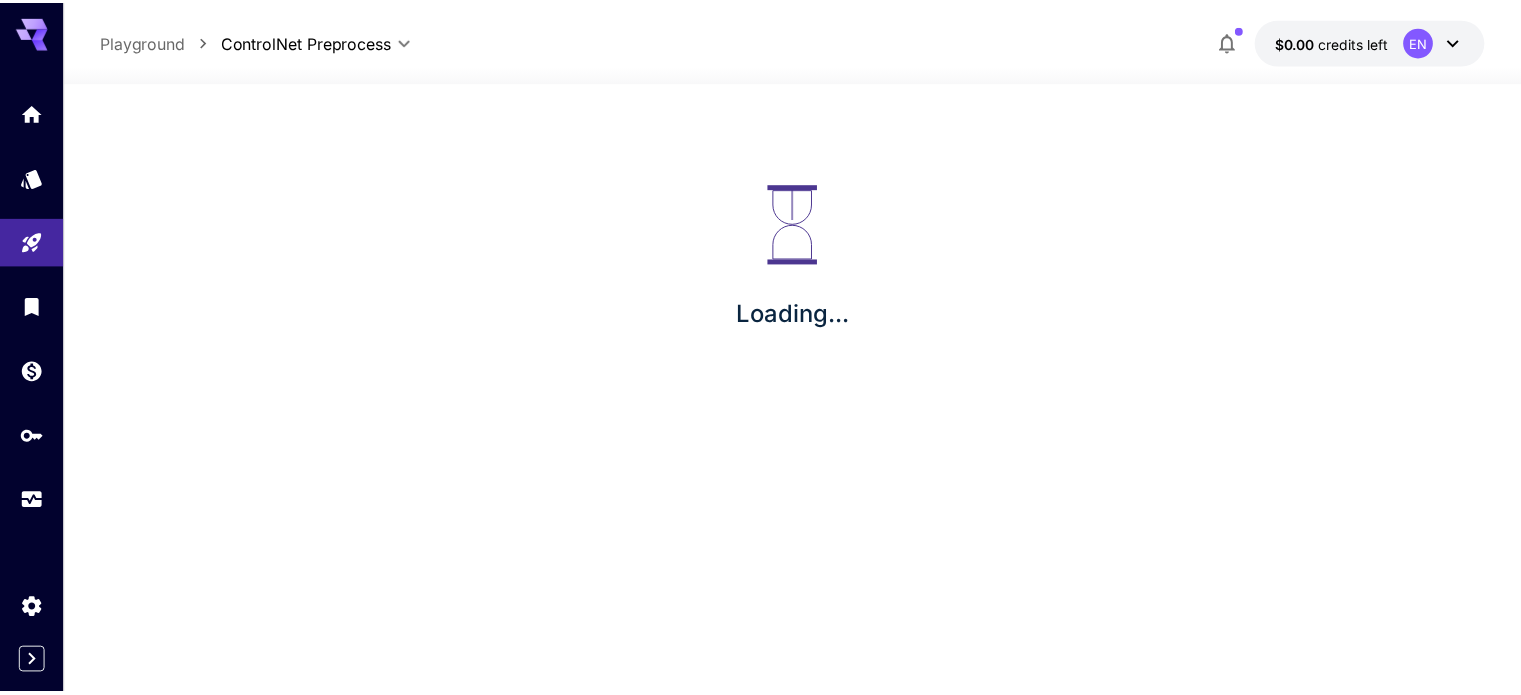 scroll, scrollTop: 0, scrollLeft: 0, axis: both 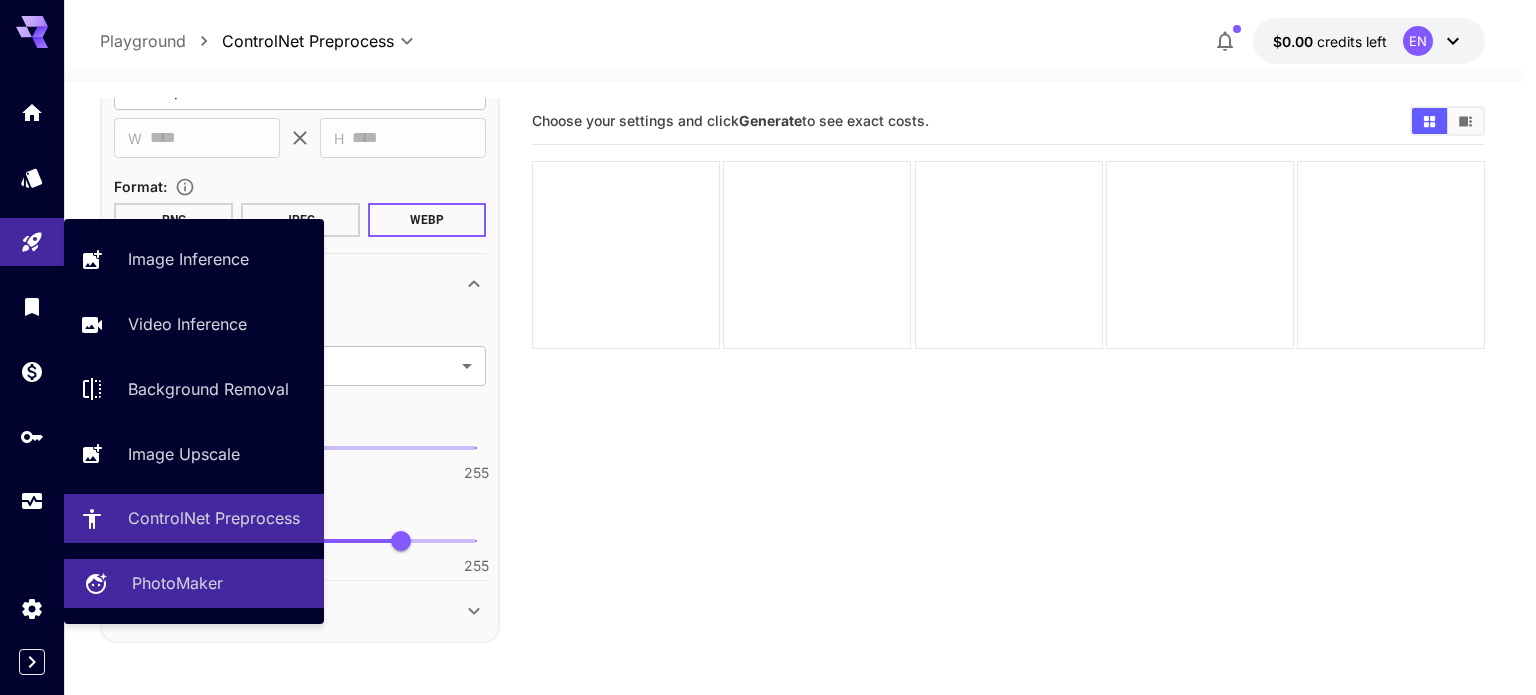 click on "PhotoMaker" at bounding box center (177, 583) 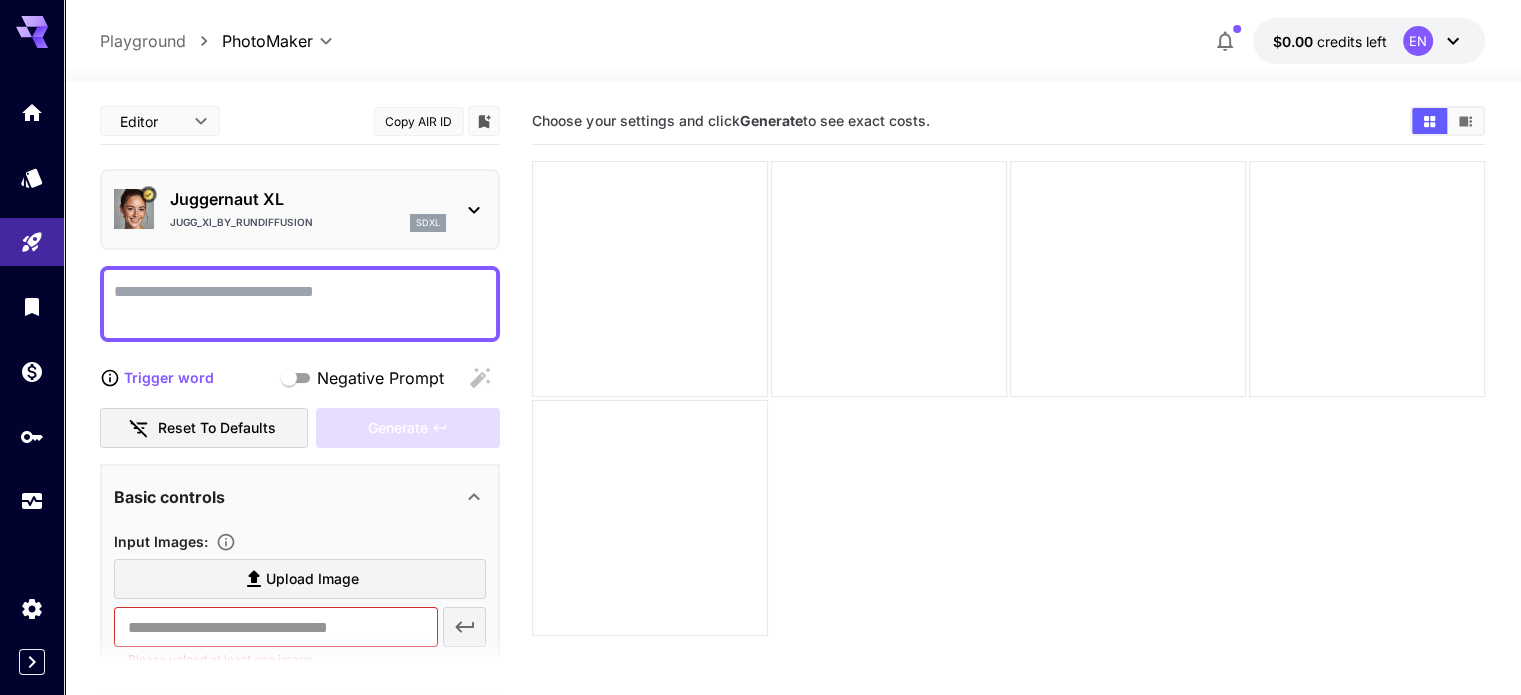 click on "Negative Prompt" at bounding box center [300, 304] 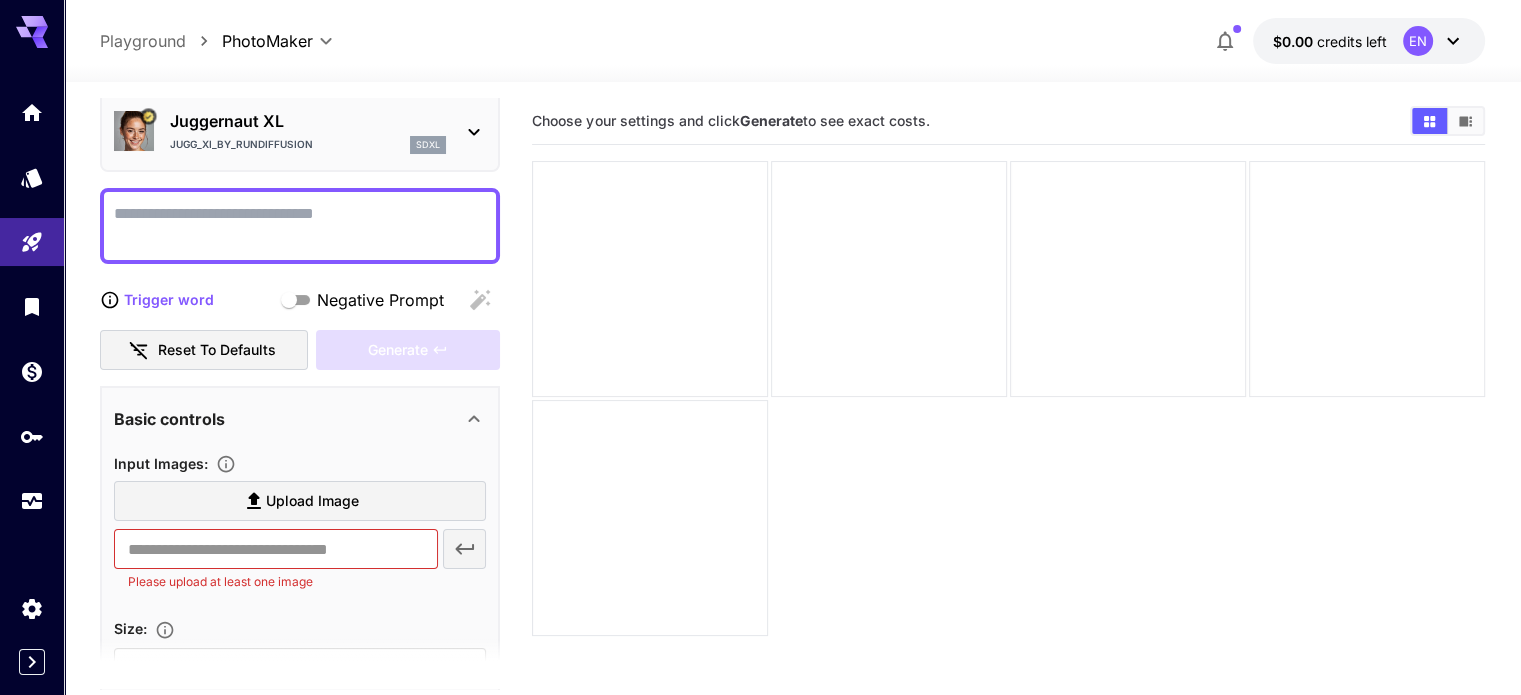 scroll, scrollTop: 100, scrollLeft: 0, axis: vertical 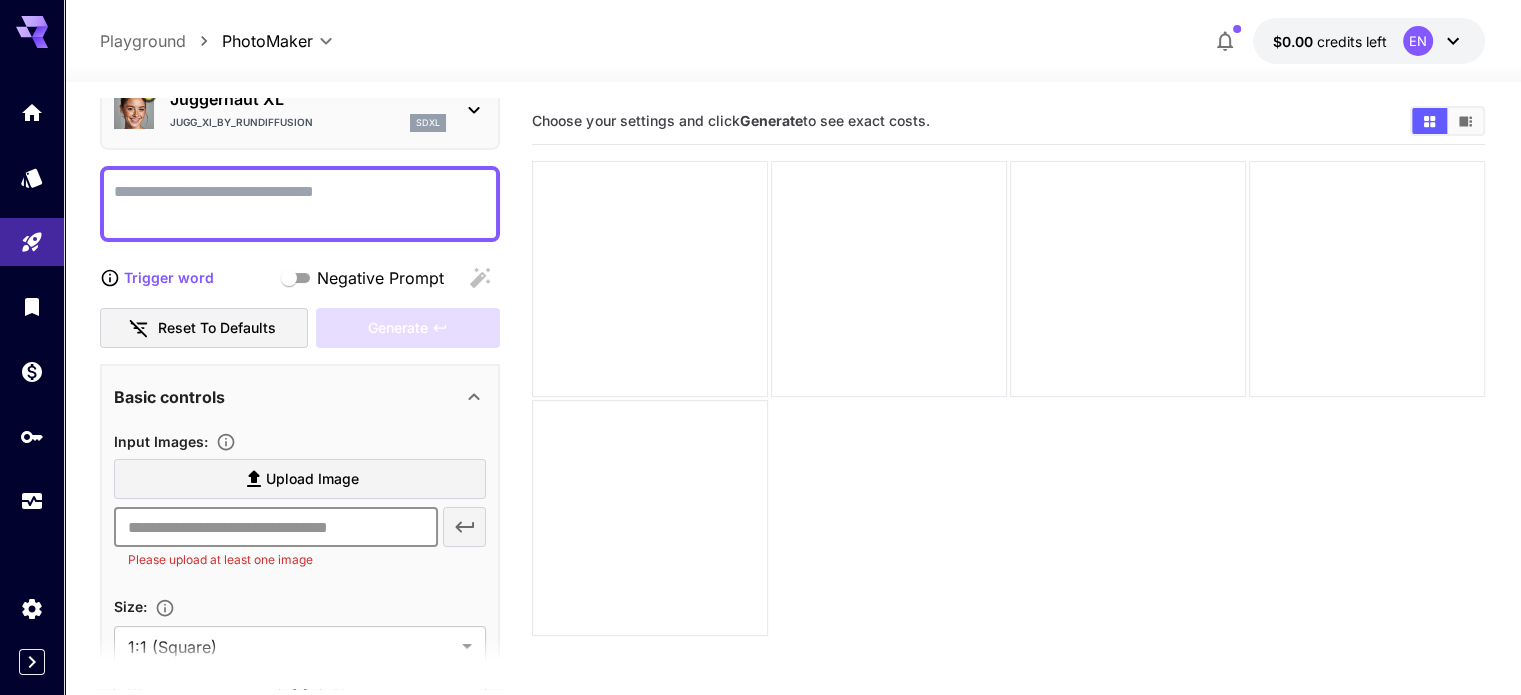 click at bounding box center (275, 527) 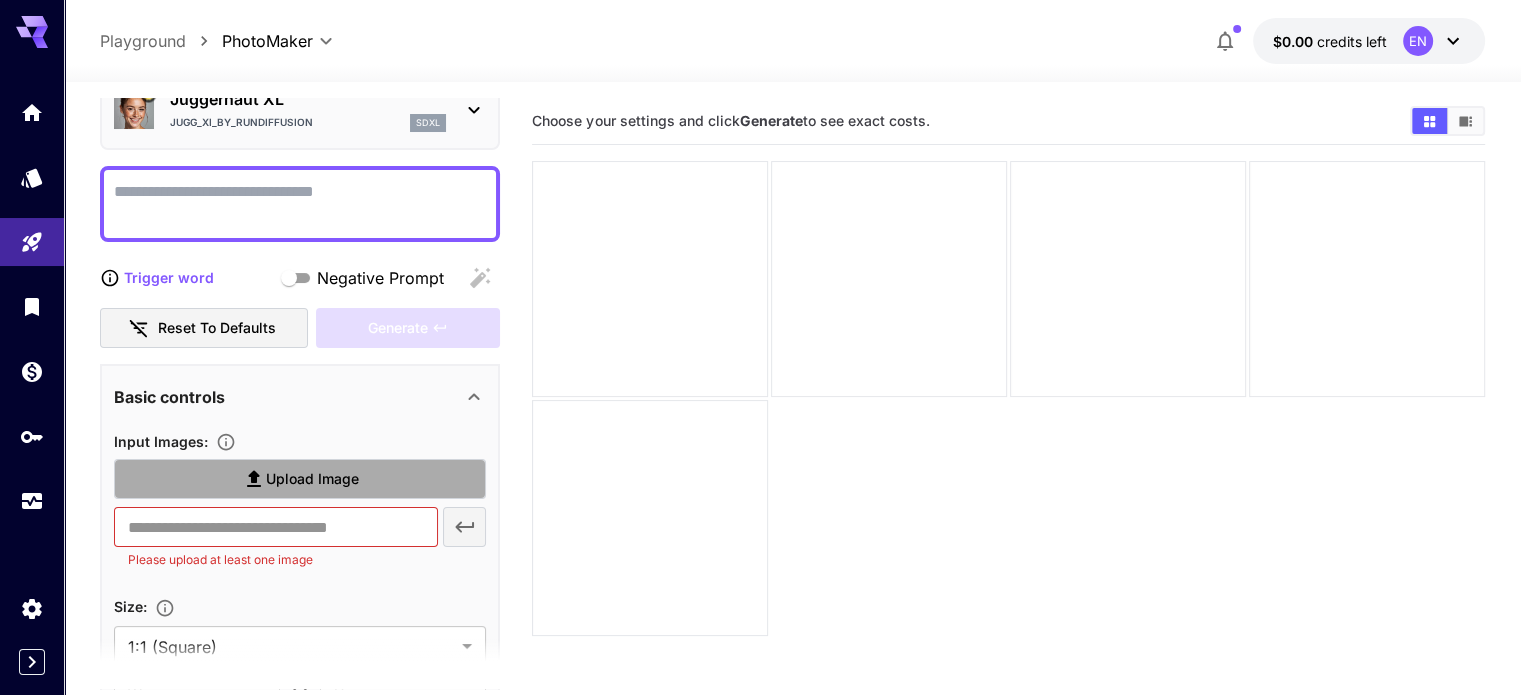 click on "Upload Image" at bounding box center (312, 479) 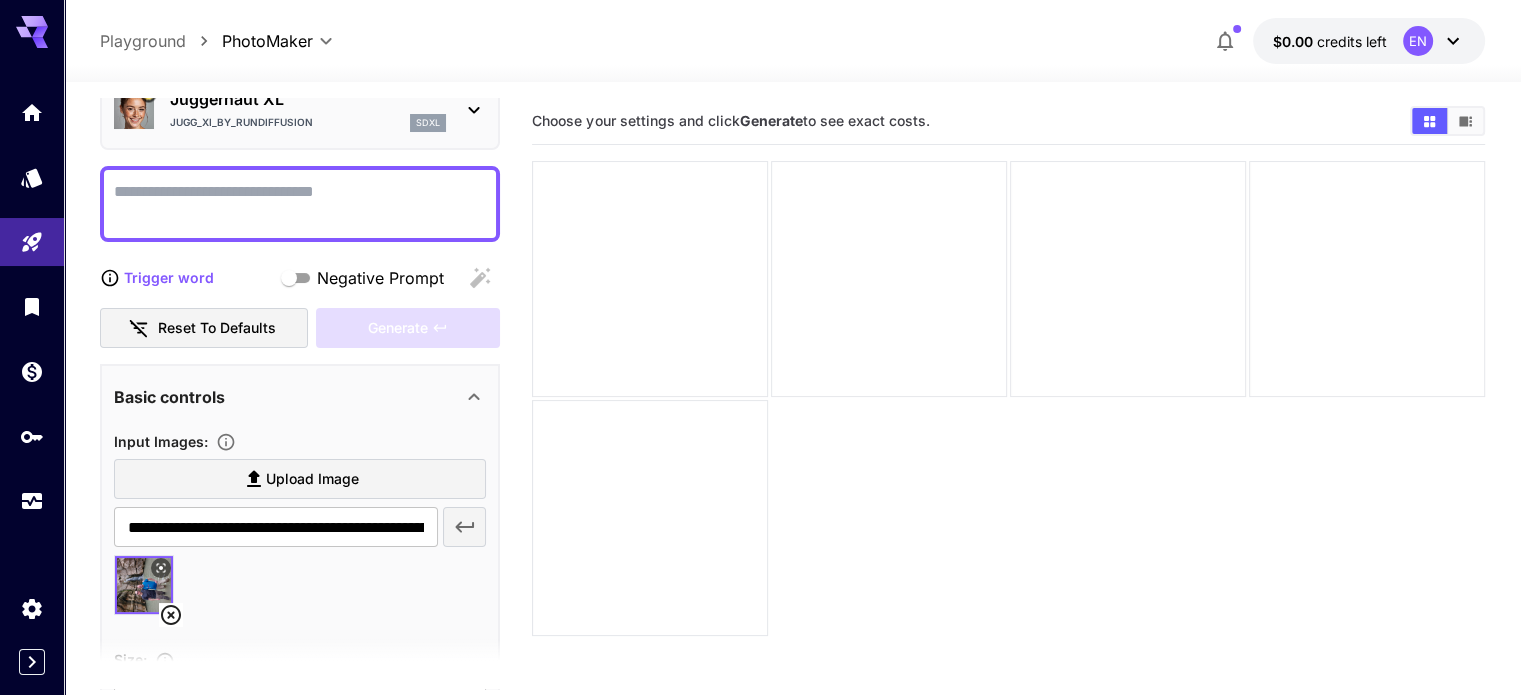 type on "**********" 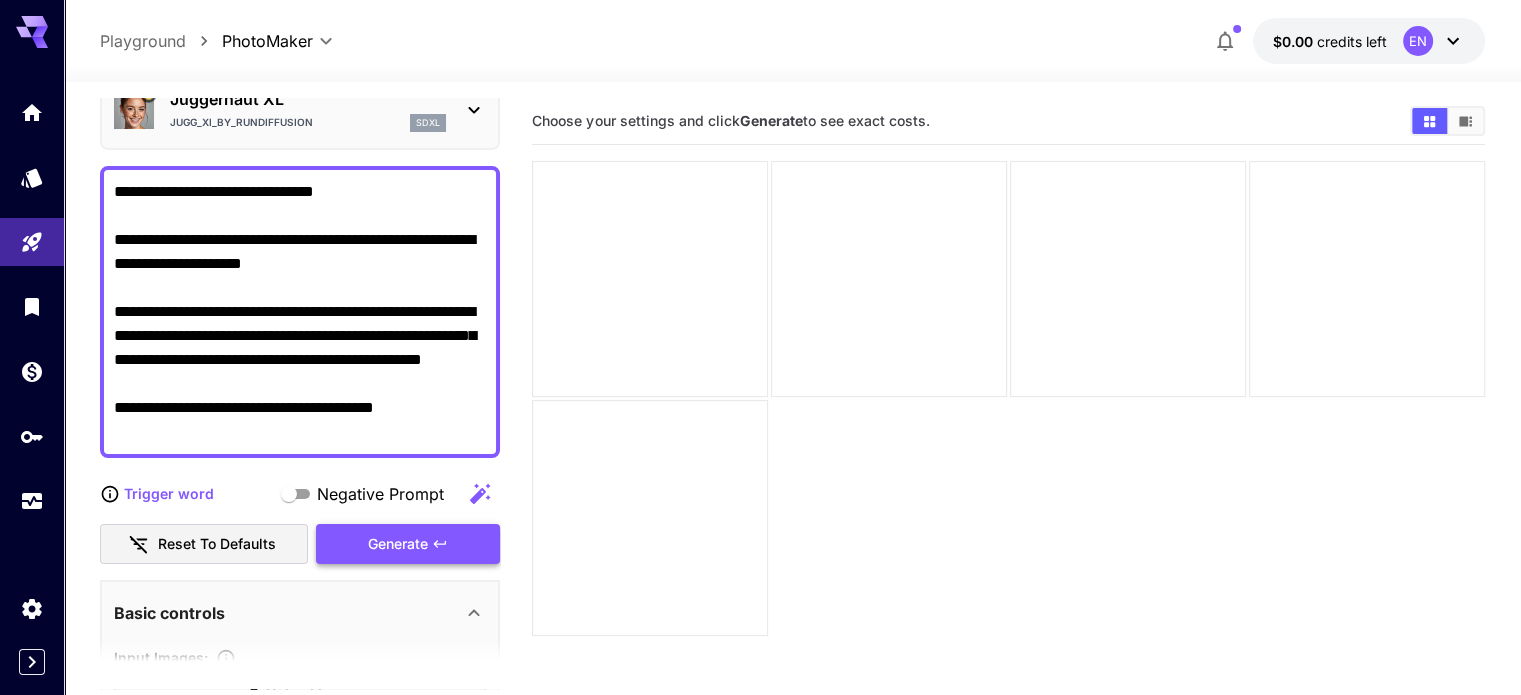 type on "**********" 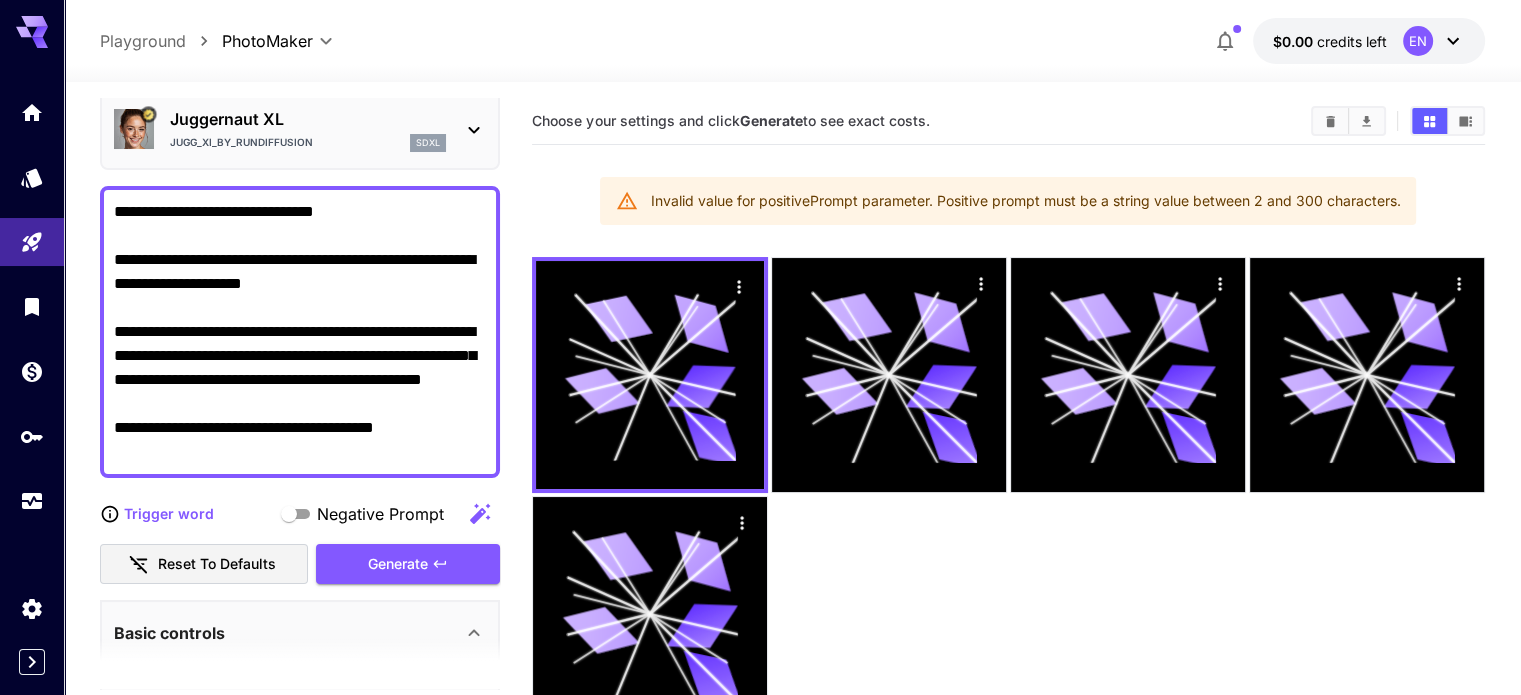 scroll, scrollTop: 0, scrollLeft: 0, axis: both 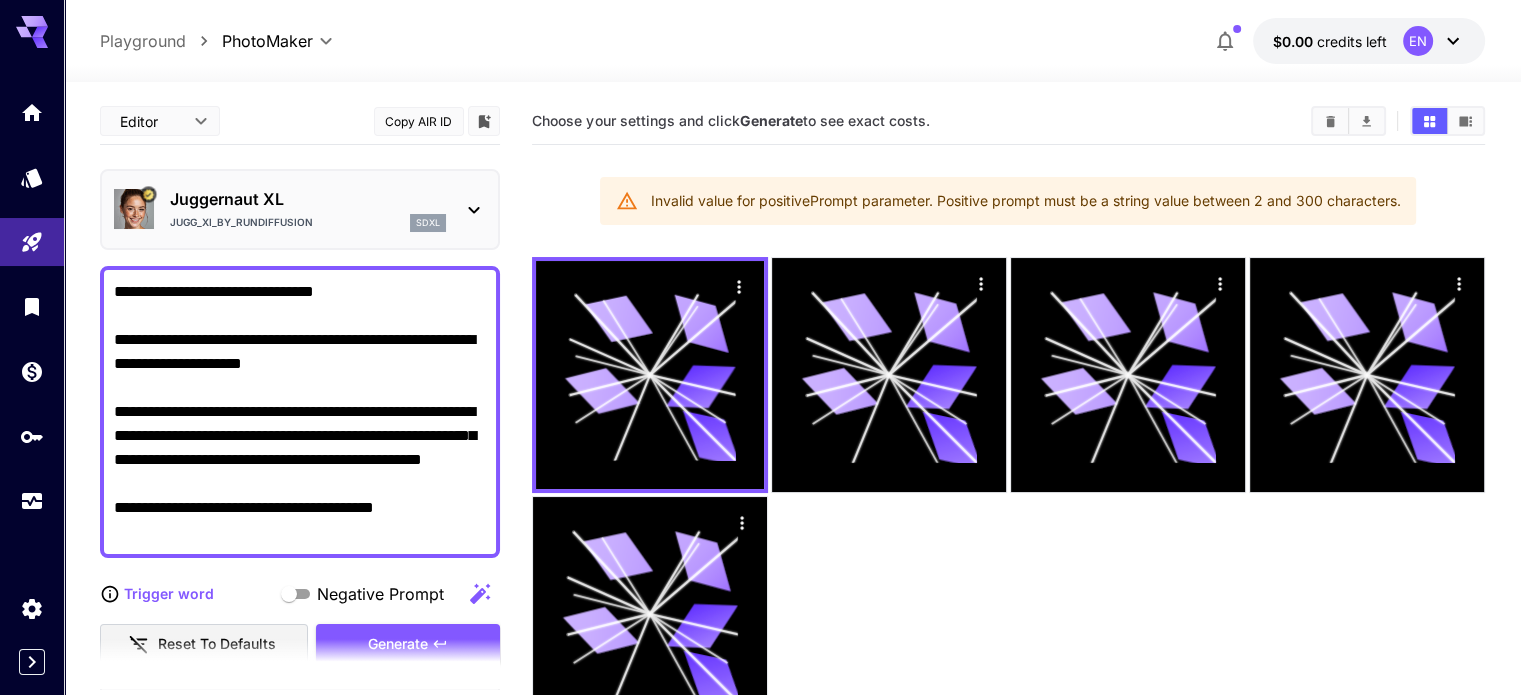 click on "**********" at bounding box center (300, 412) 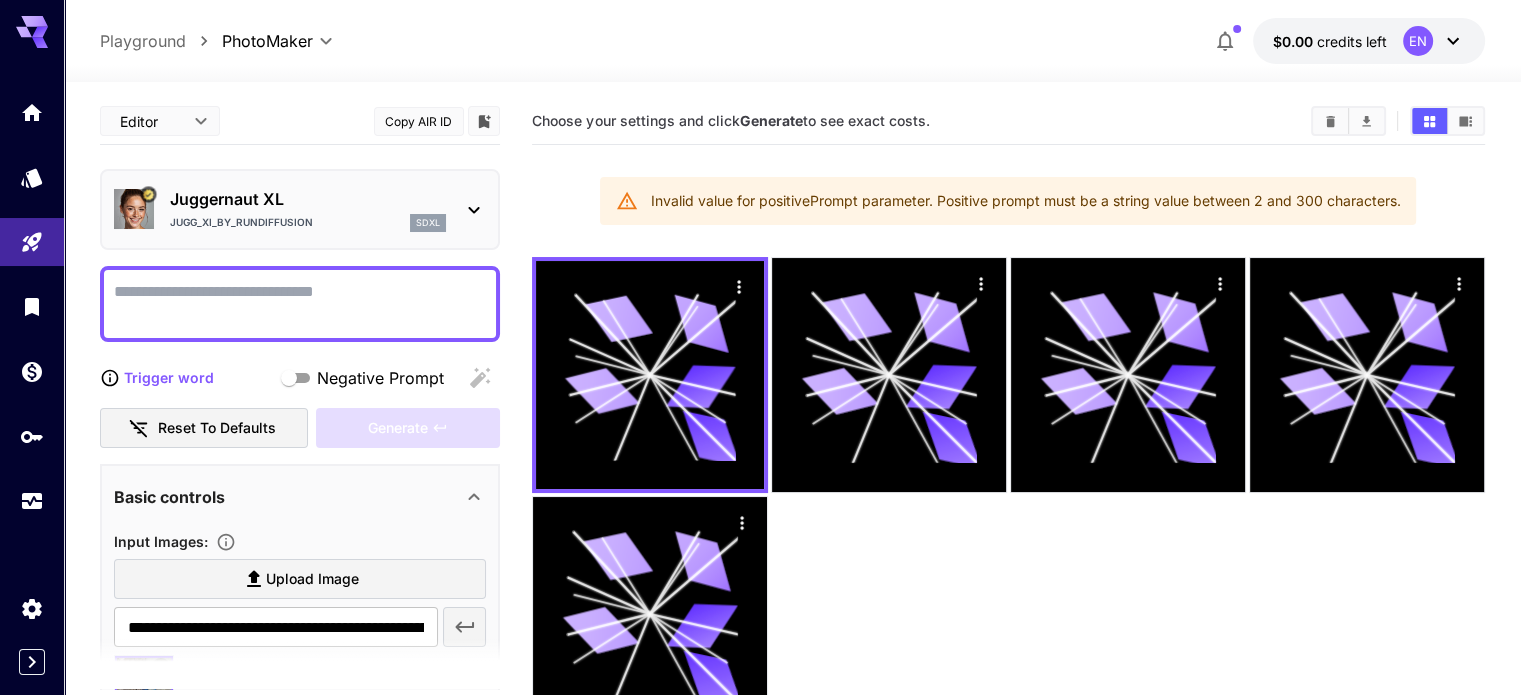 paste on "**********" 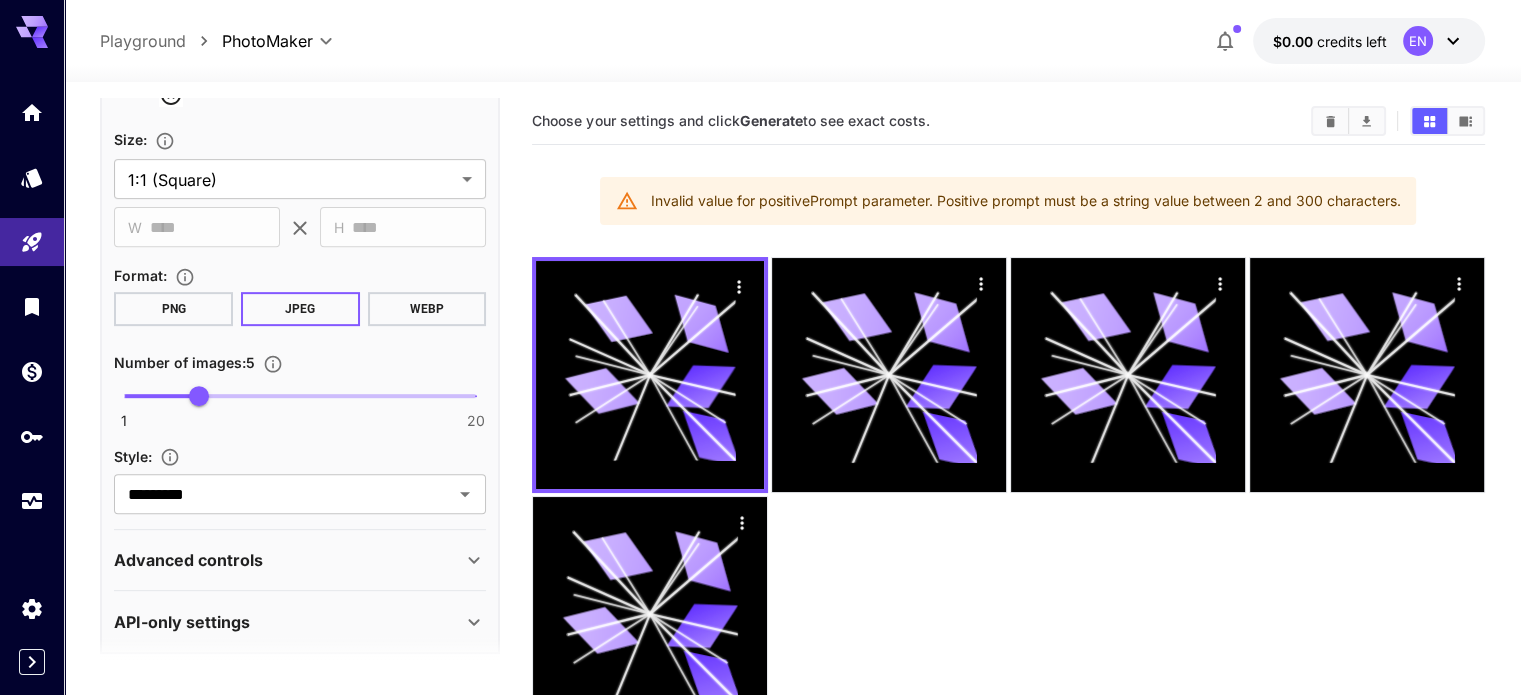 scroll, scrollTop: 847, scrollLeft: 0, axis: vertical 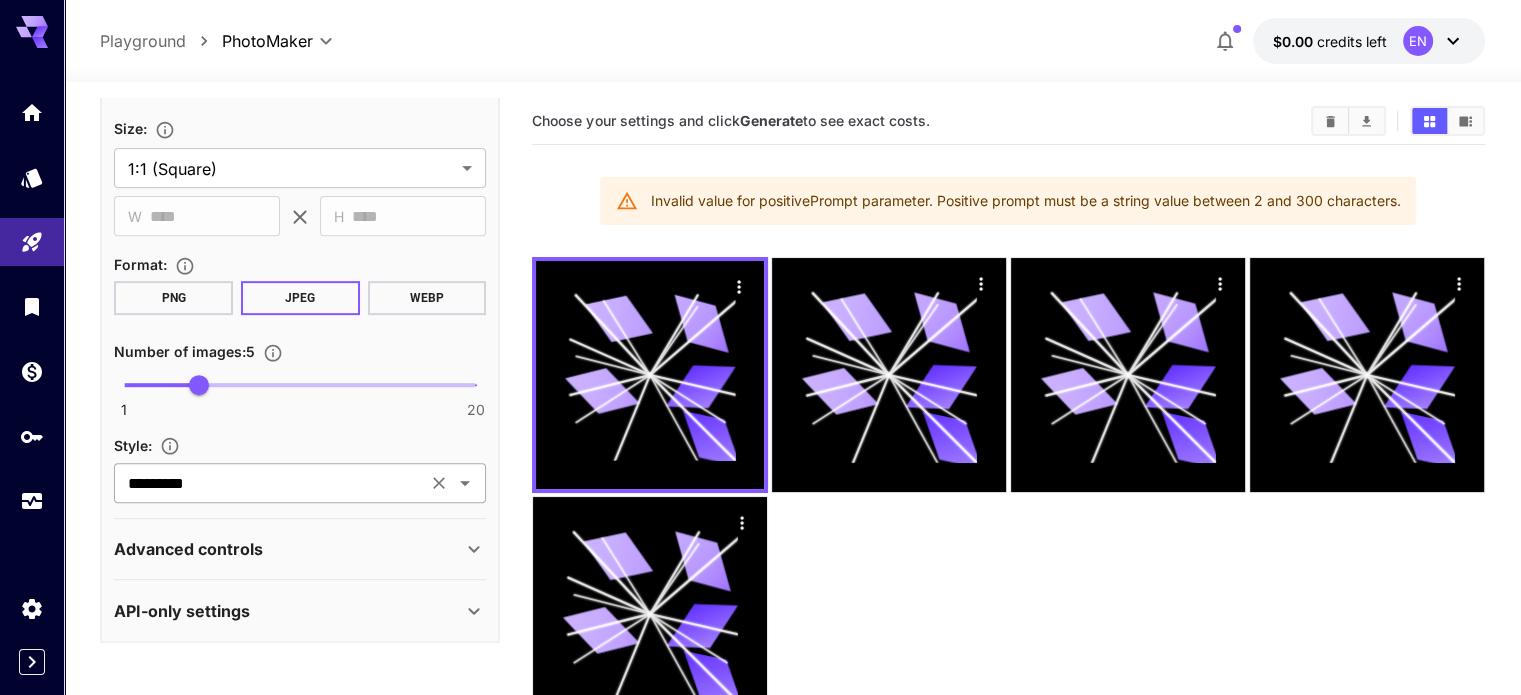 click on "*********" at bounding box center [270, 483] 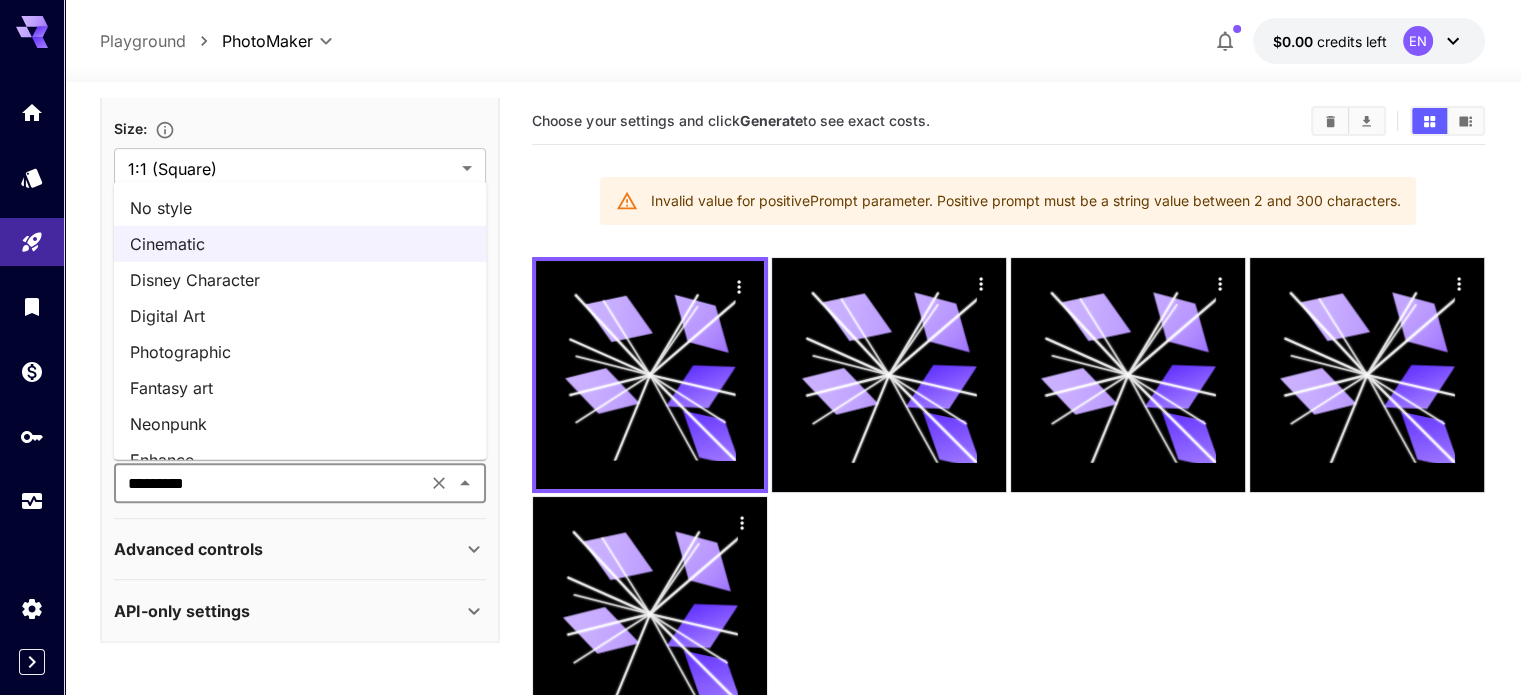 click on "Photographic" at bounding box center [300, 352] 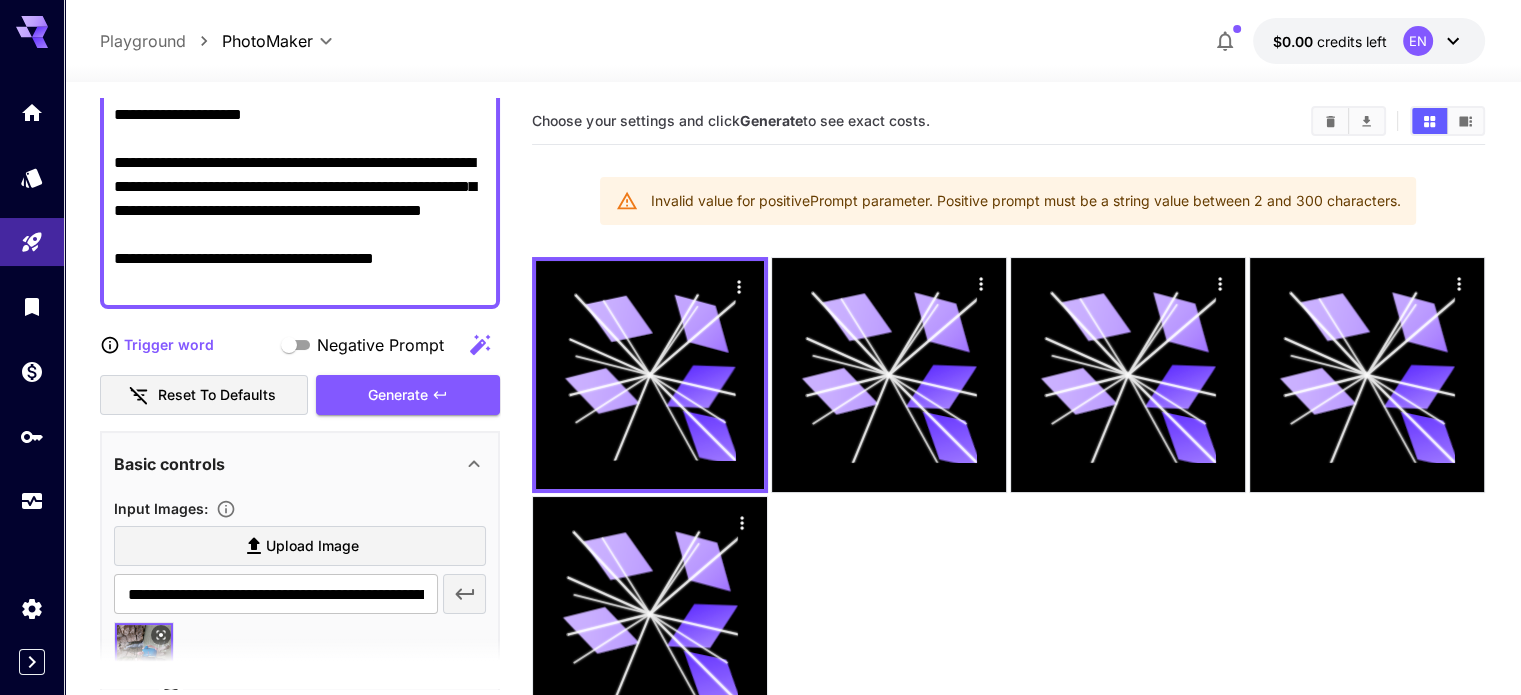 scroll, scrollTop: 247, scrollLeft: 0, axis: vertical 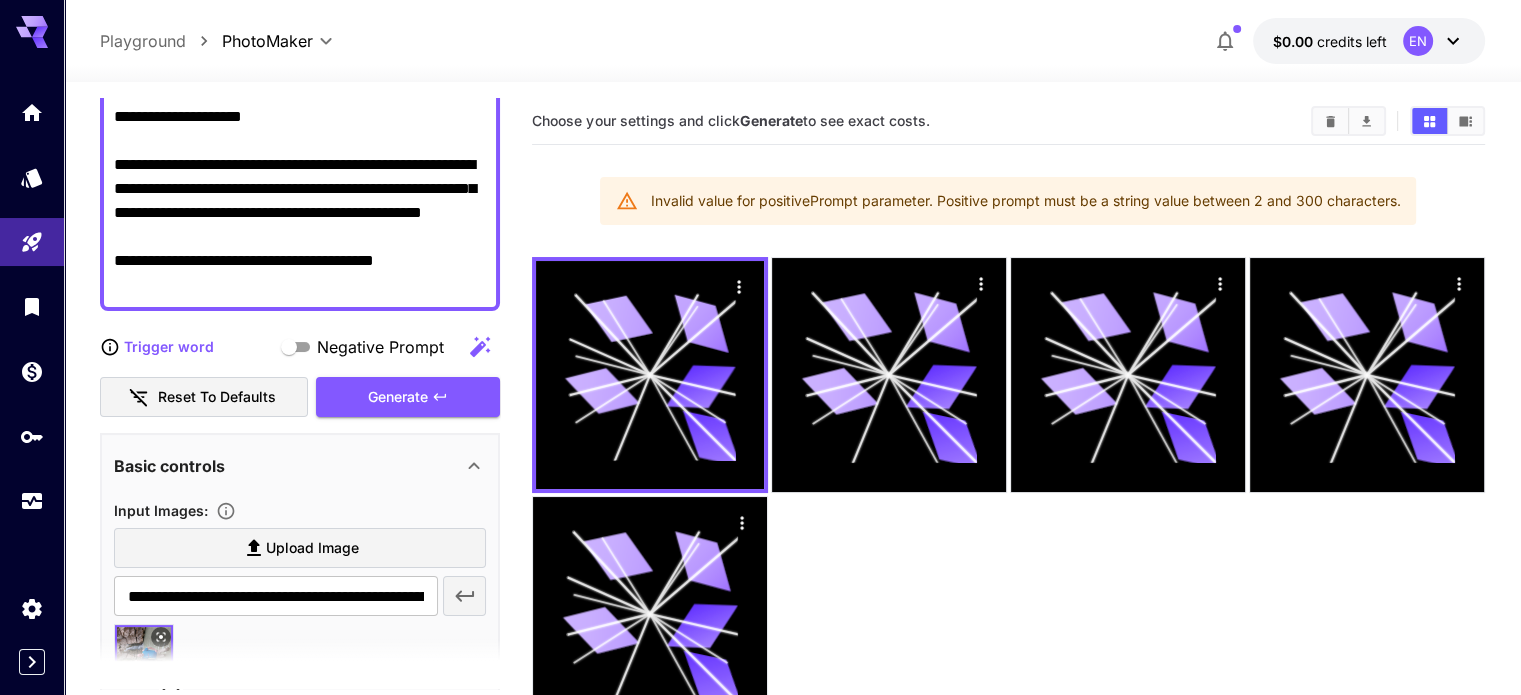 click 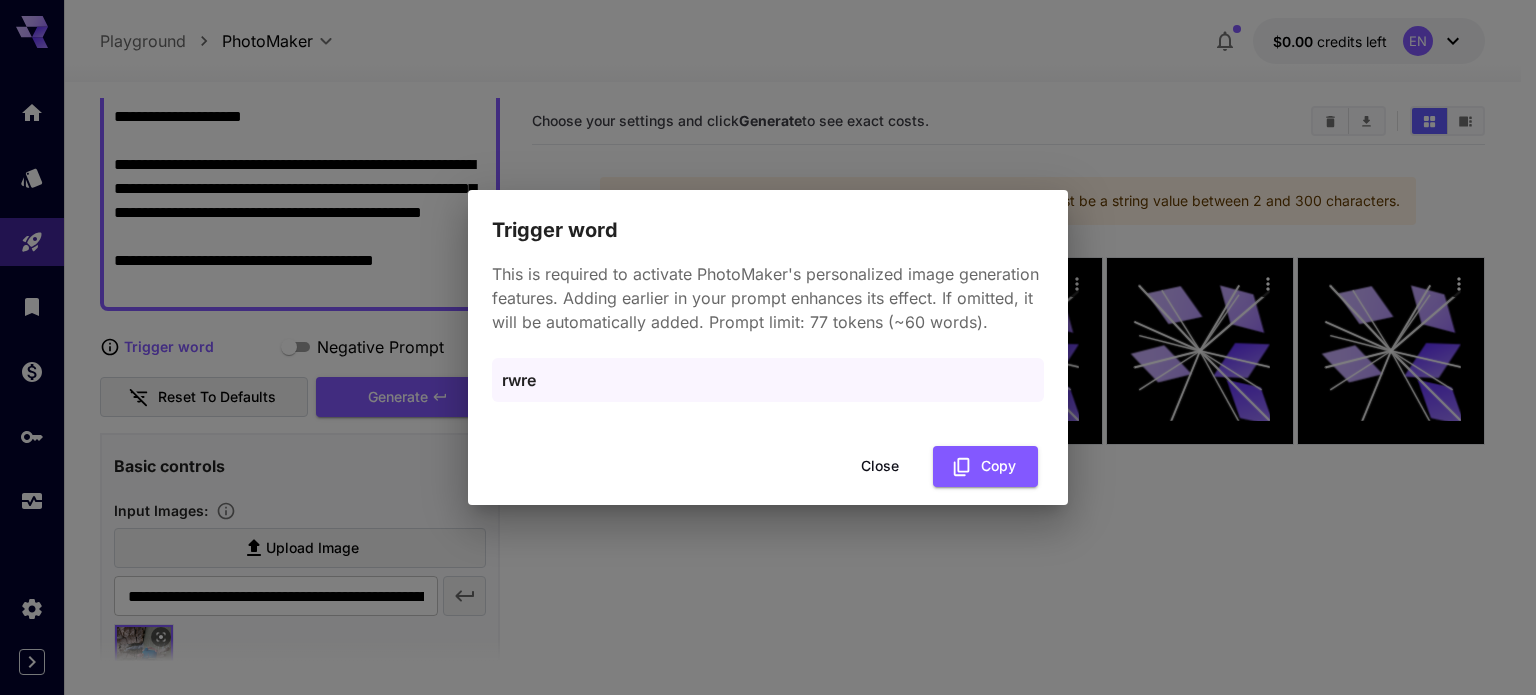 click on "Trigger word This is required to activate PhotoMaker's personalized image generation features. Adding earlier in your prompt enhances its effect. If omitted, it will be automatically added. Prompt limit: 77 tokens (~60 words). rwre Close Copy" at bounding box center [768, 347] 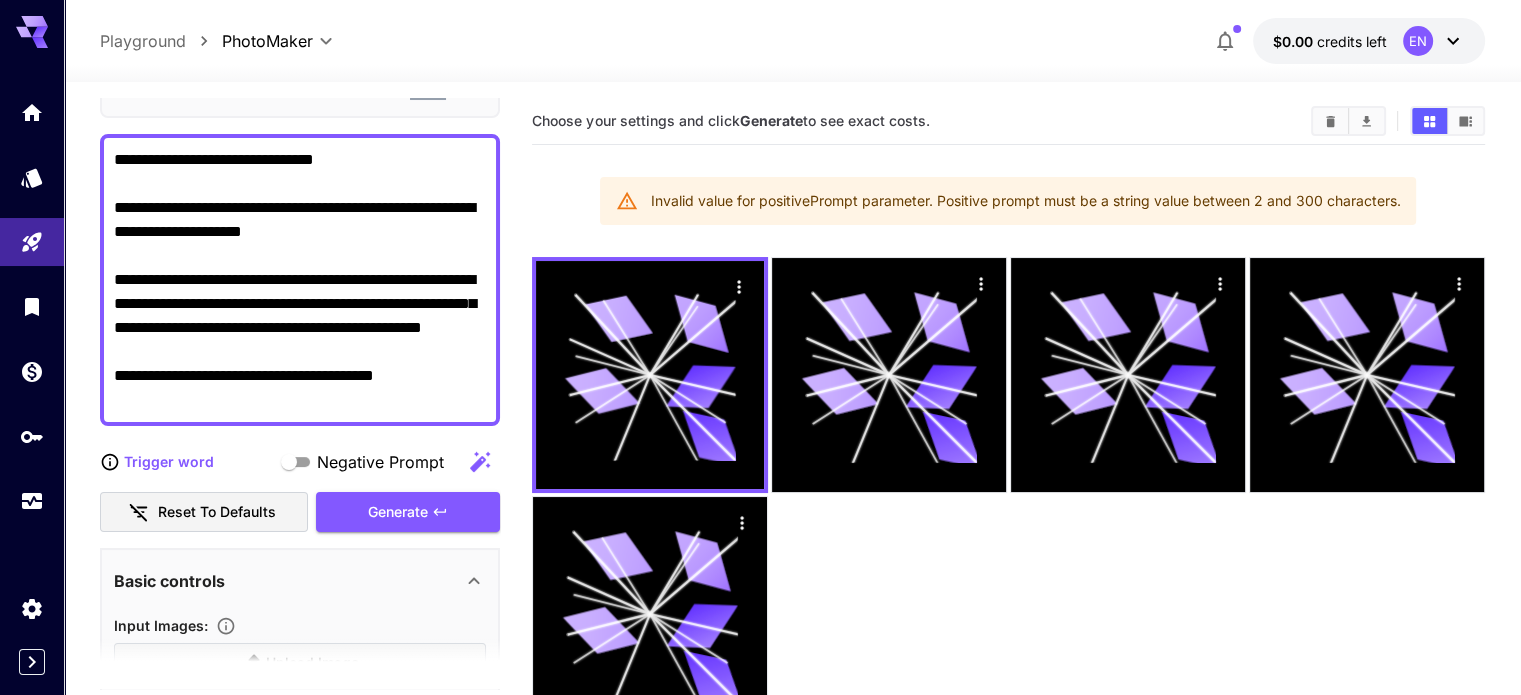 scroll, scrollTop: 0, scrollLeft: 0, axis: both 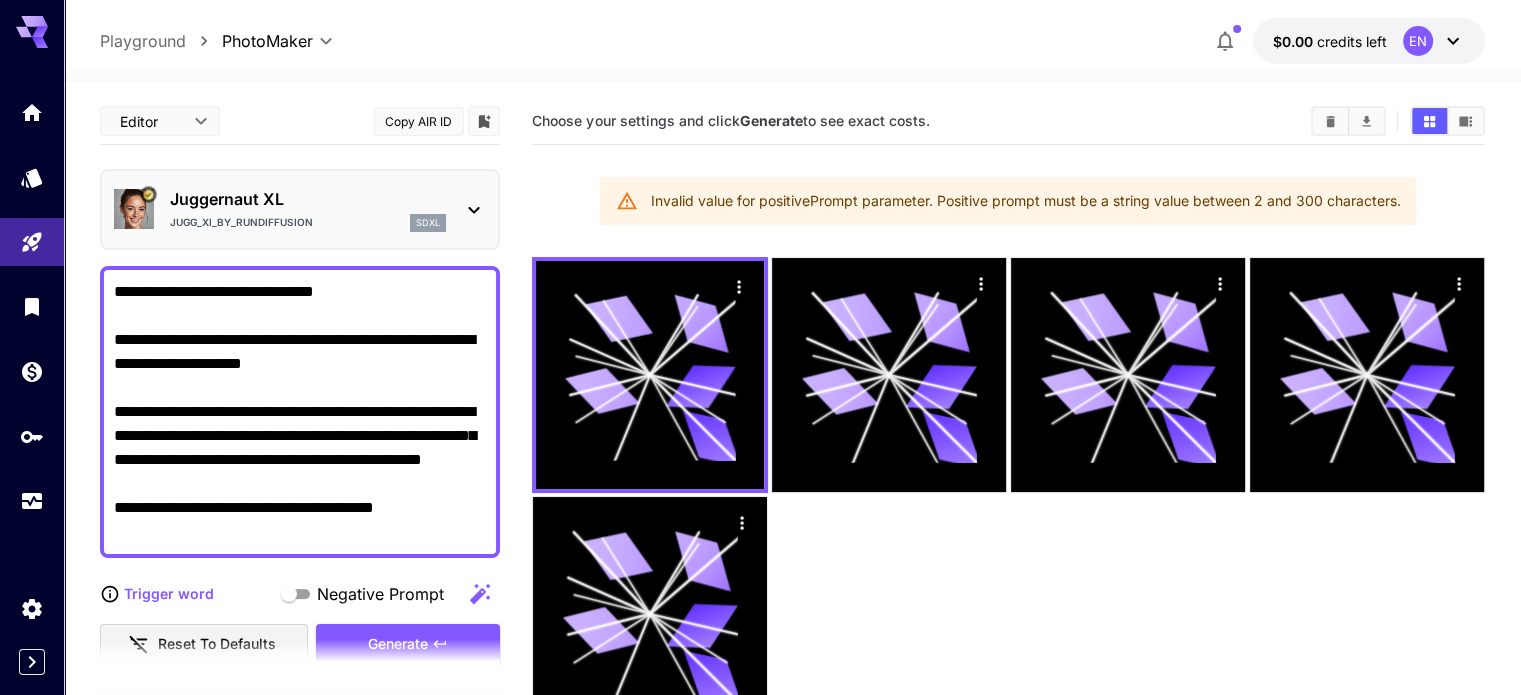 click on "Trigger word" at bounding box center [169, 593] 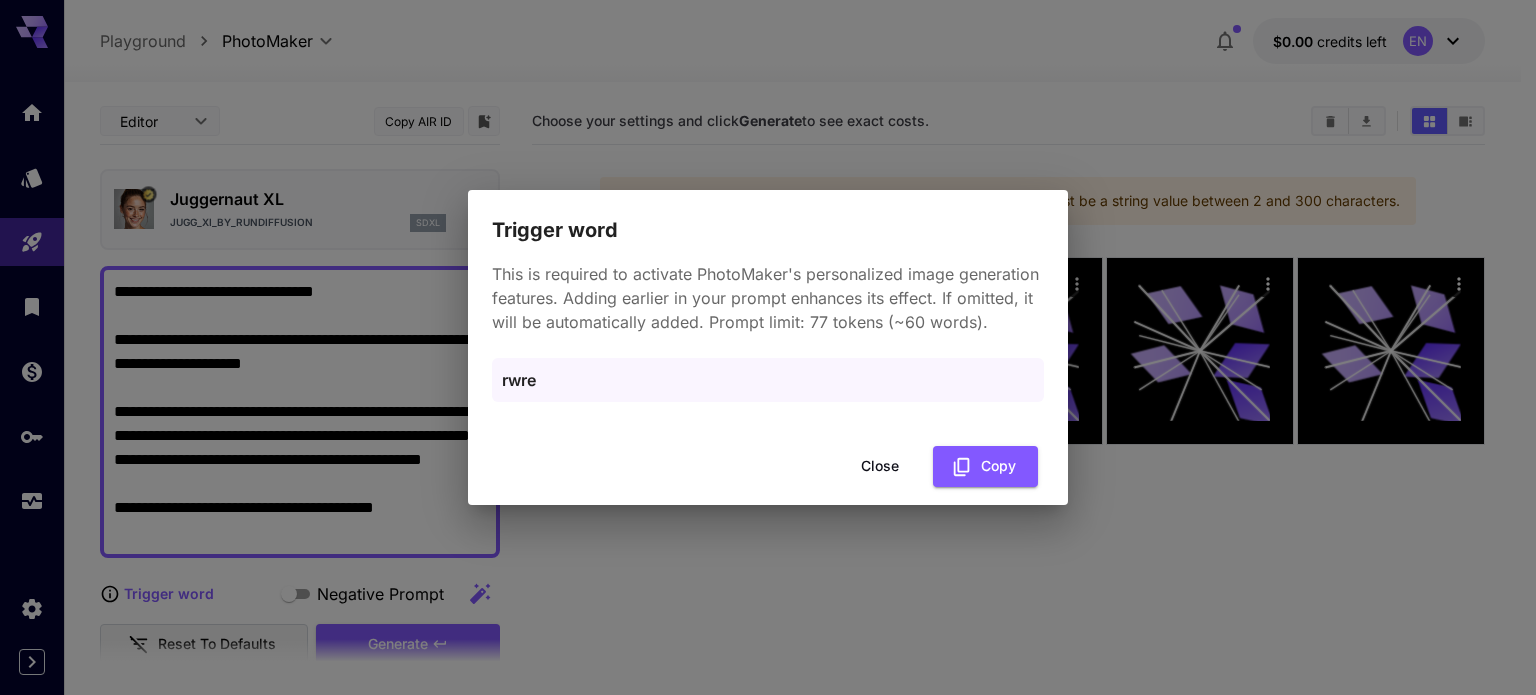 click on "Trigger word This is required to activate PhotoMaker's personalized image generation features. Adding earlier in your prompt enhances its effect. If omitted, it will be automatically added. Prompt limit: 77 tokens (~60 words). rwre Close Copy" at bounding box center [768, 347] 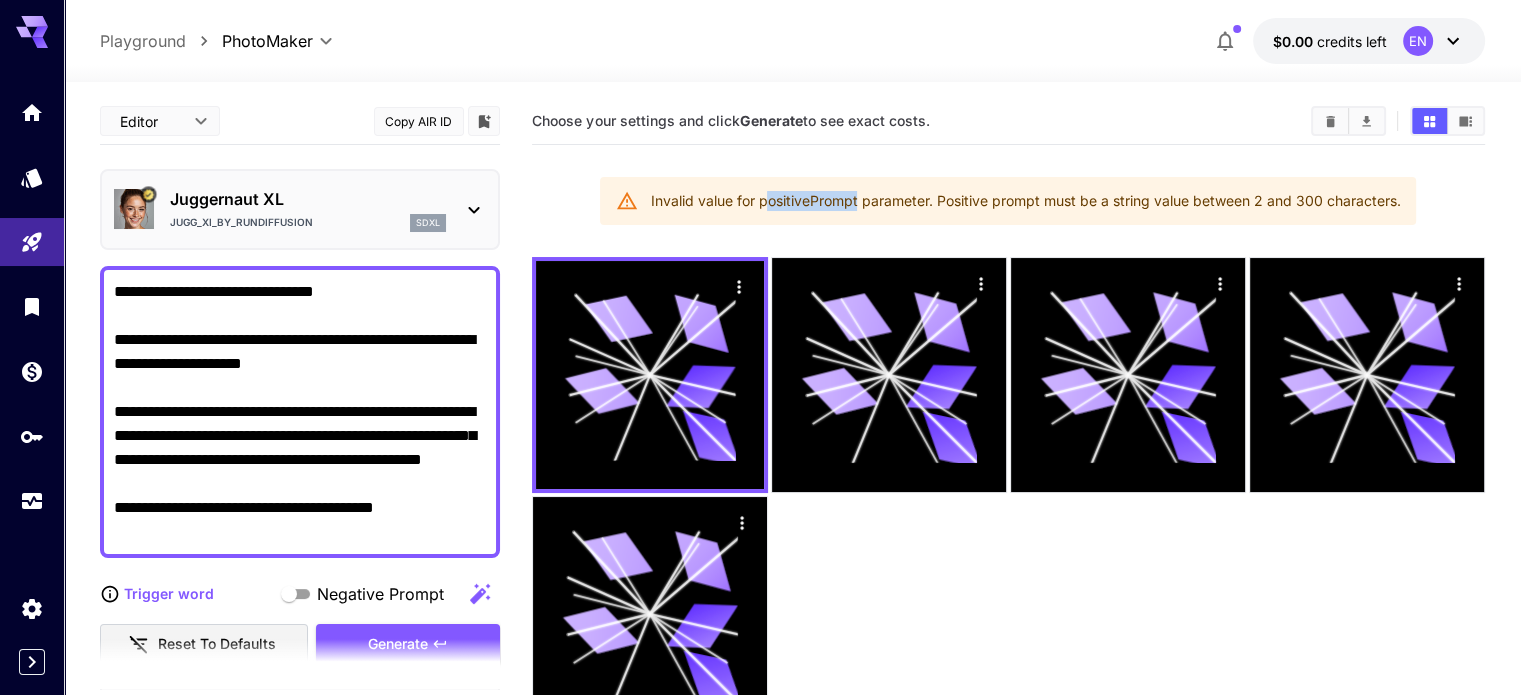 drag, startPoint x: 763, startPoint y: 203, endPoint x: 858, endPoint y: 198, distance: 95.131485 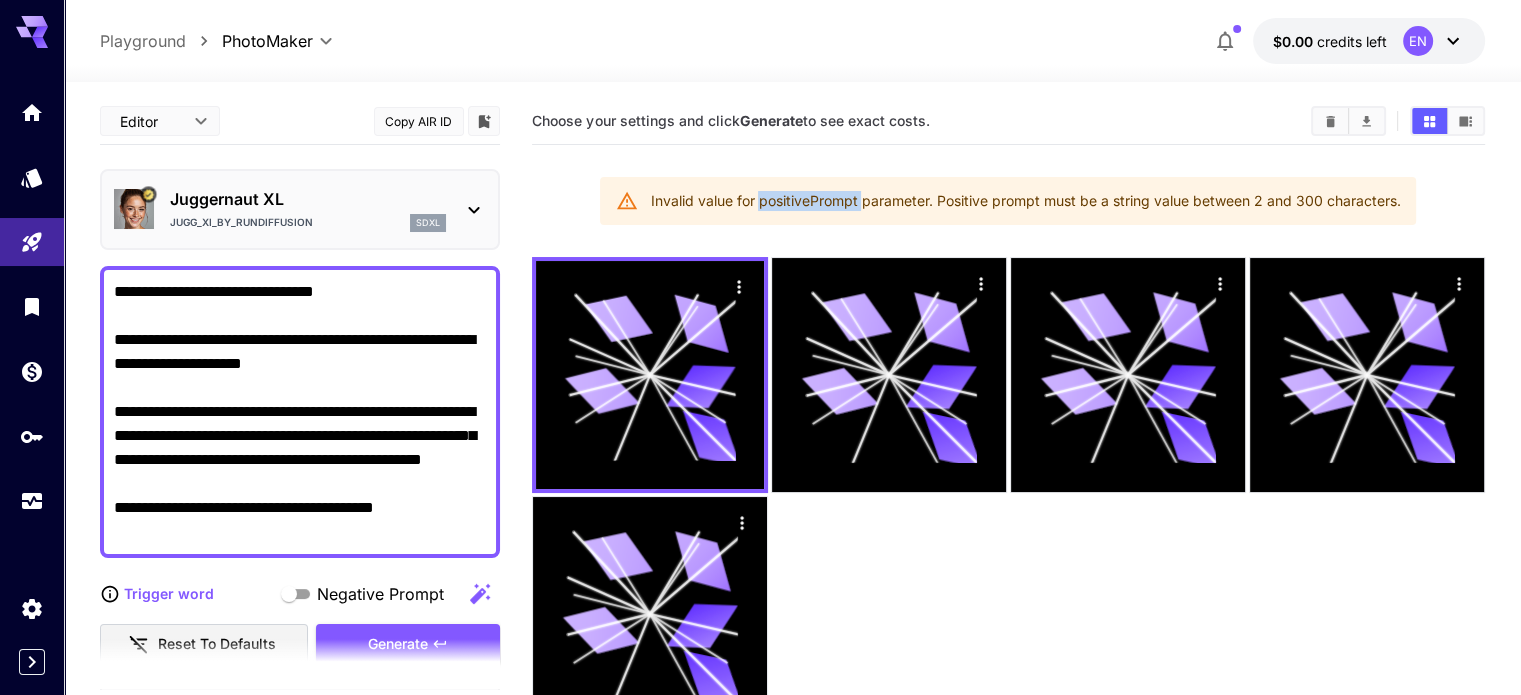 click on "Invalid value for positivePrompt parameter. Positive prompt must be a string value between 2 and 300 characters." at bounding box center (1025, 201) 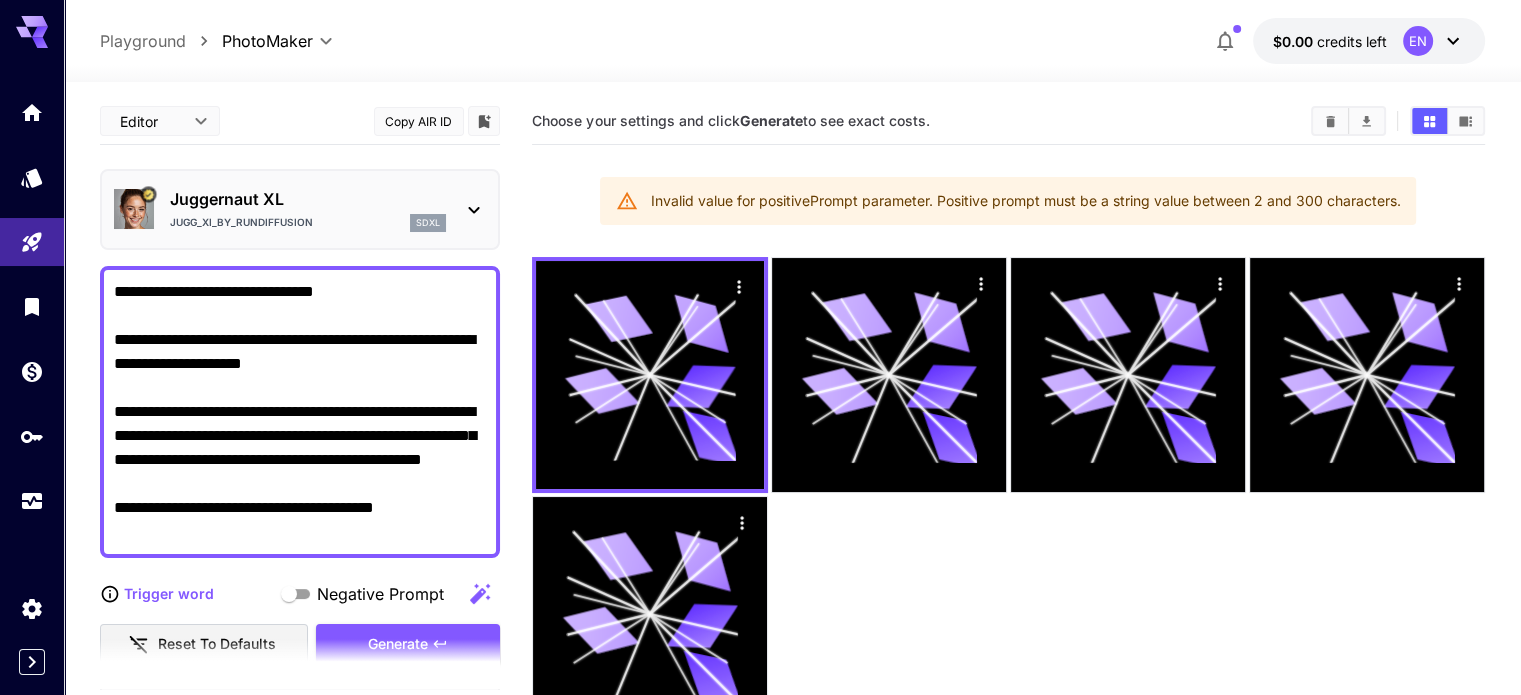 scroll, scrollTop: 300, scrollLeft: 0, axis: vertical 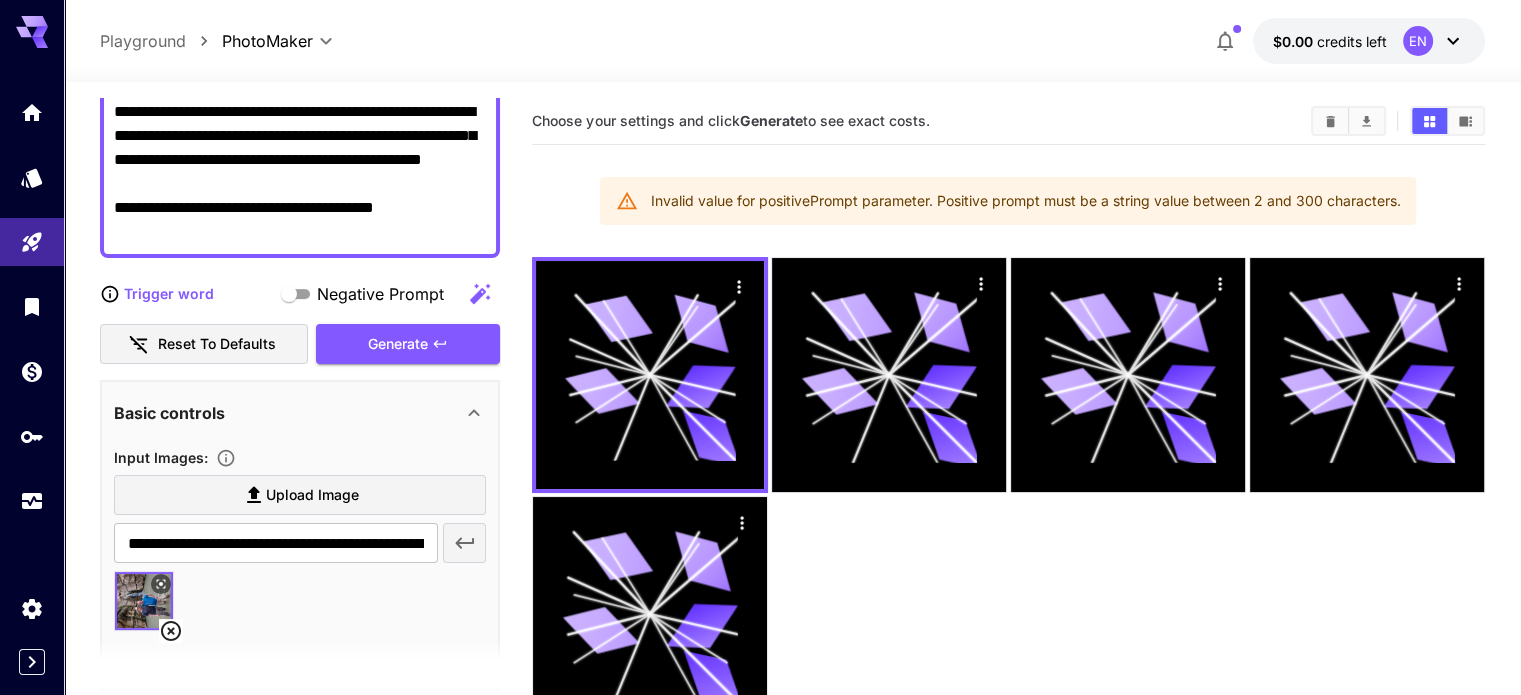click at bounding box center (144, 601) 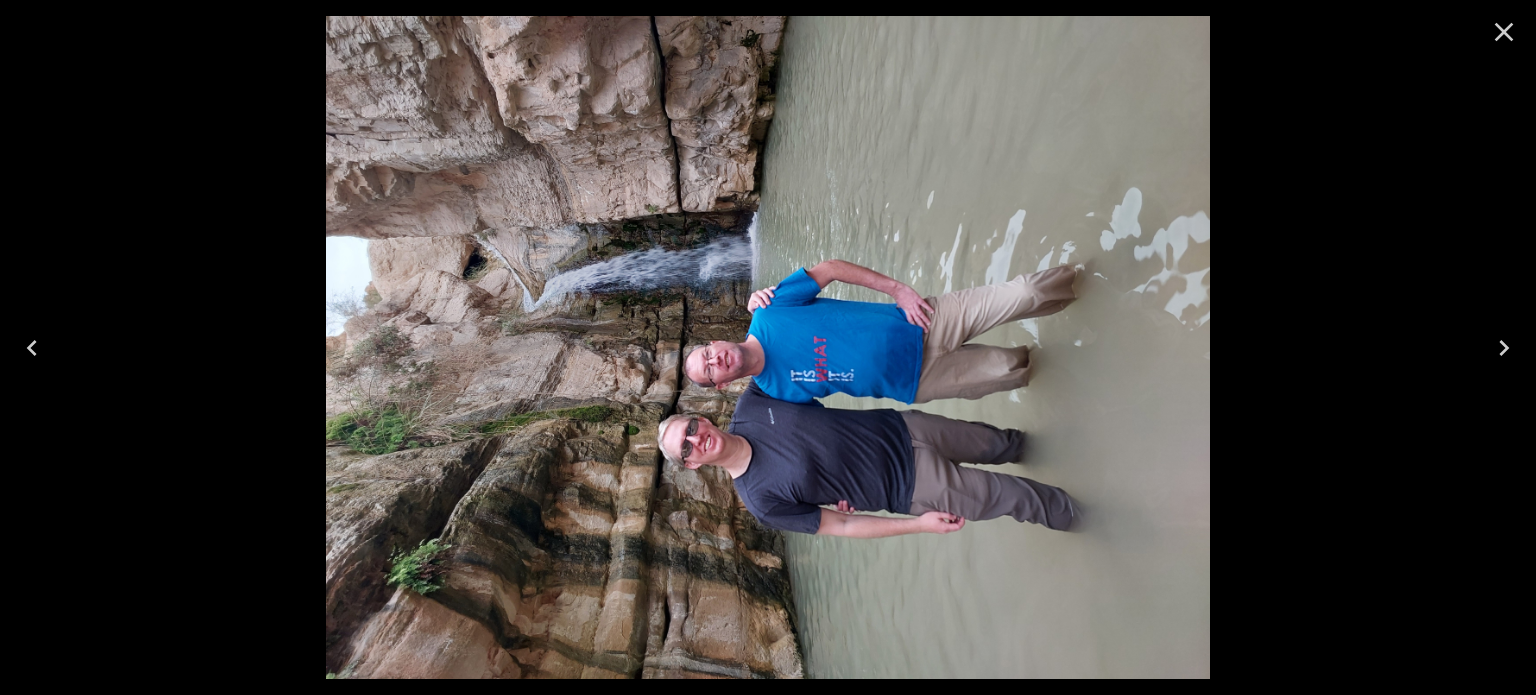 click 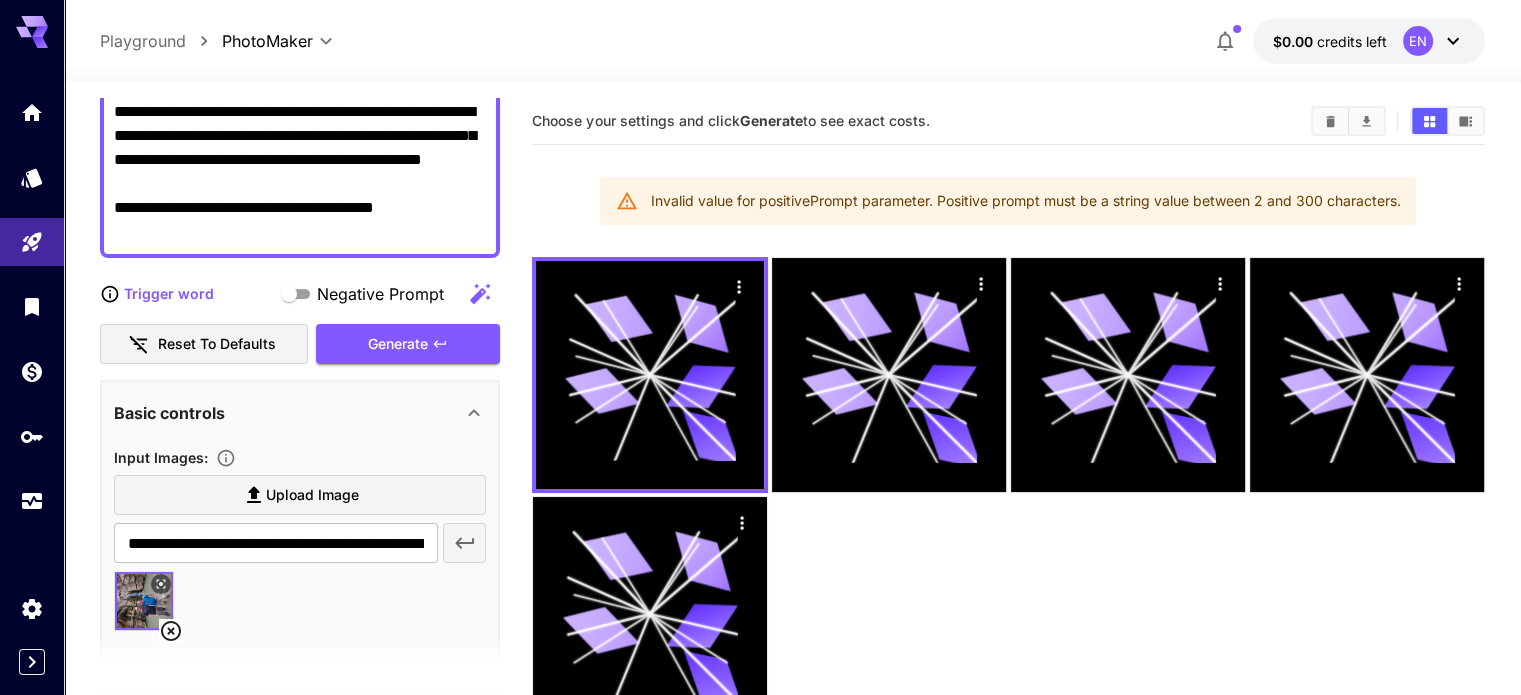 click 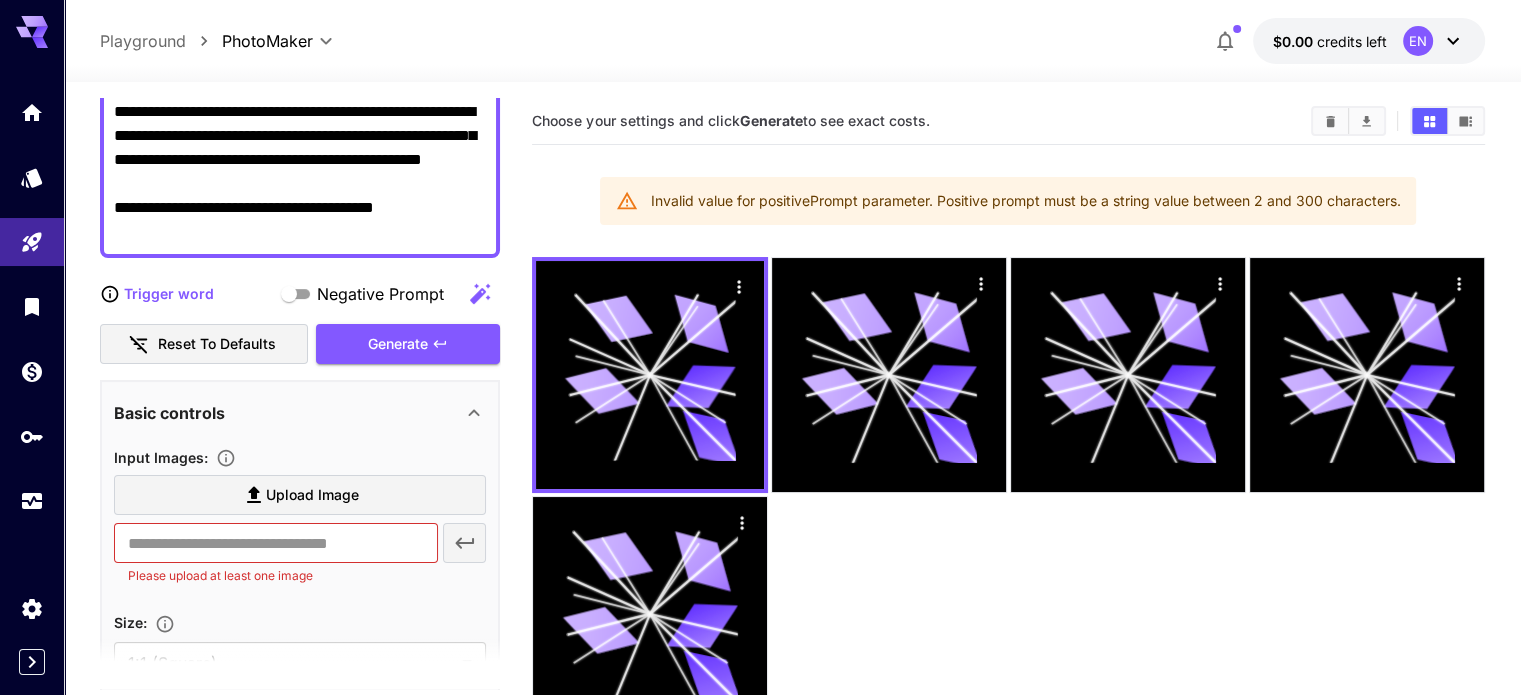 click on "Upload Image" at bounding box center (312, 495) 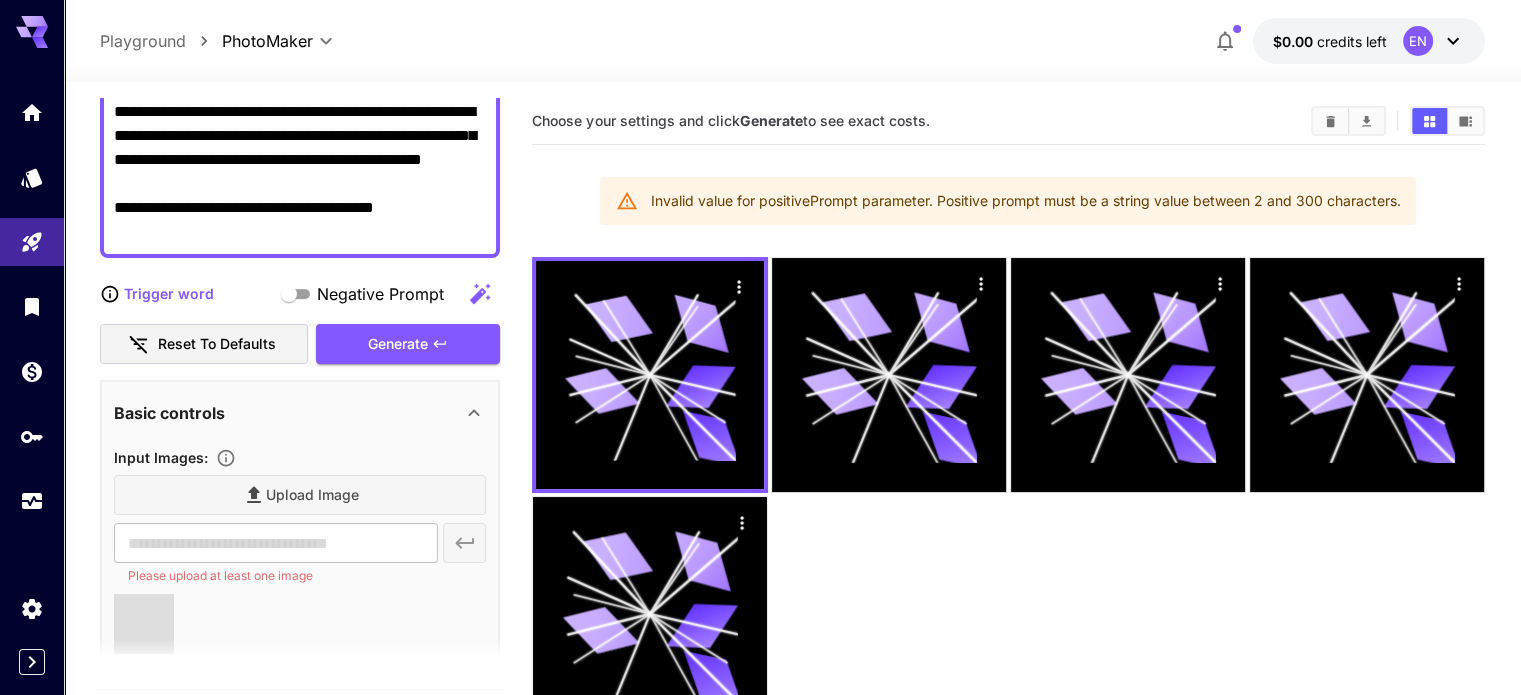 type on "**********" 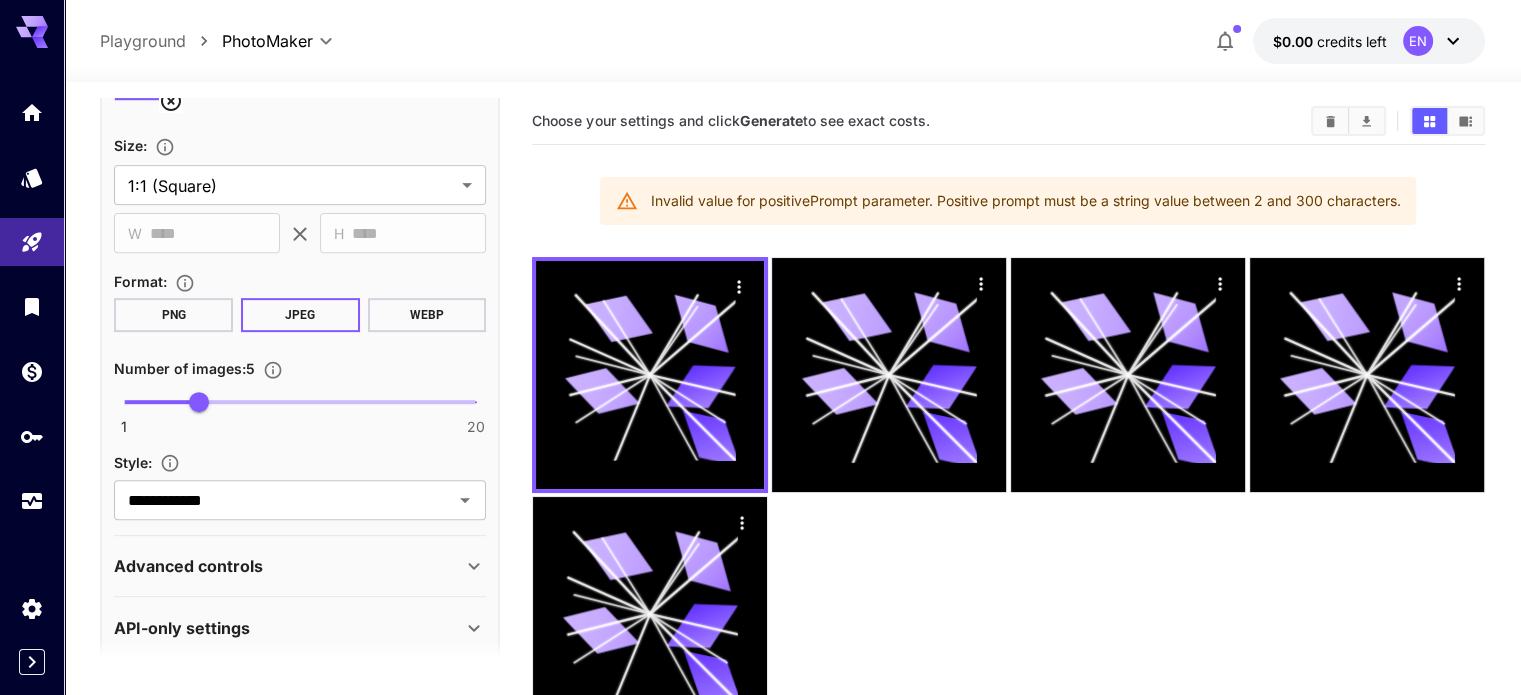 scroll, scrollTop: 847, scrollLeft: 0, axis: vertical 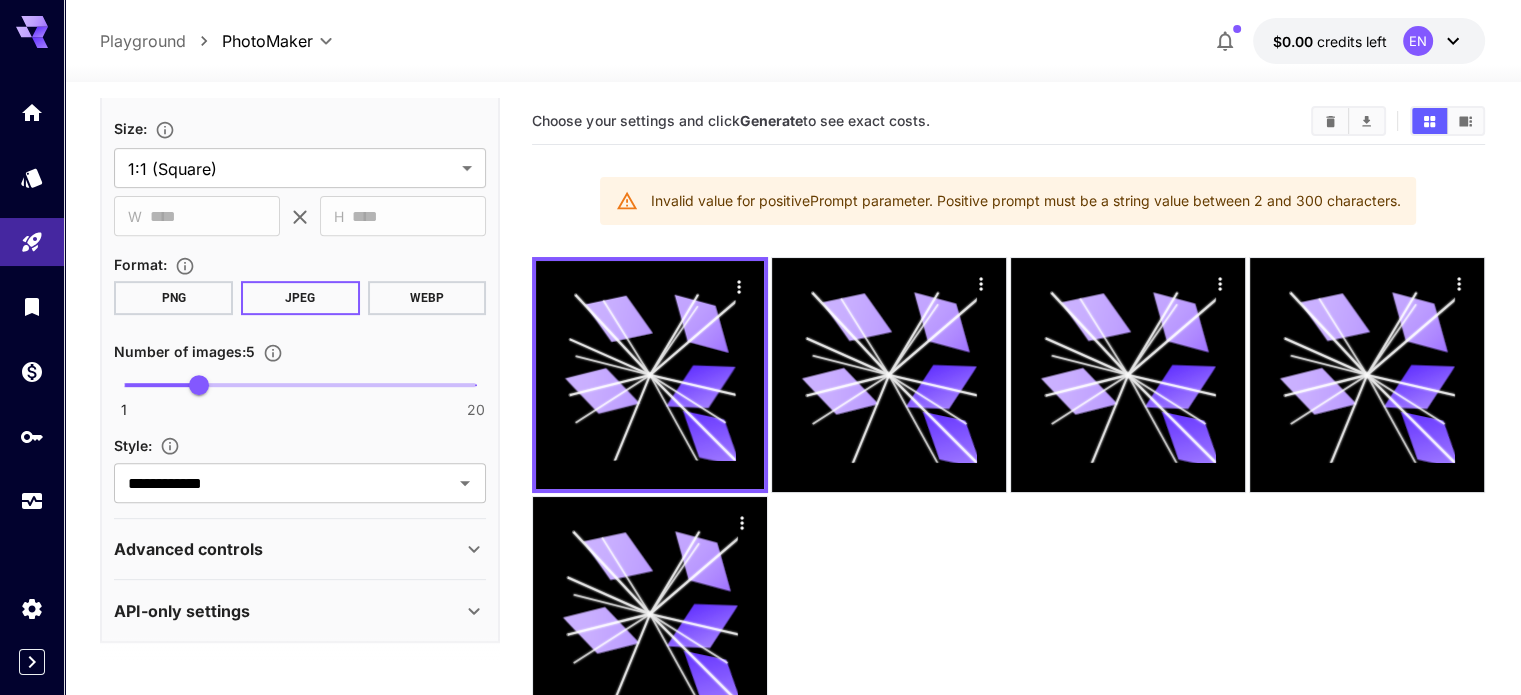 click on "Advanced controls" at bounding box center [288, 549] 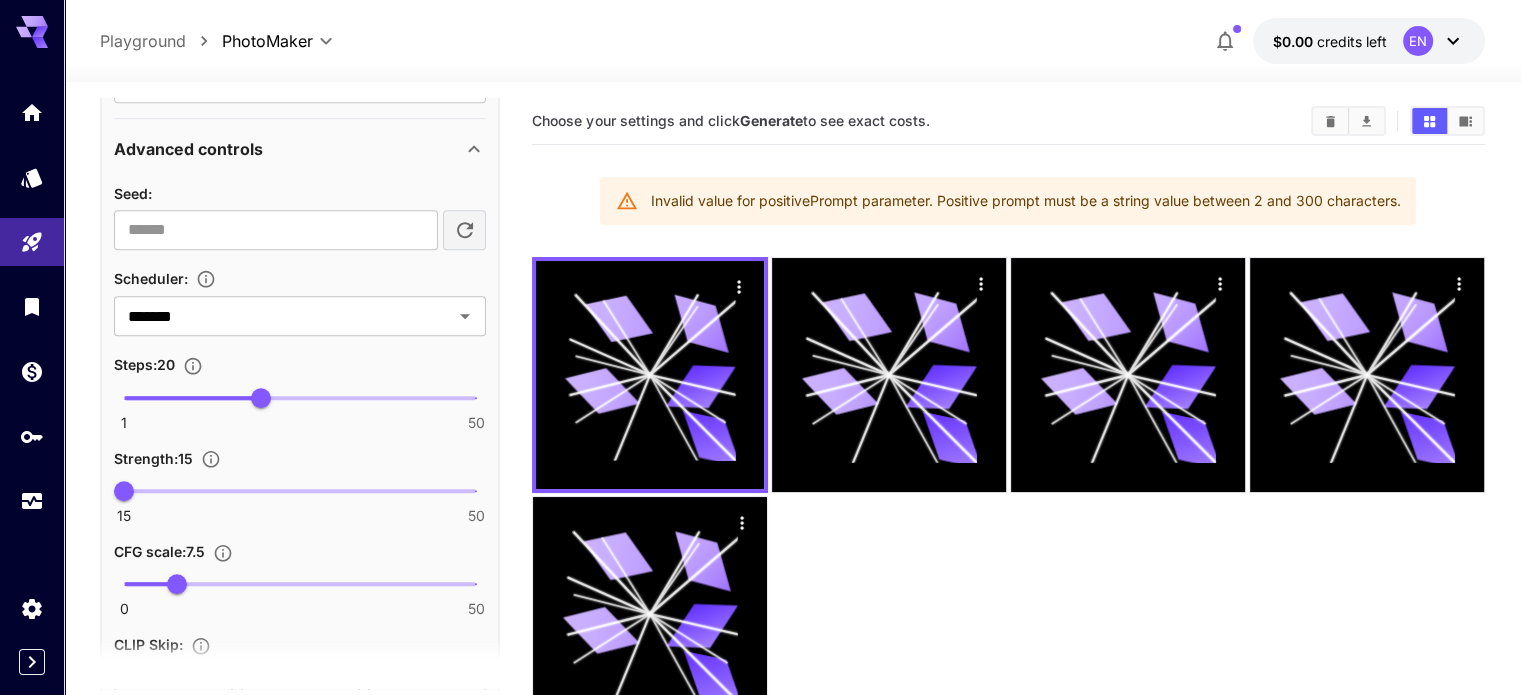 scroll, scrollTop: 1384, scrollLeft: 0, axis: vertical 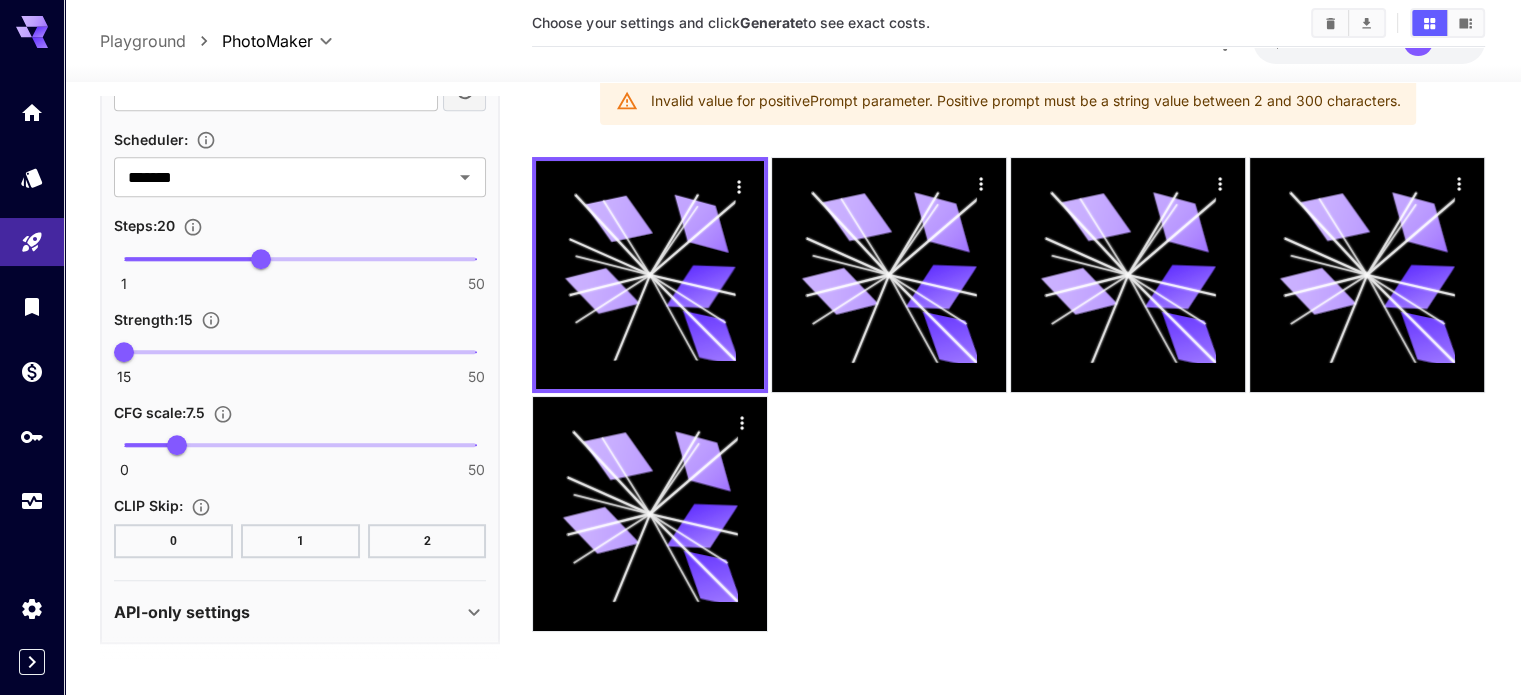 click on "API-only settings" at bounding box center [182, 612] 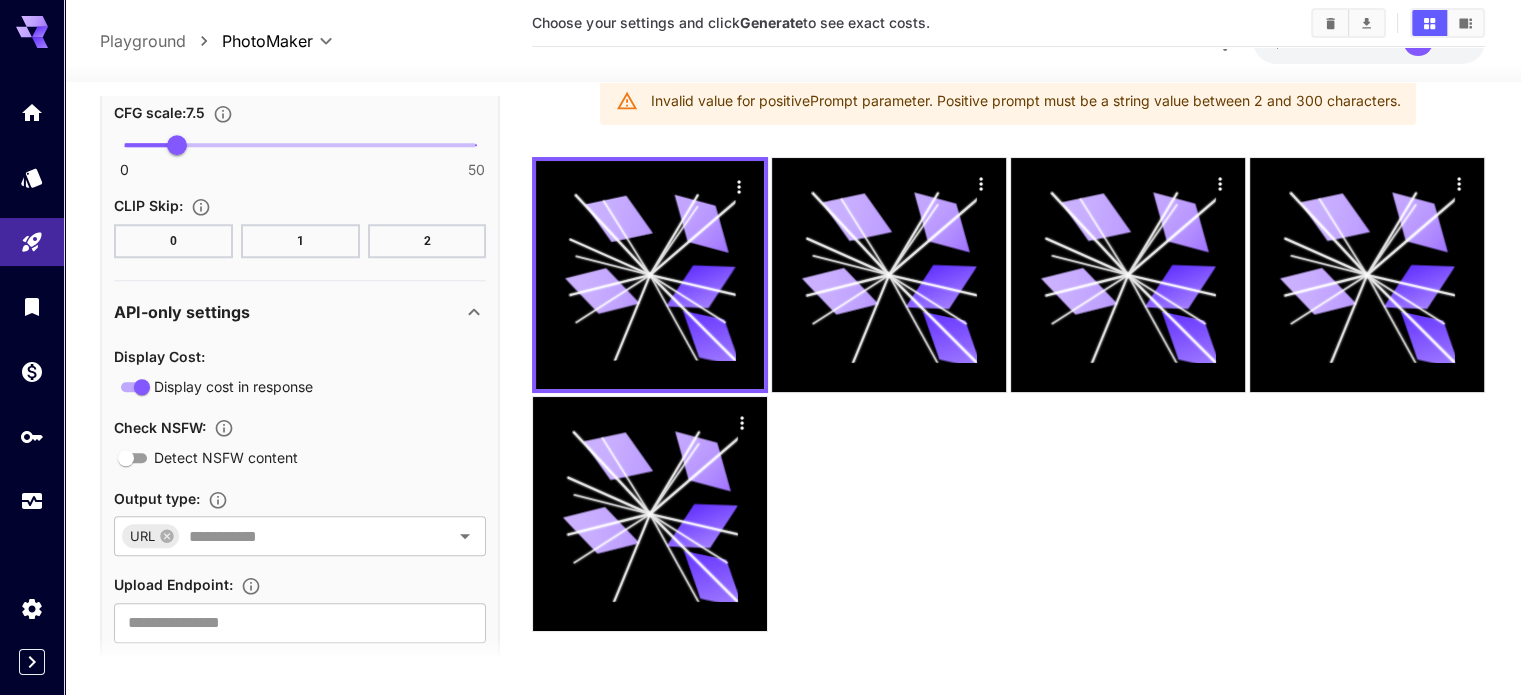 scroll, scrollTop: 1724, scrollLeft: 0, axis: vertical 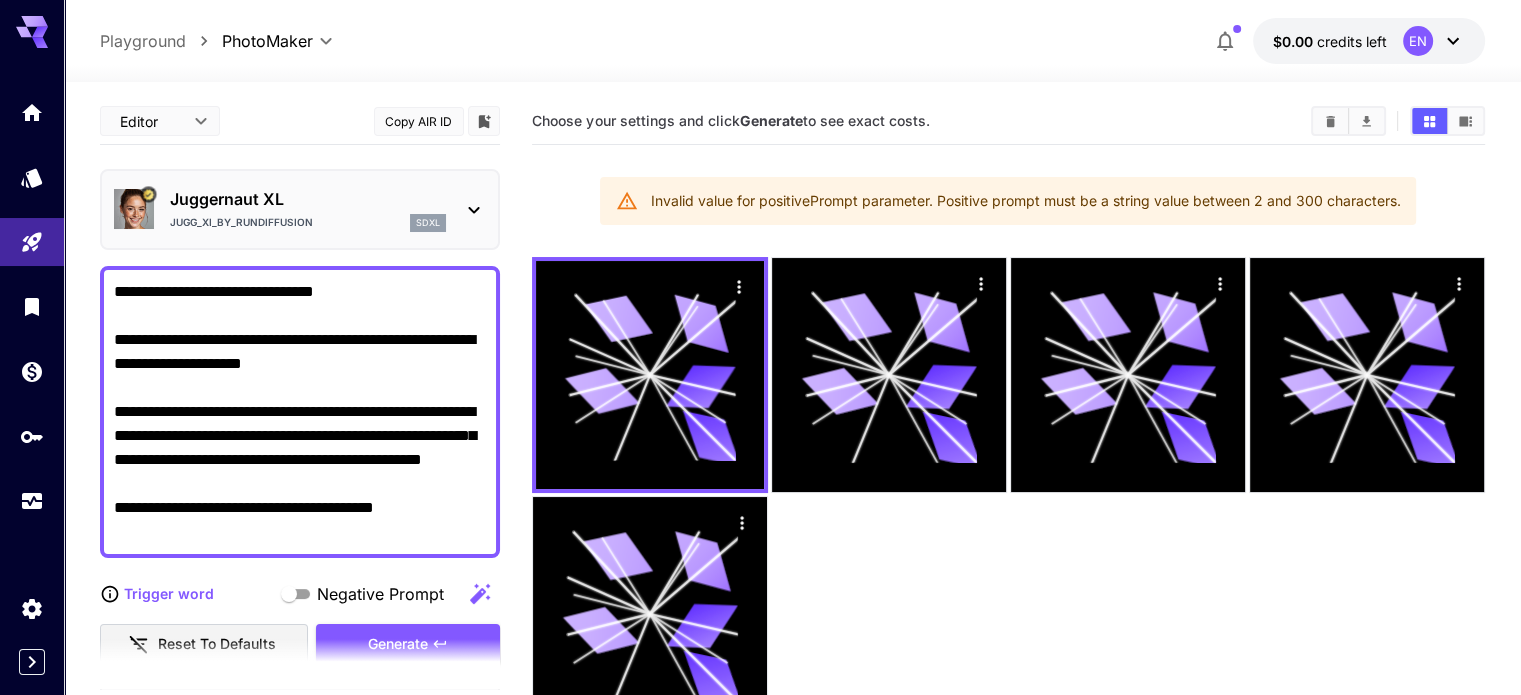 click on "**********" at bounding box center (300, 412) 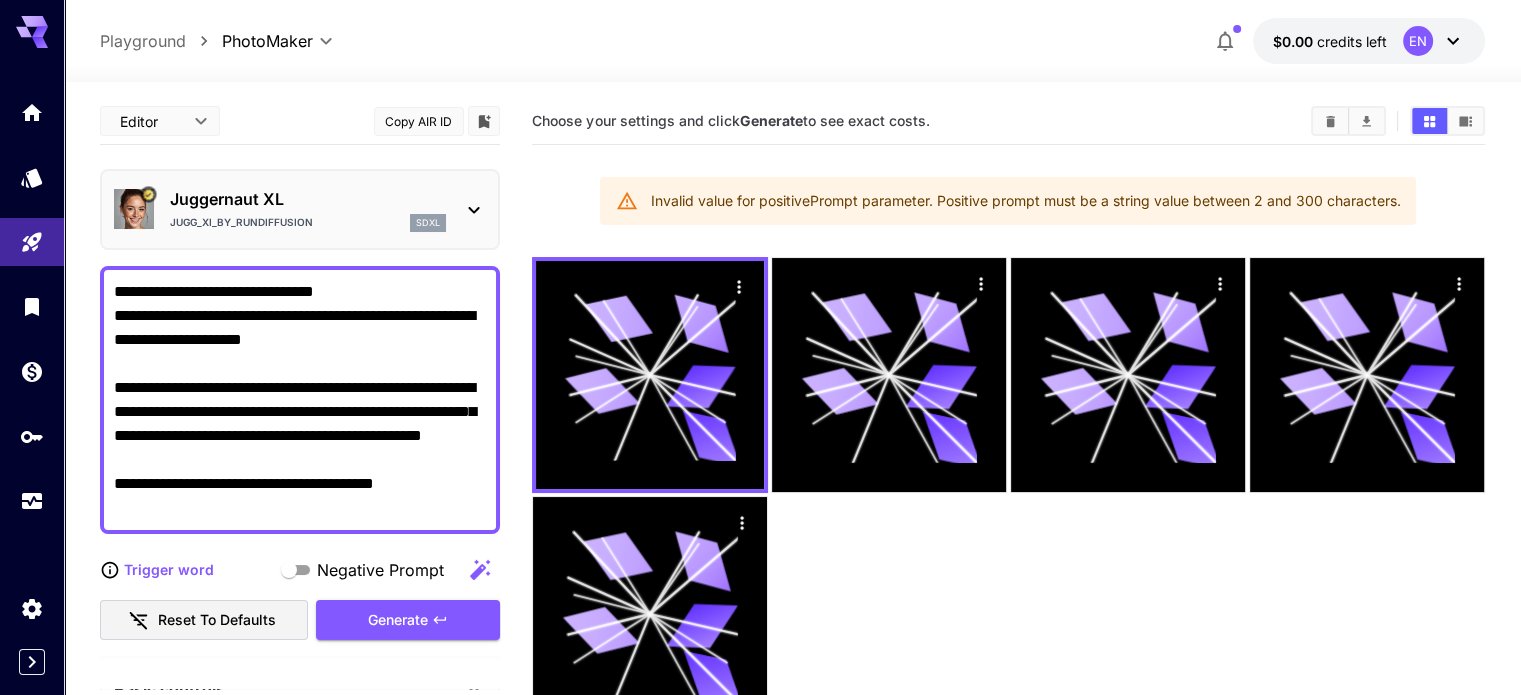 click on "**********" at bounding box center (300, 400) 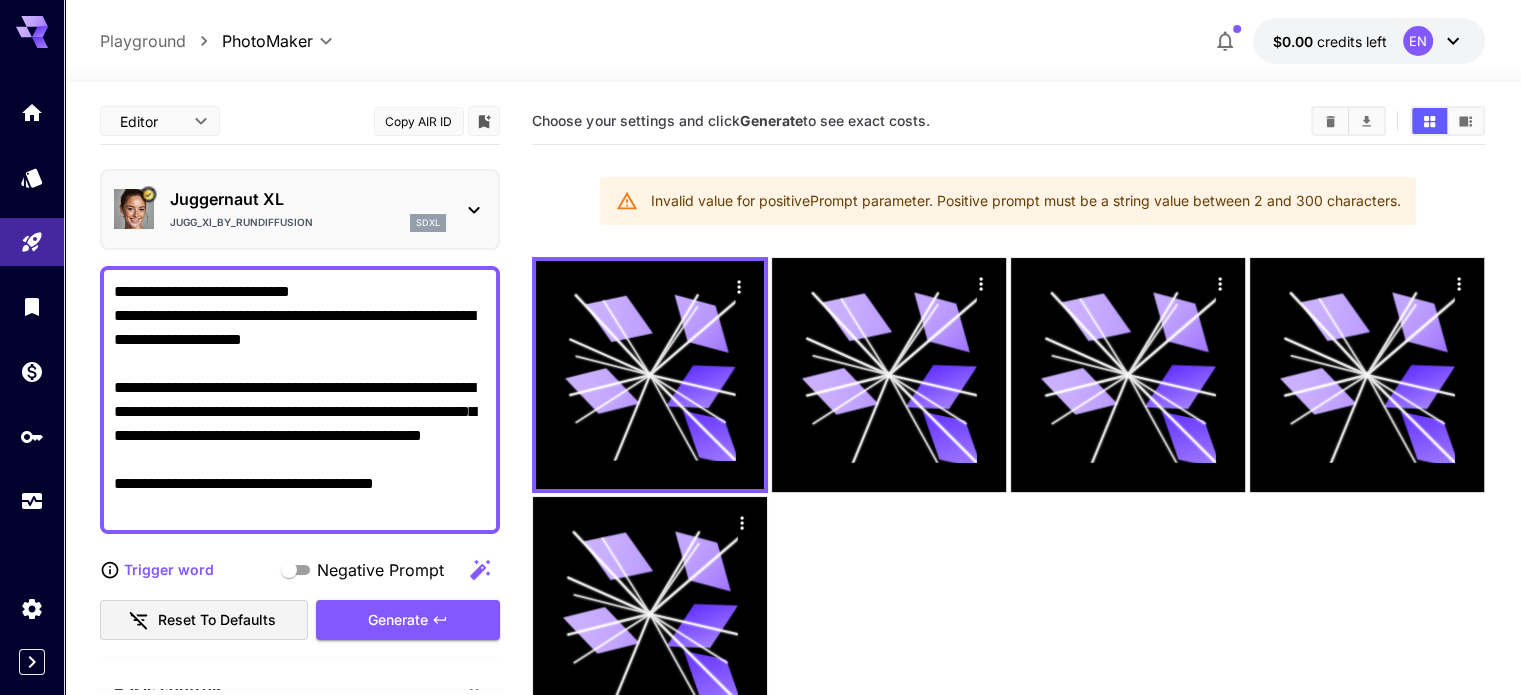 click on "**********" at bounding box center [300, 400] 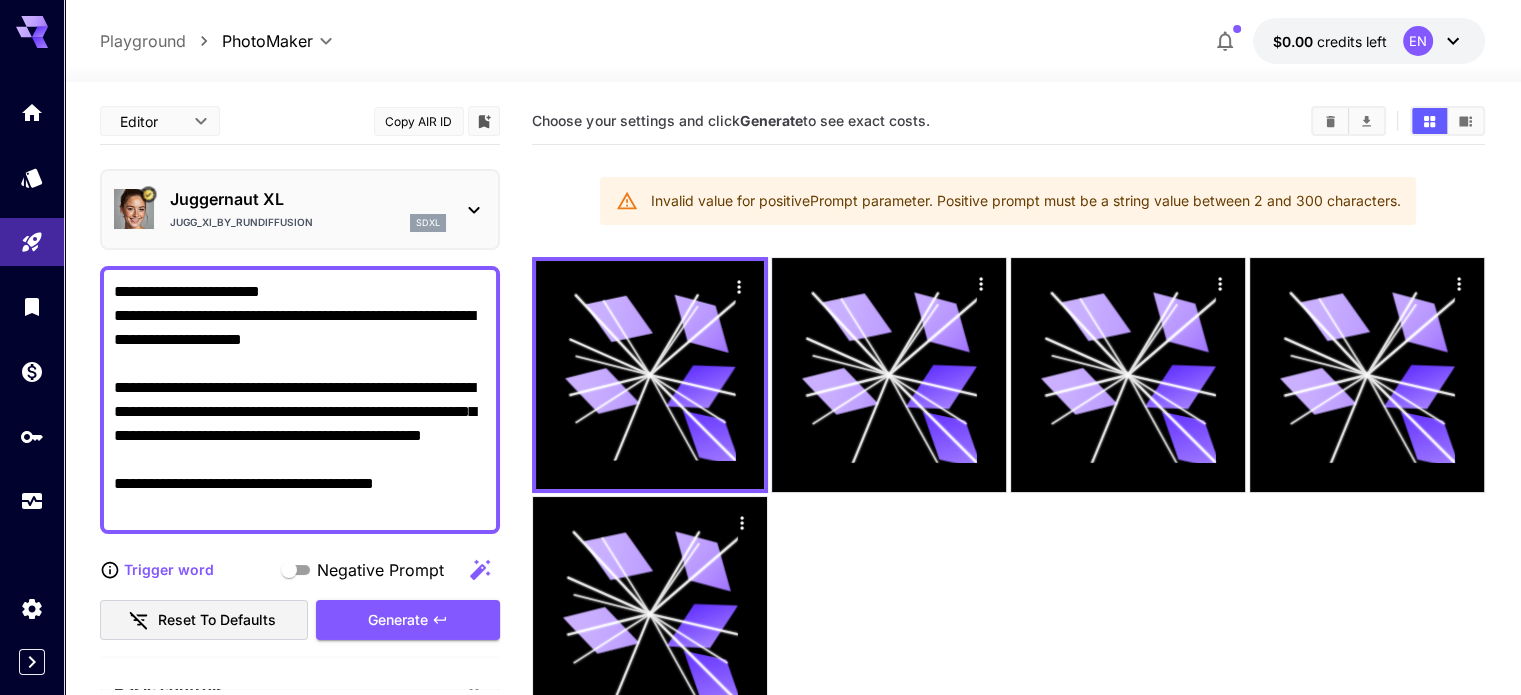 click on "**********" at bounding box center [300, 400] 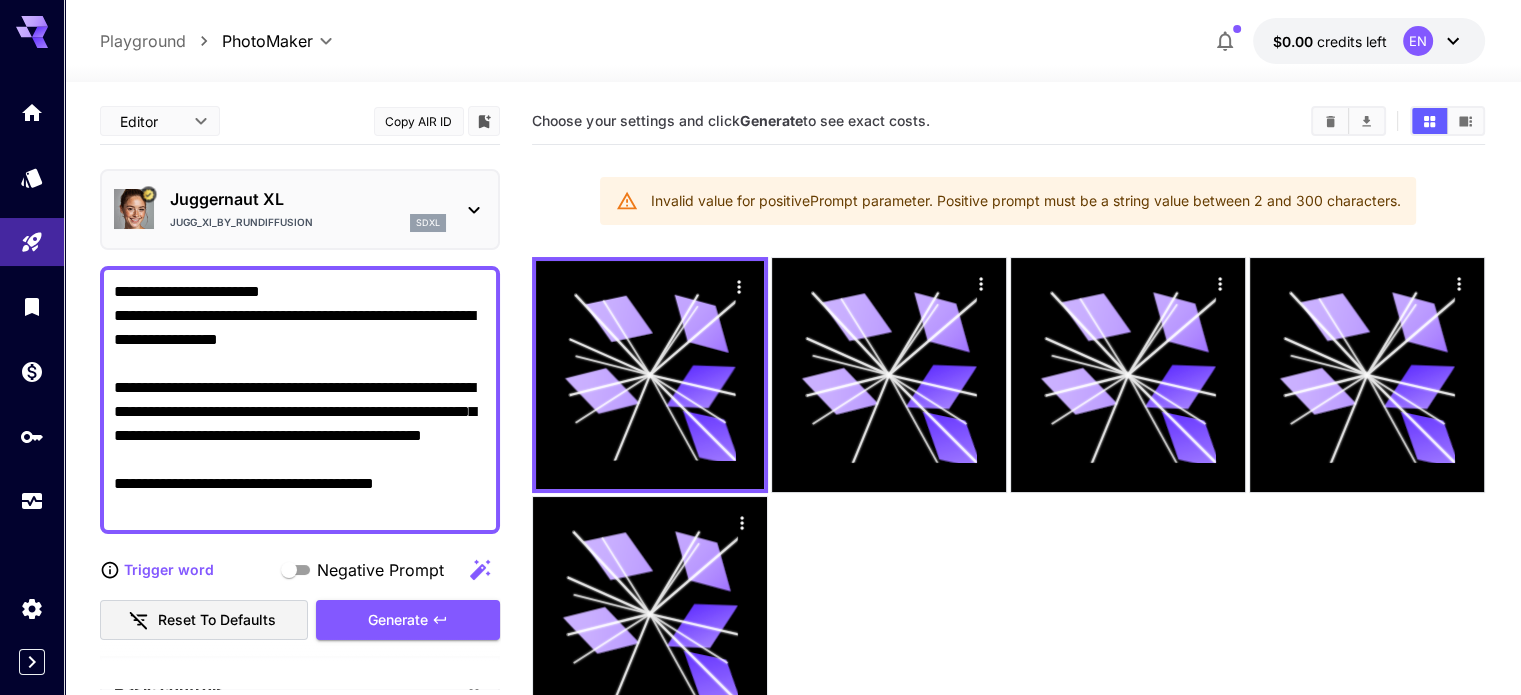 click on "**********" at bounding box center [300, 400] 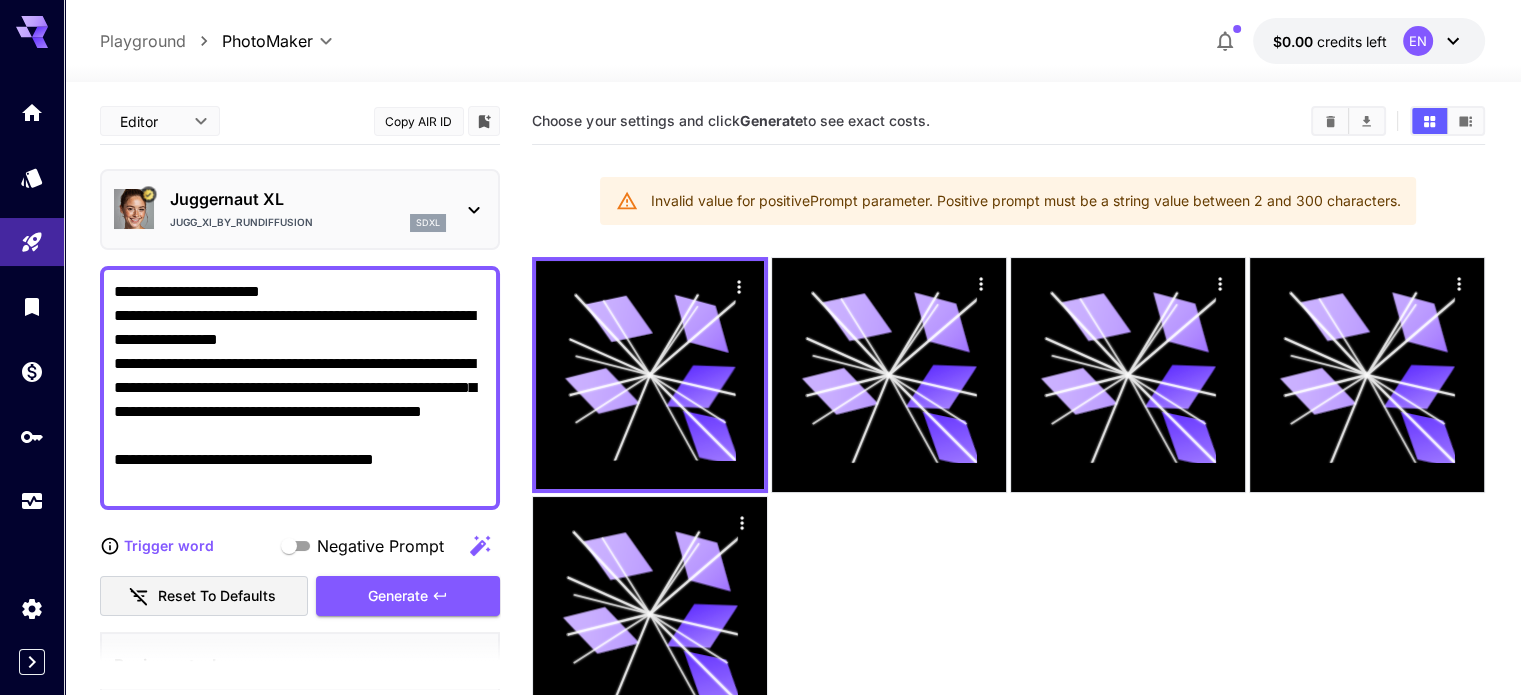 click on "**********" at bounding box center (300, 388) 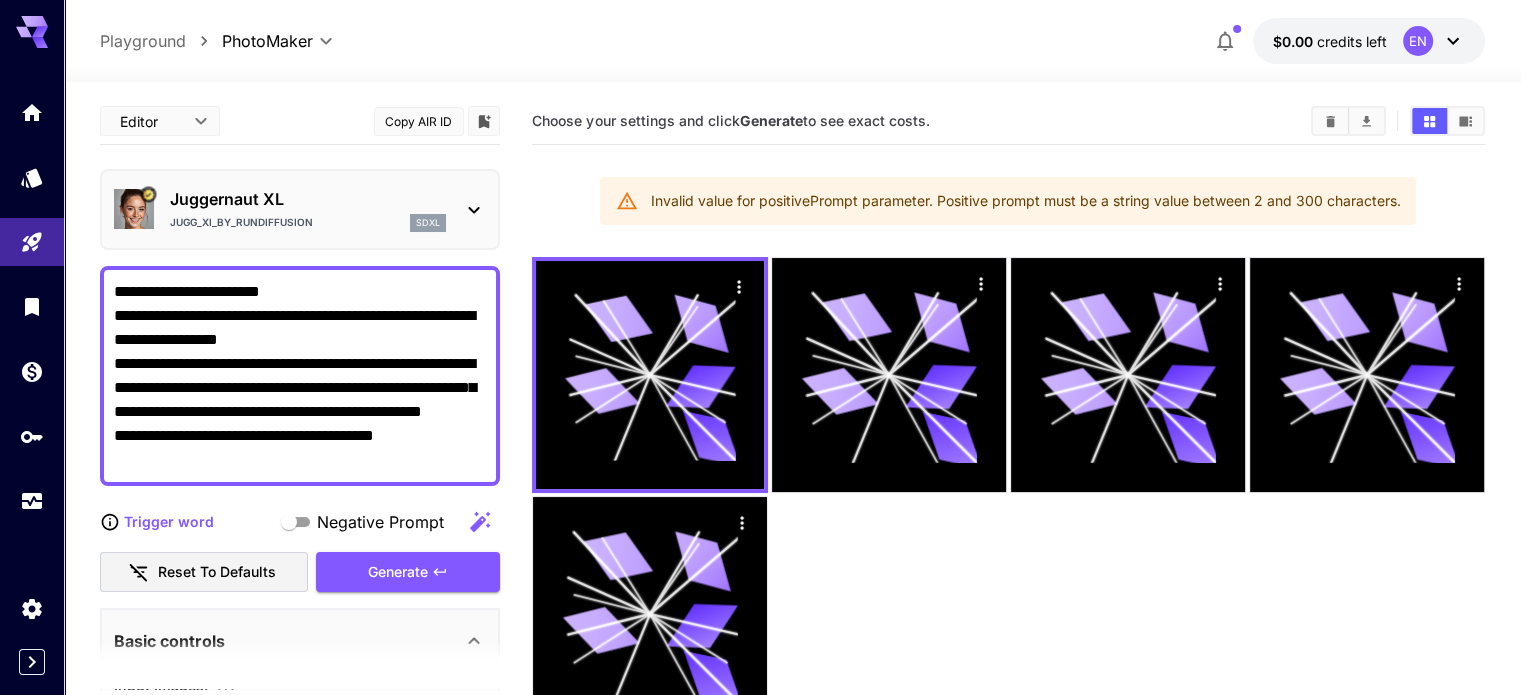 click on "**********" at bounding box center [300, 376] 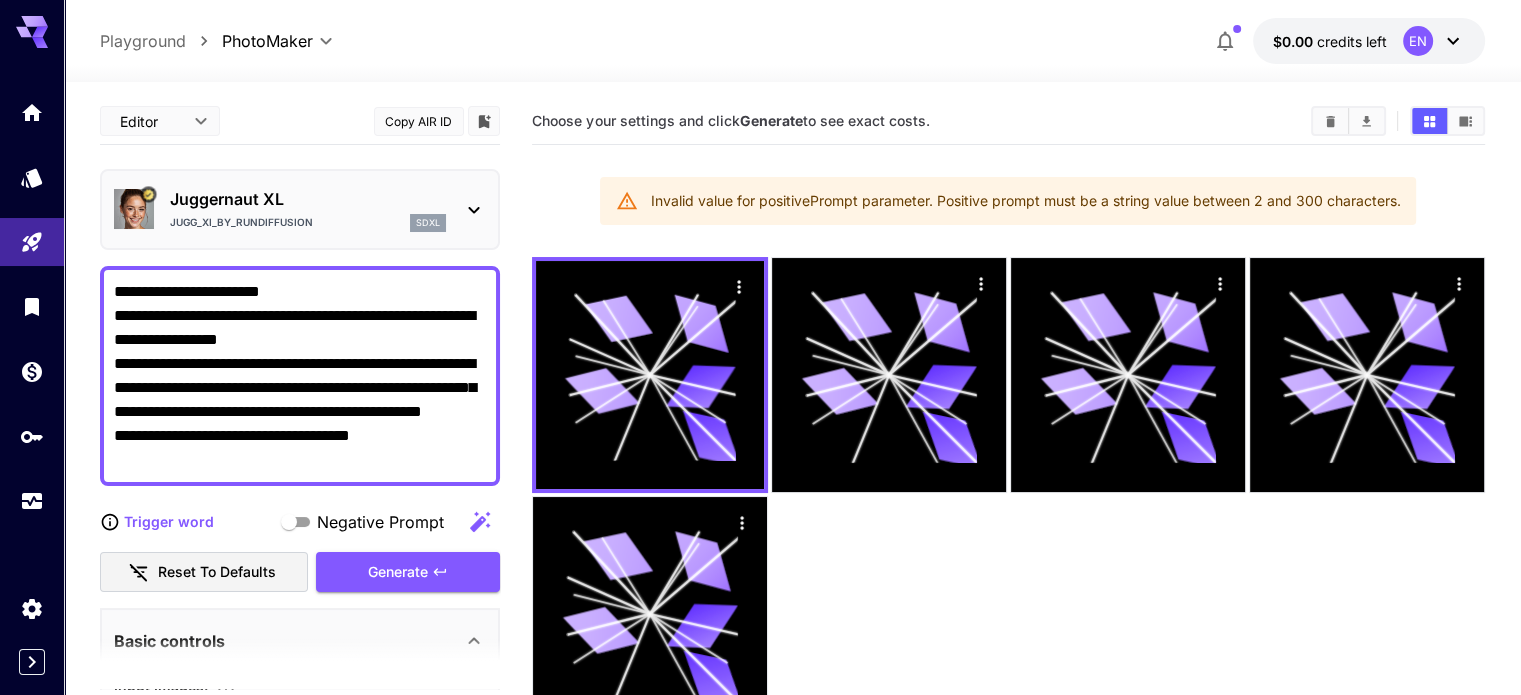 click on "**********" at bounding box center (300, 376) 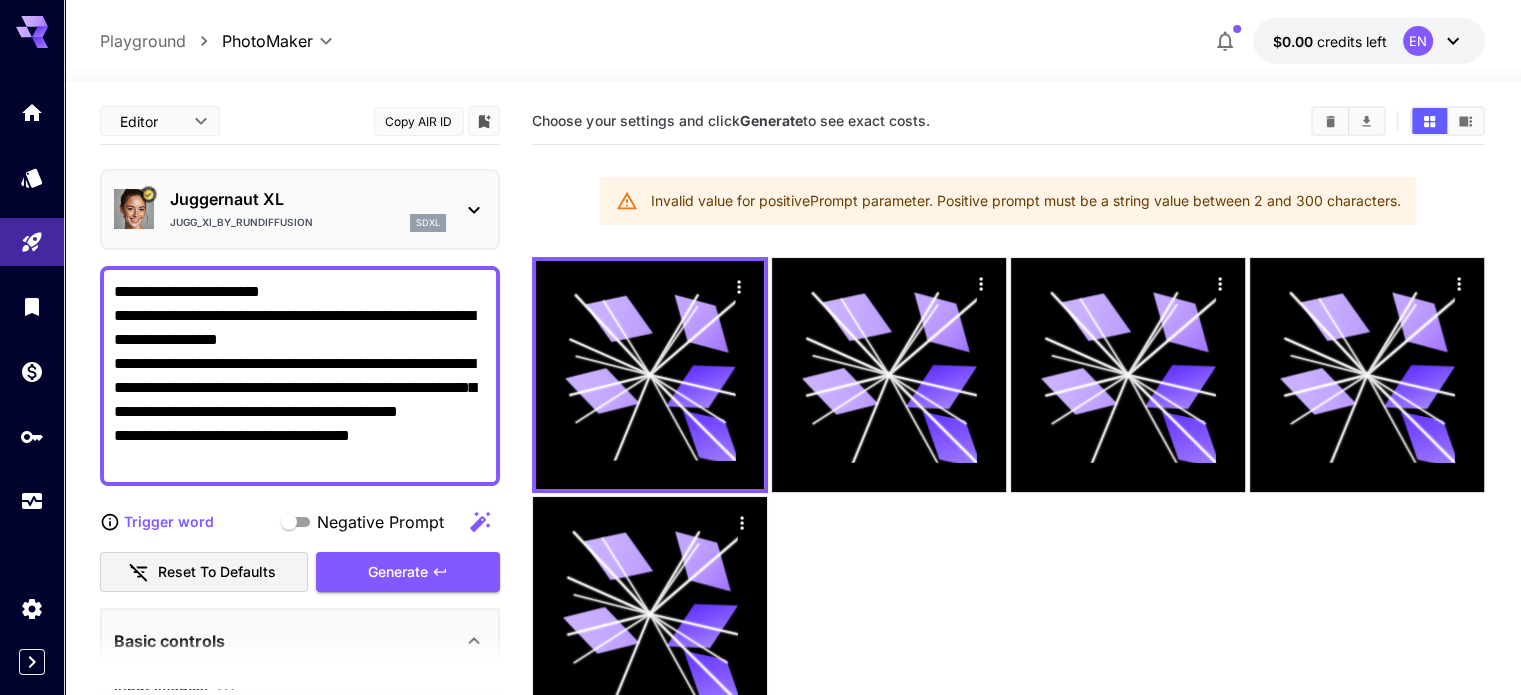 drag, startPoint x: 251, startPoint y: 367, endPoint x: 456, endPoint y: 367, distance: 205 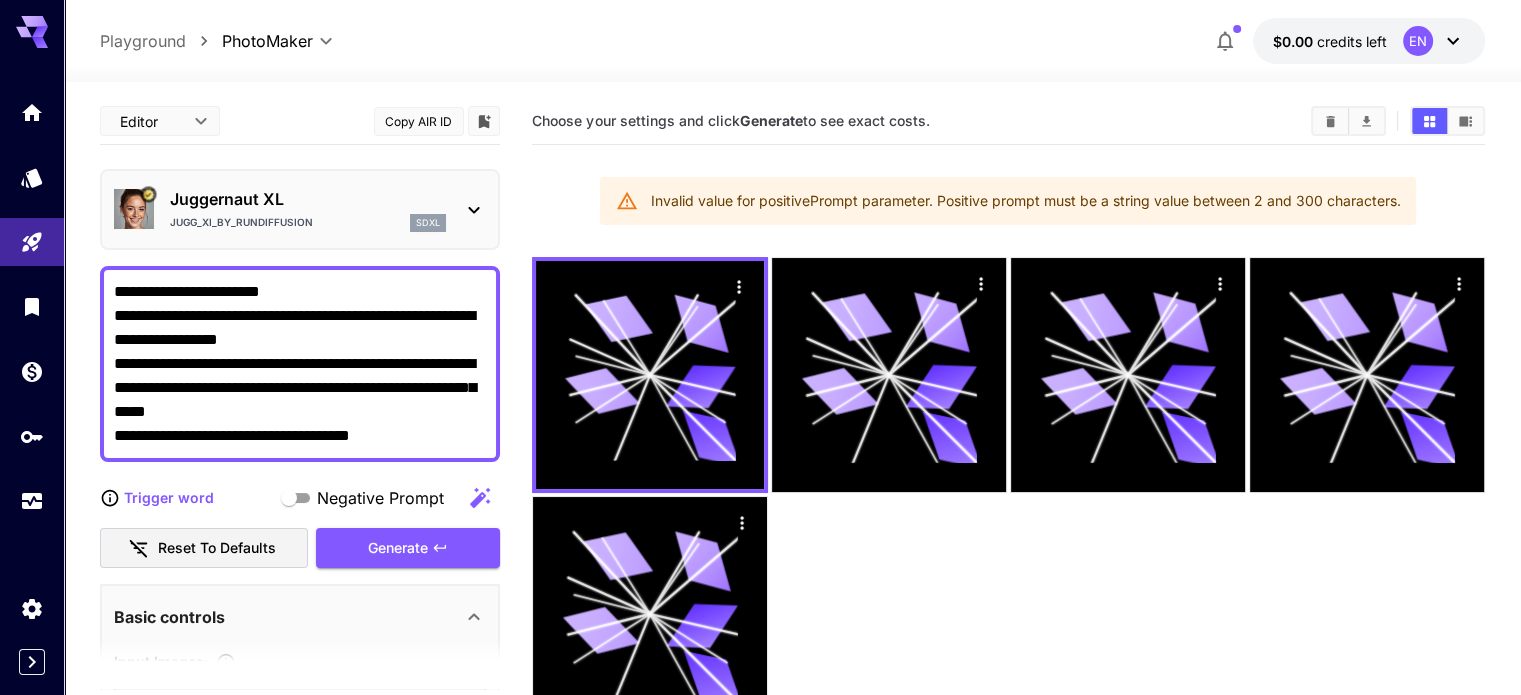 click on "**********" at bounding box center [300, 364] 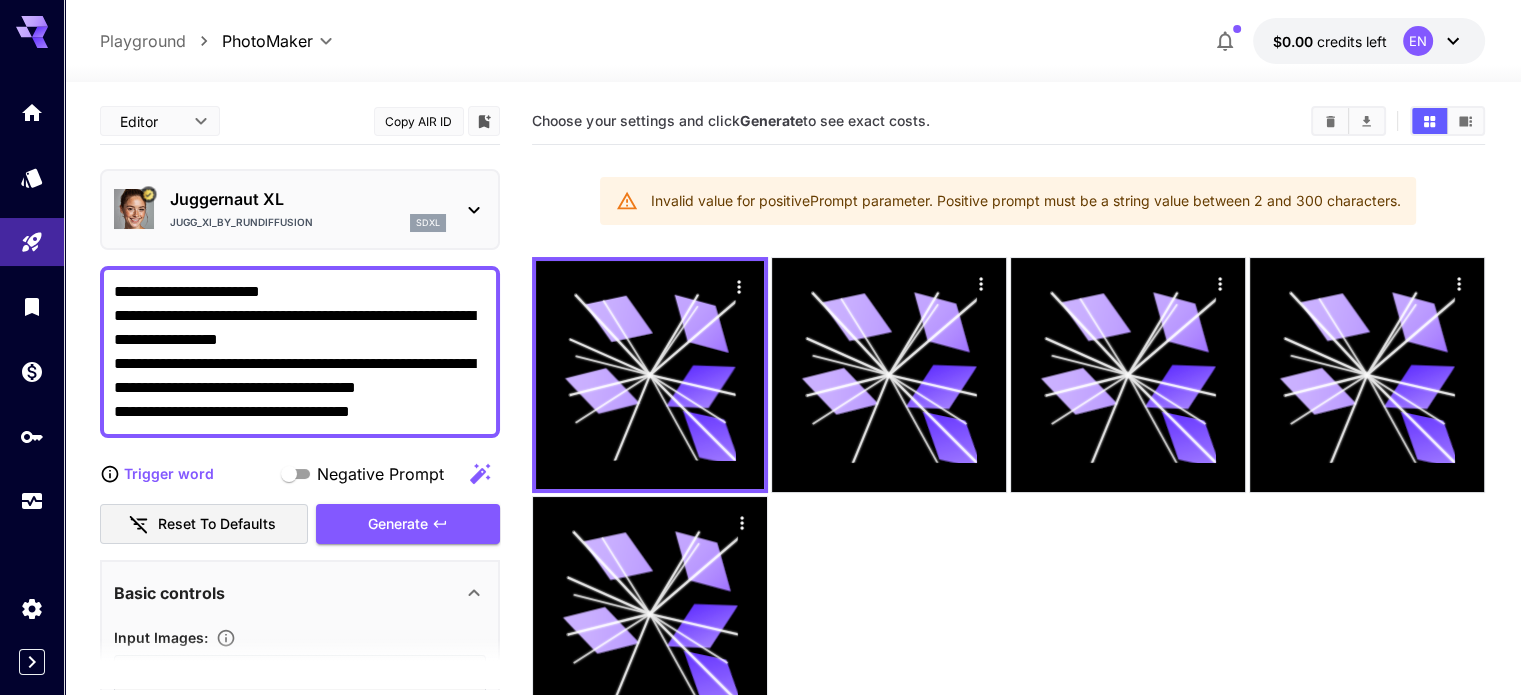 click on "**********" at bounding box center [300, 352] 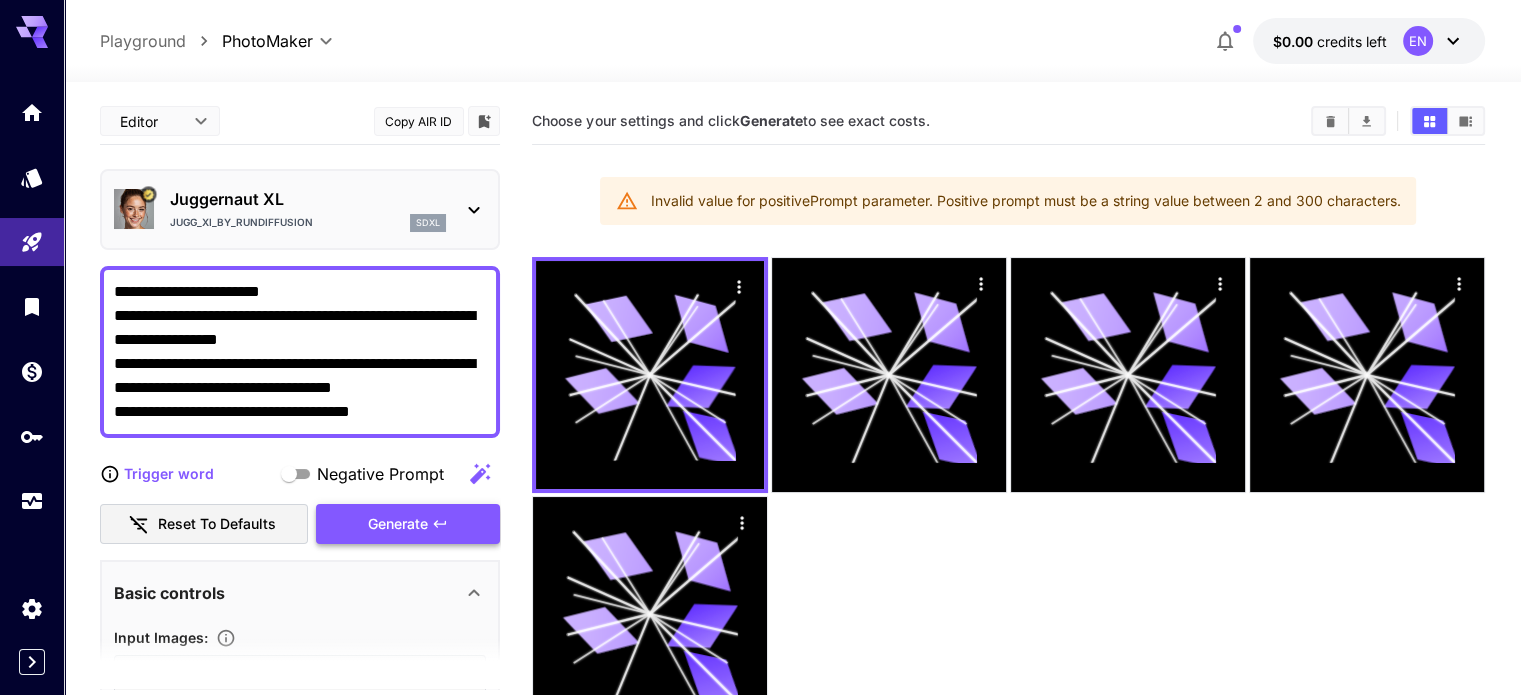 type on "**********" 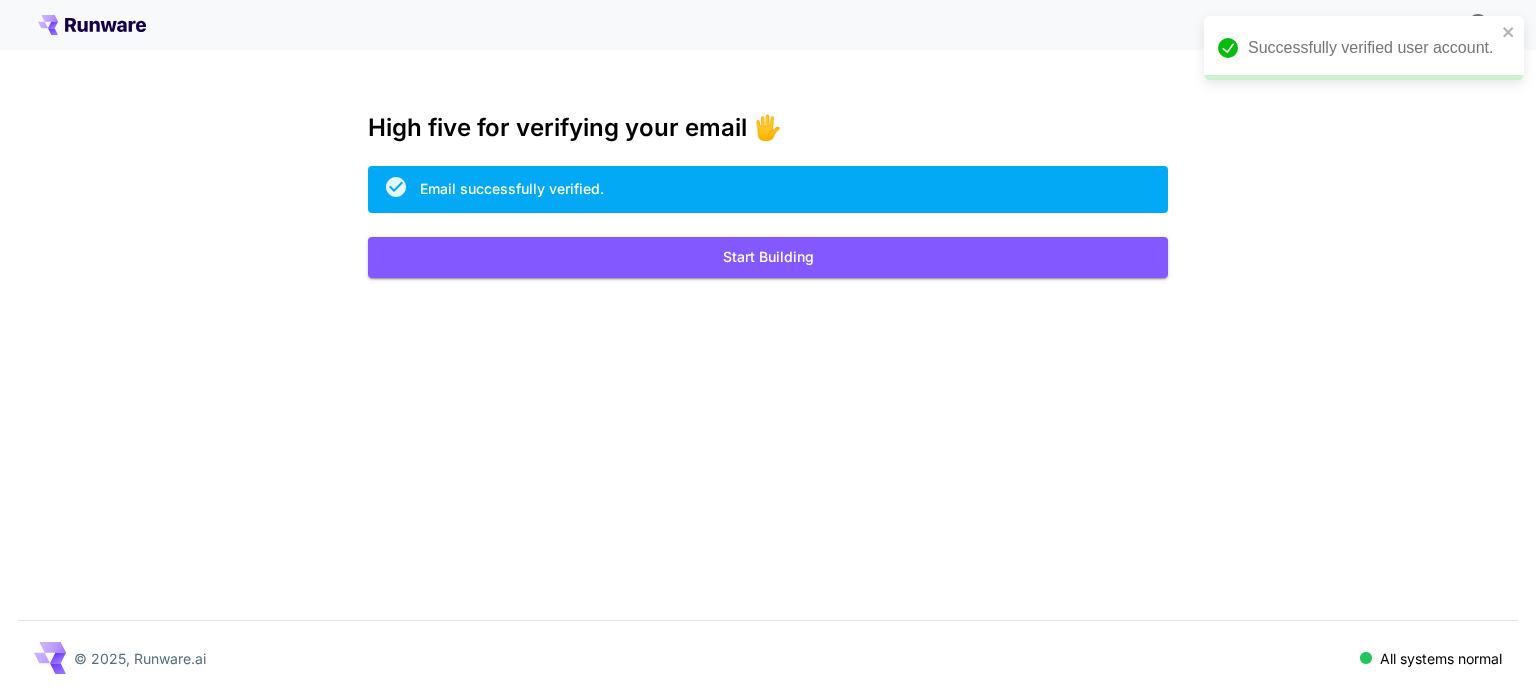 scroll, scrollTop: 0, scrollLeft: 0, axis: both 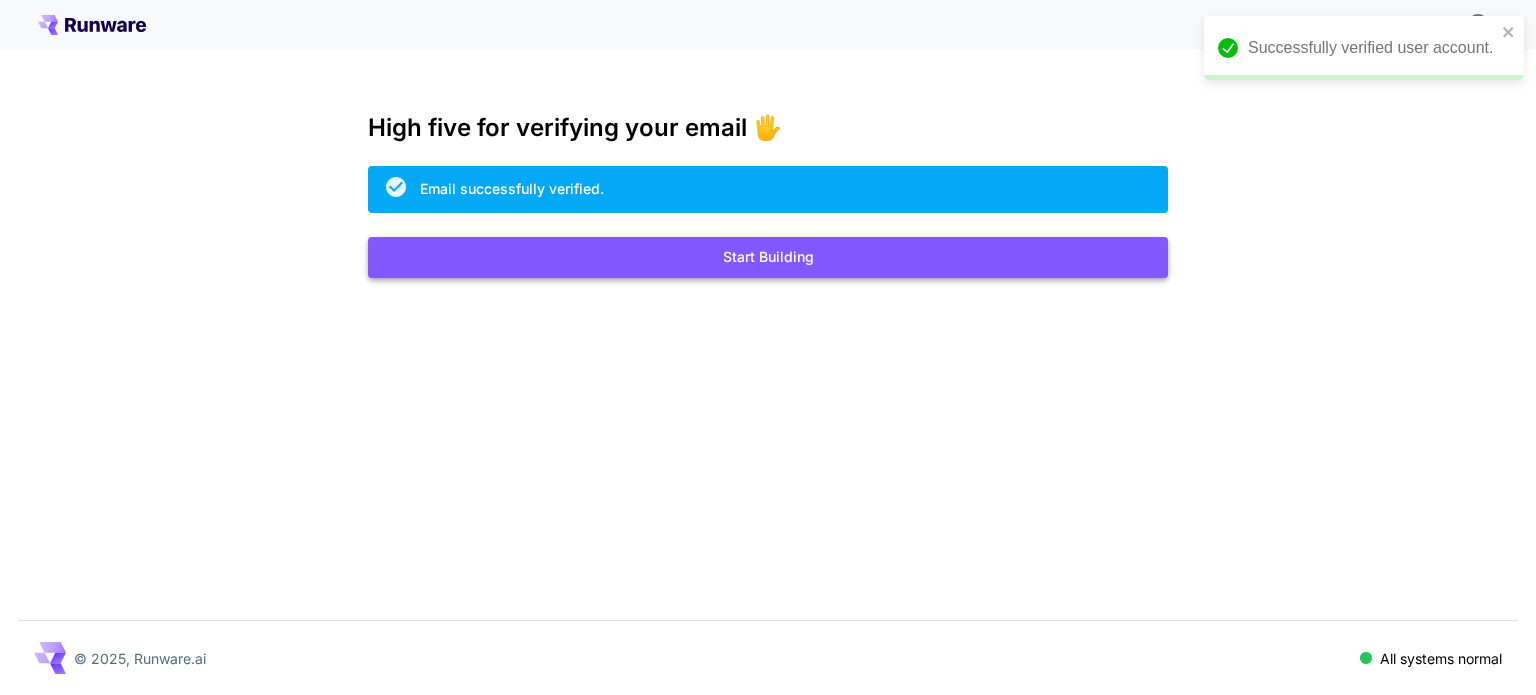 click on "Start Building" at bounding box center (768, 257) 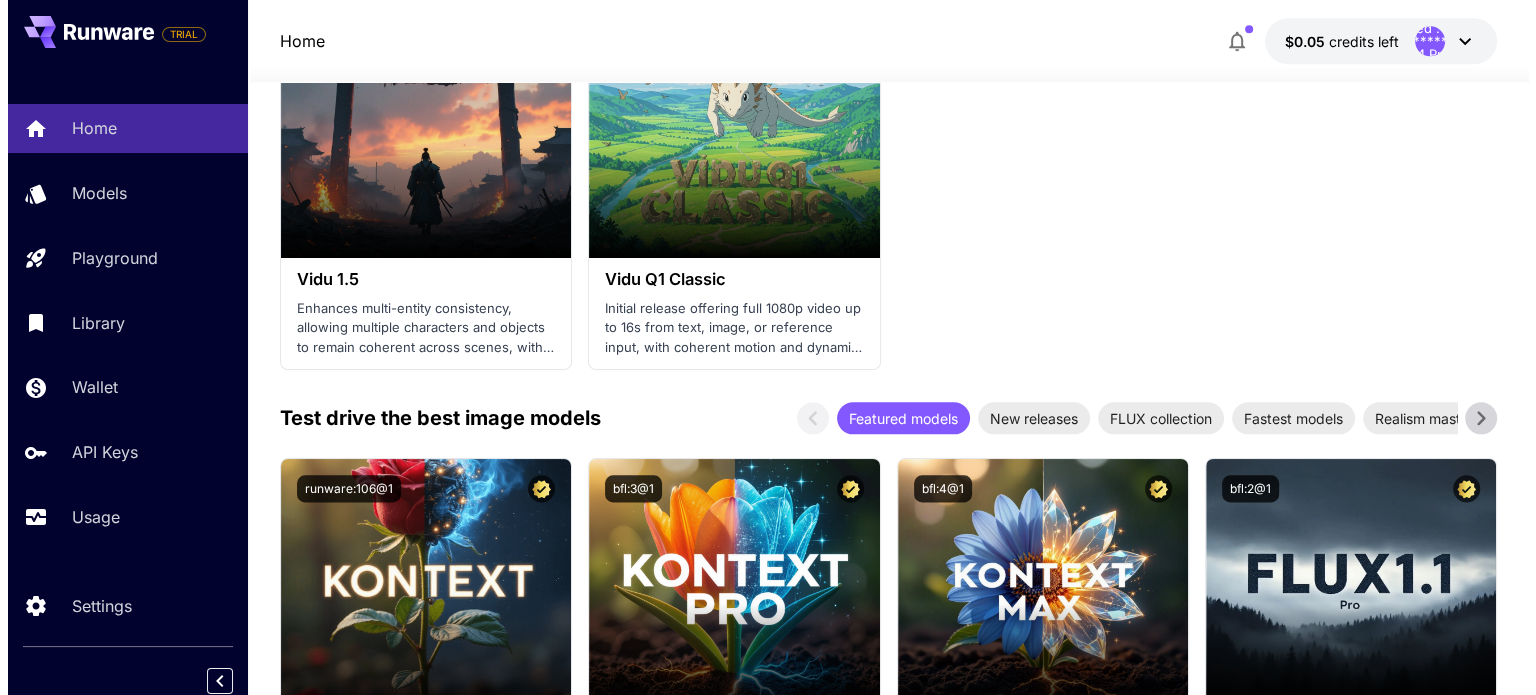 scroll, scrollTop: 2400, scrollLeft: 0, axis: vertical 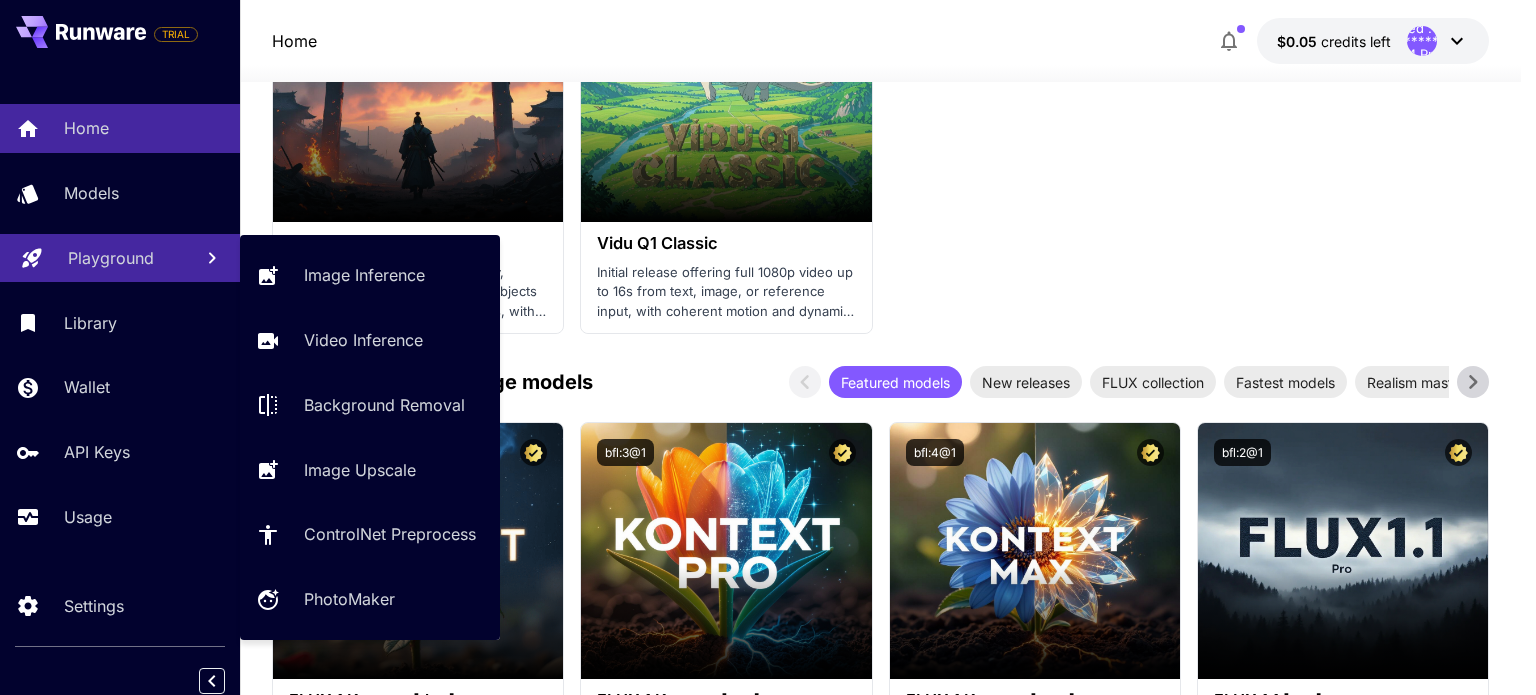 click on "Playground" at bounding box center (111, 258) 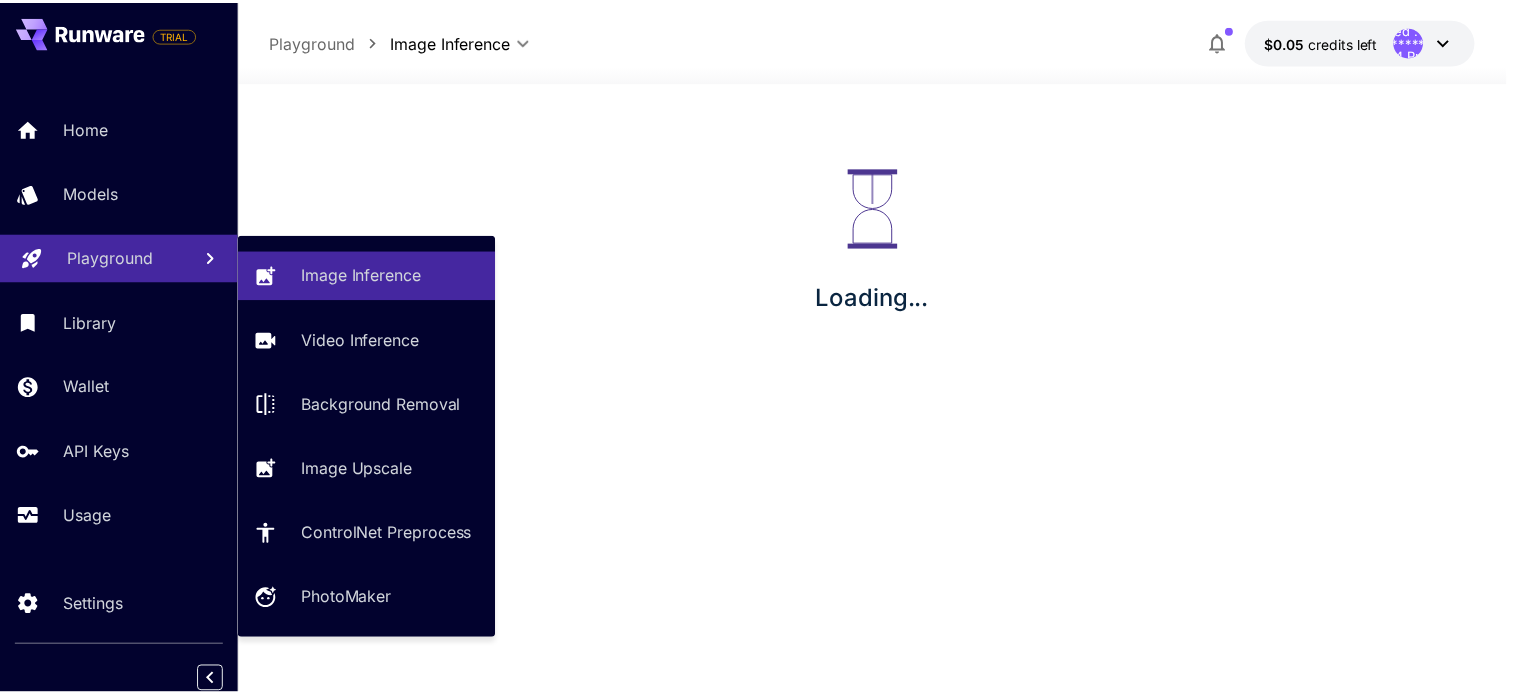 scroll, scrollTop: 0, scrollLeft: 0, axis: both 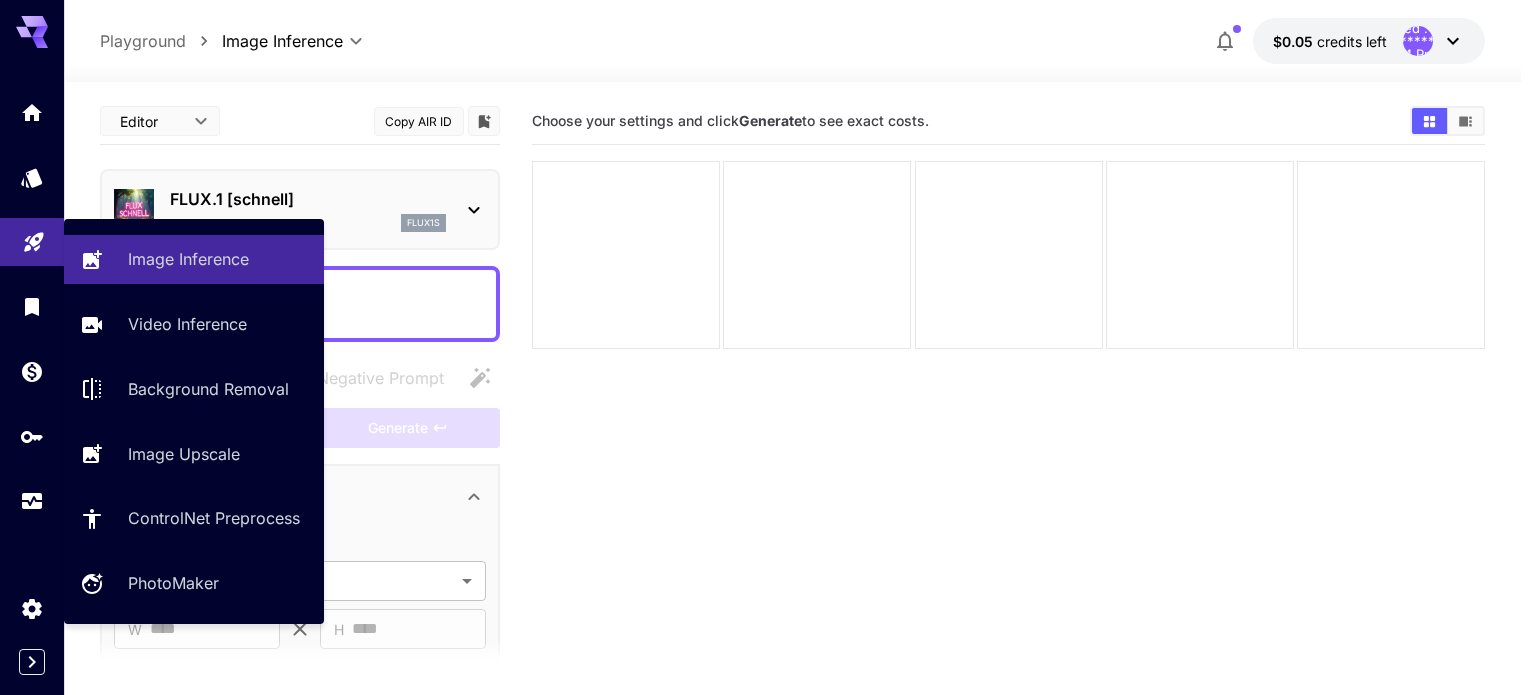 click at bounding box center (32, 242) 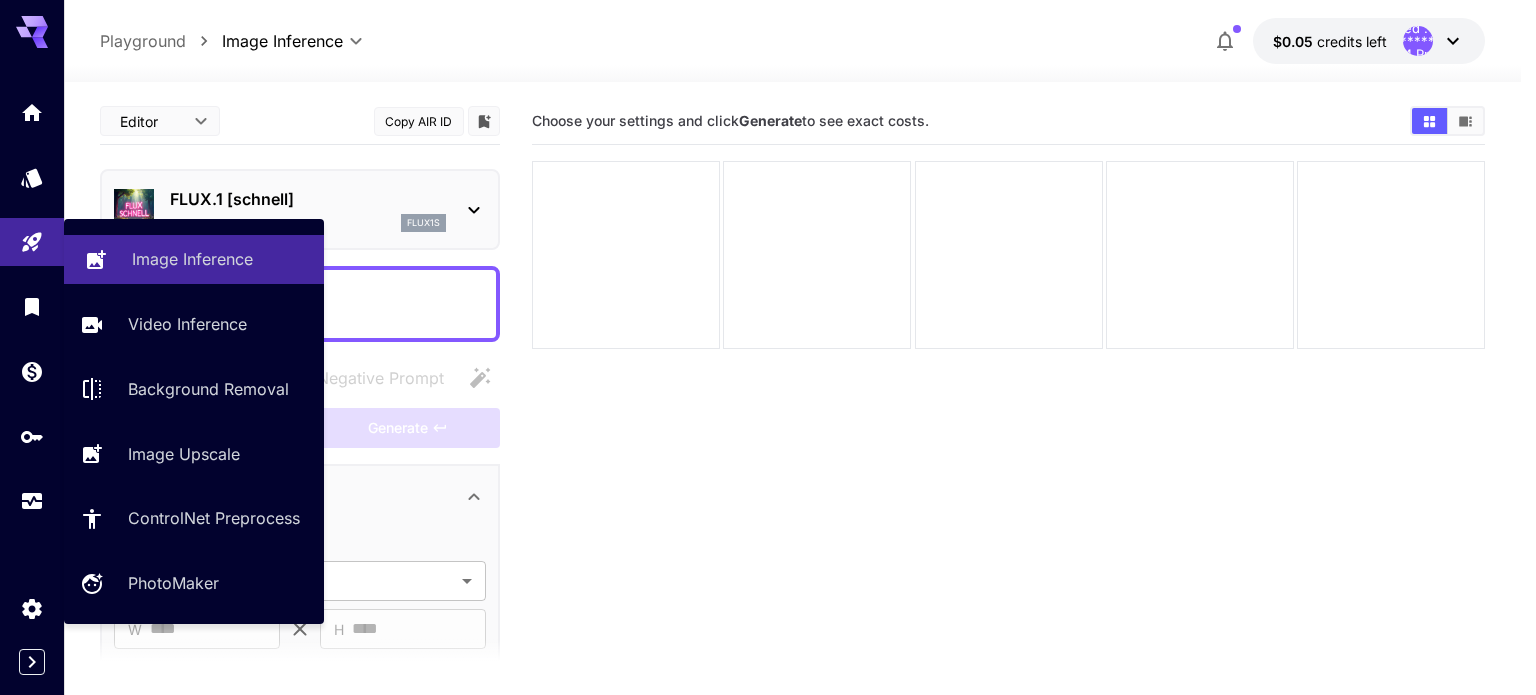 click on "Image Inference" at bounding box center (194, 259) 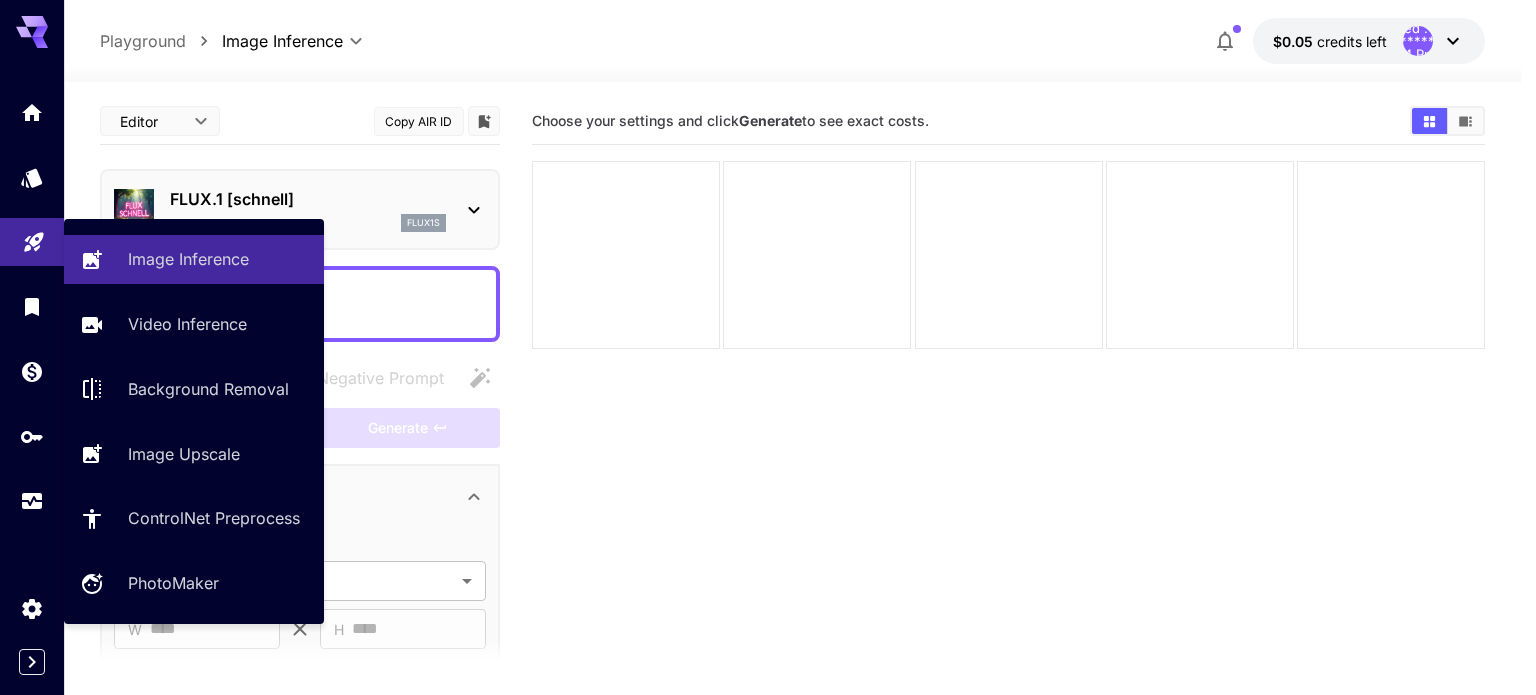 click at bounding box center [32, 242] 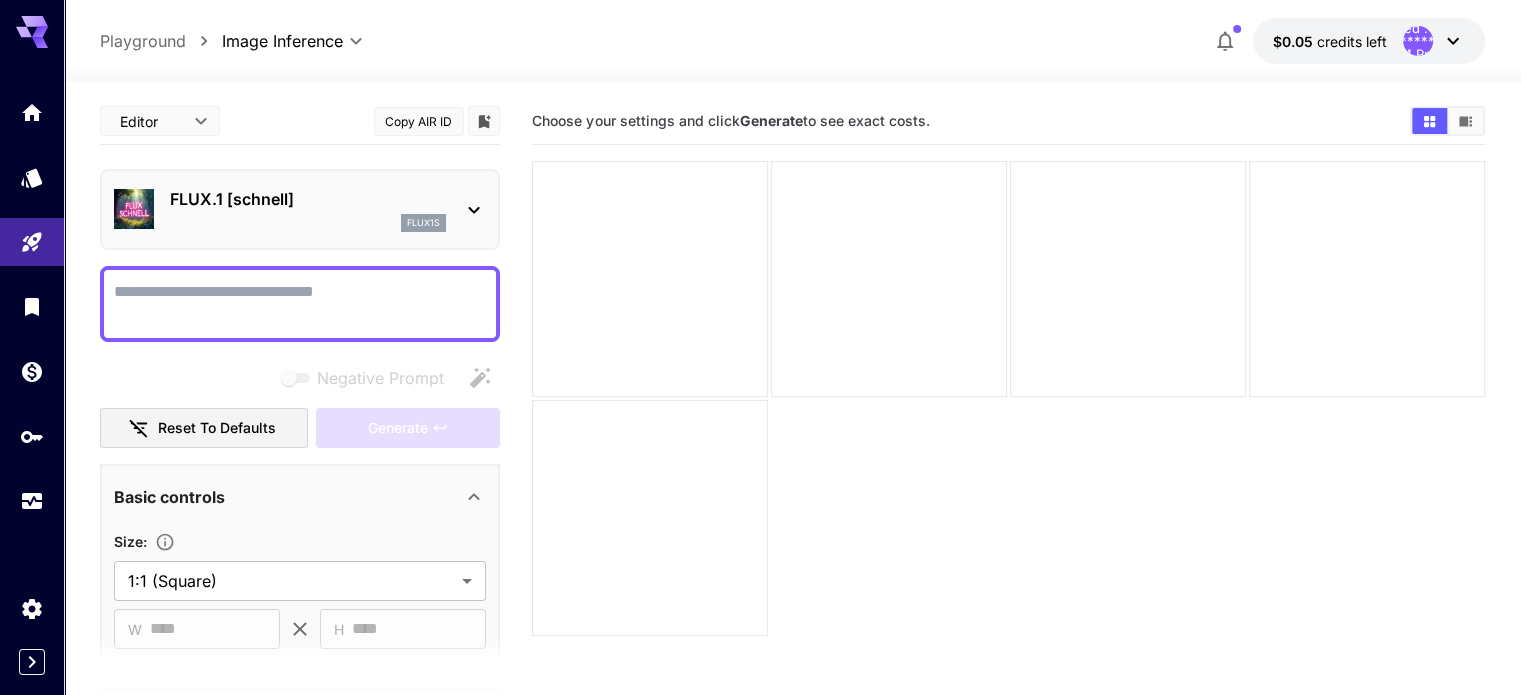 click on "Choose your settings and click  Generate  to see exact costs." at bounding box center (1008, 445) 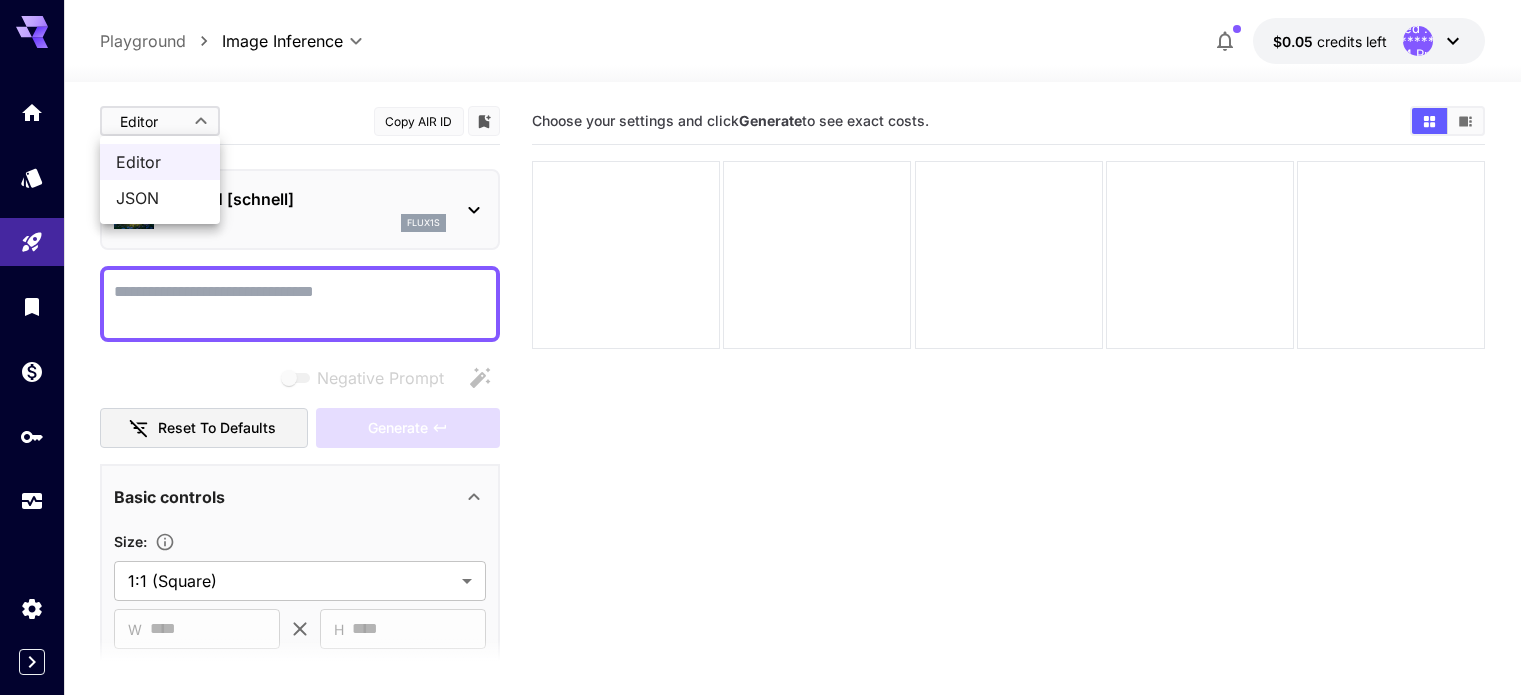 click on "**********" at bounding box center (768, 426) 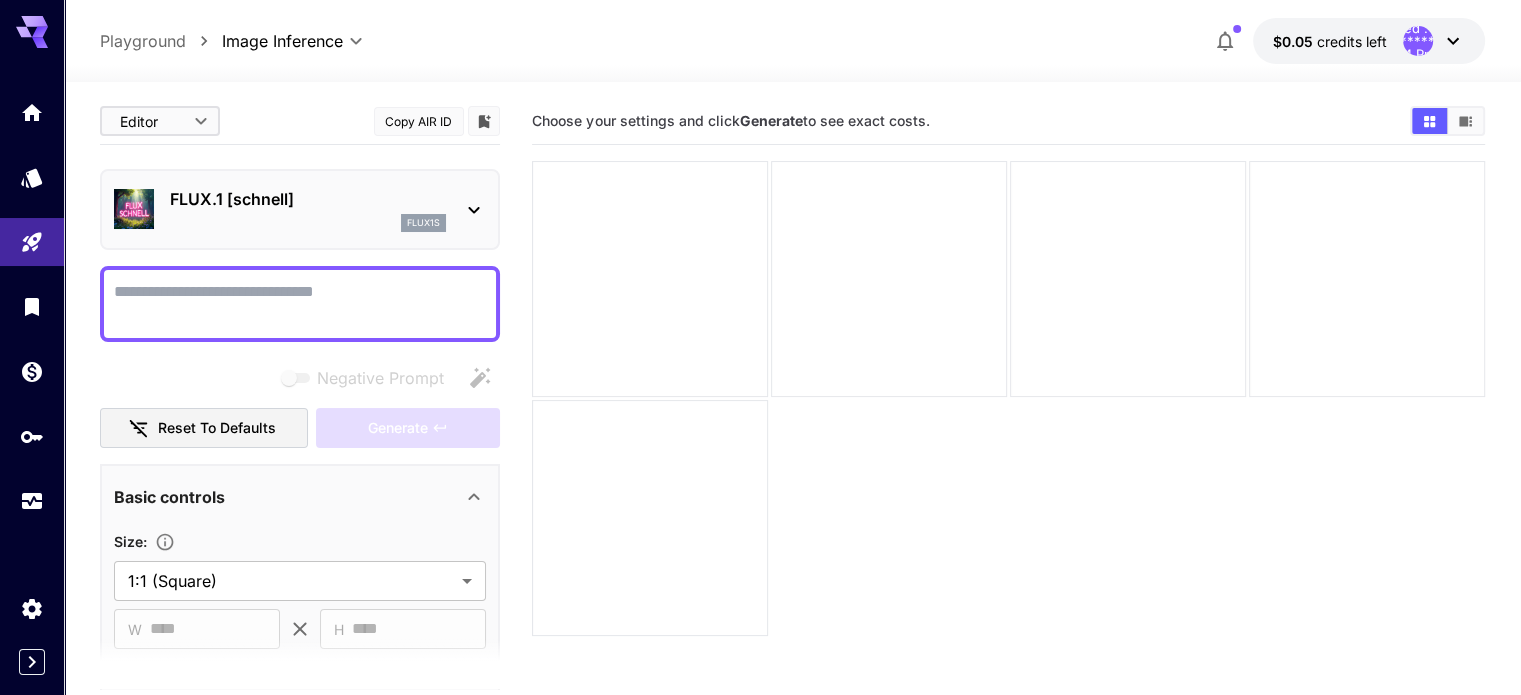 click 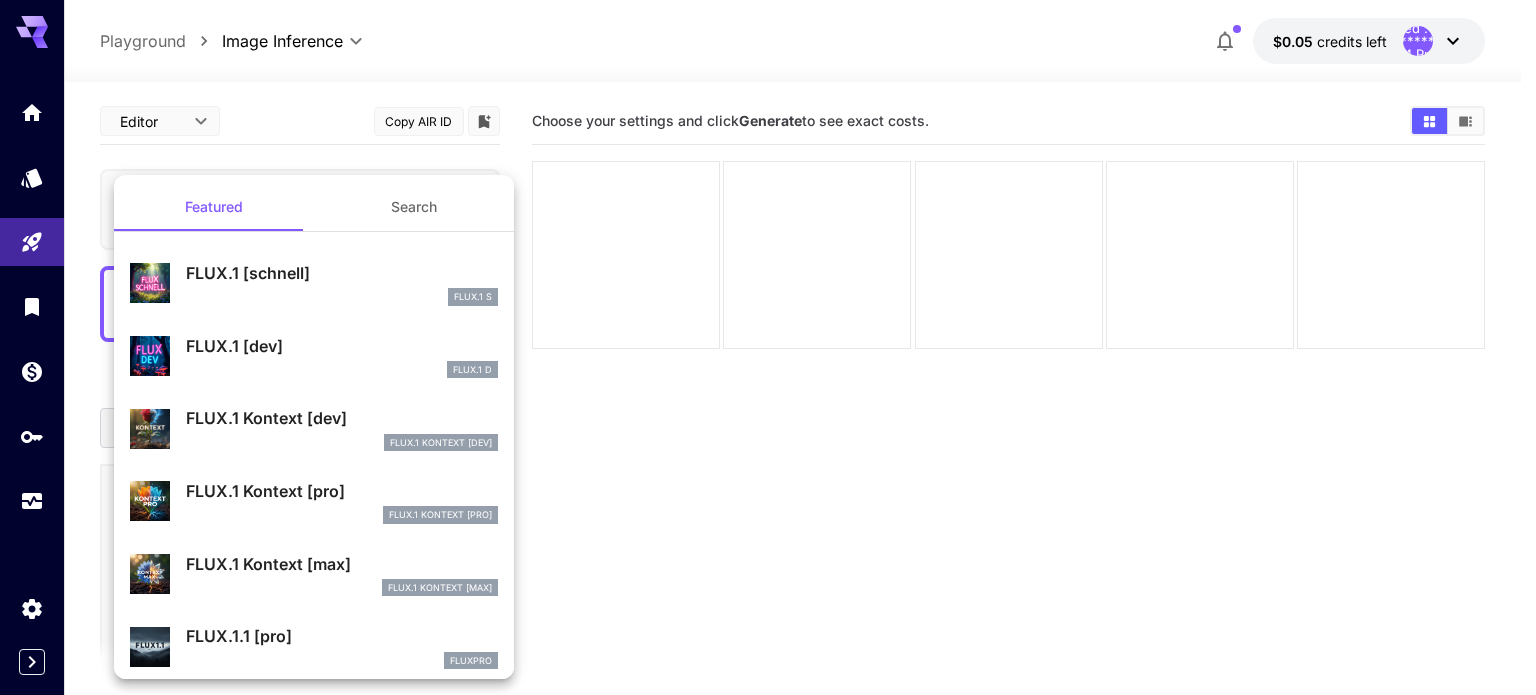 click at bounding box center [768, 347] 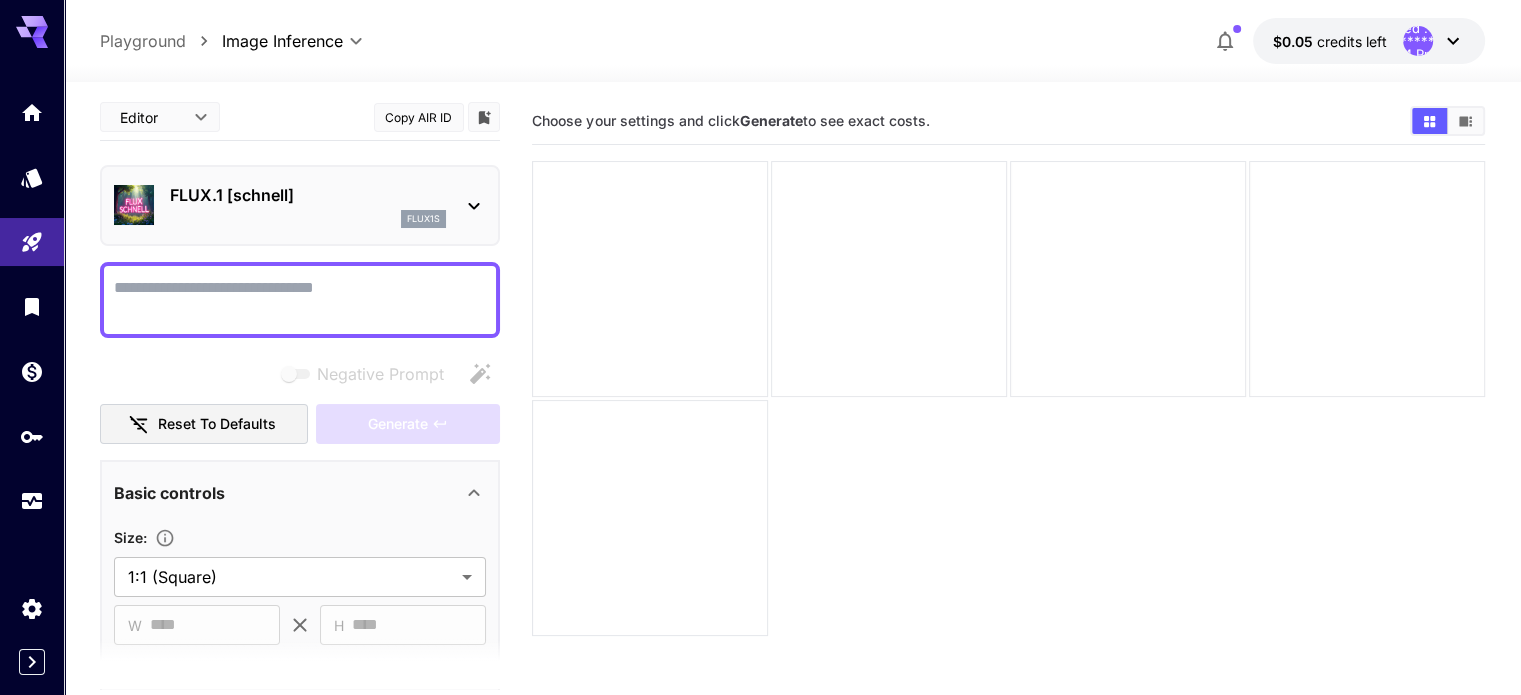 scroll, scrollTop: 0, scrollLeft: 0, axis: both 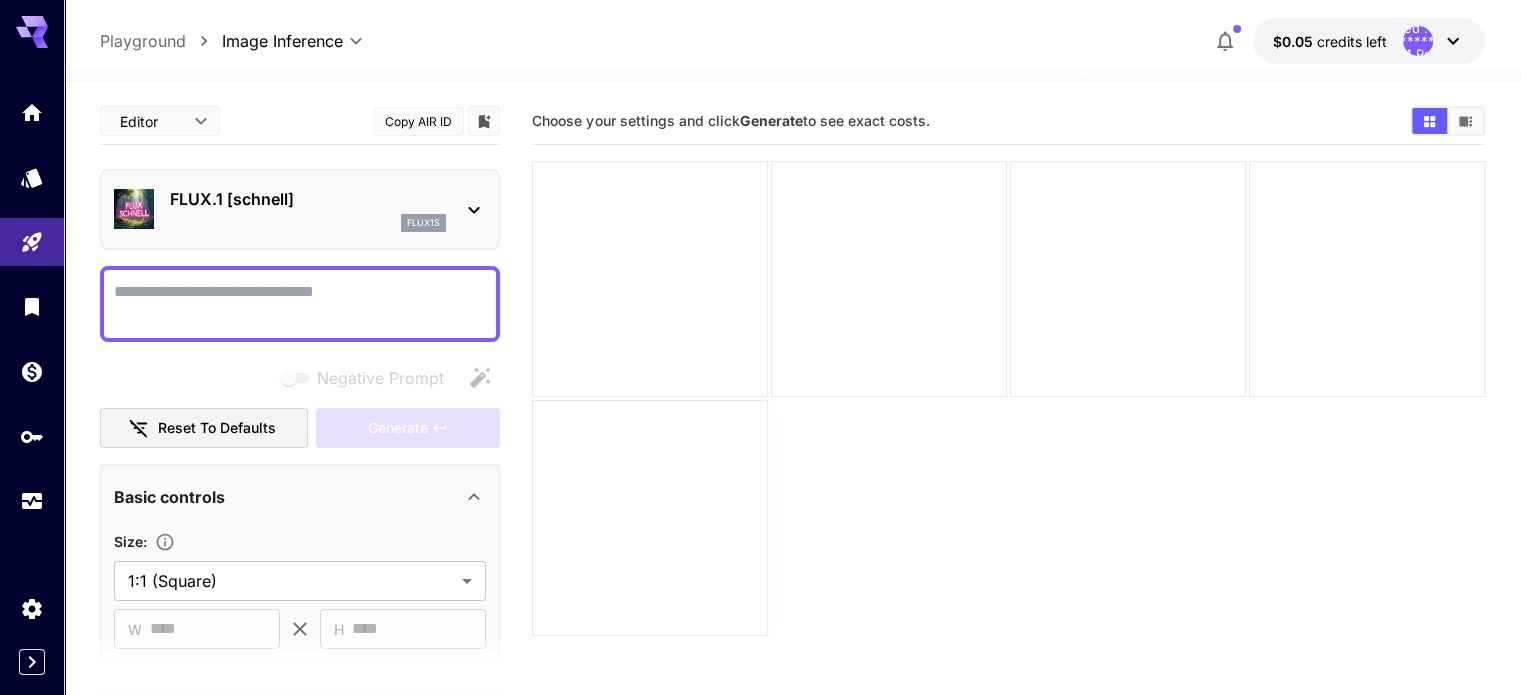click on "Choose your settings and click  Generate  to see exact costs." at bounding box center [730, 120] 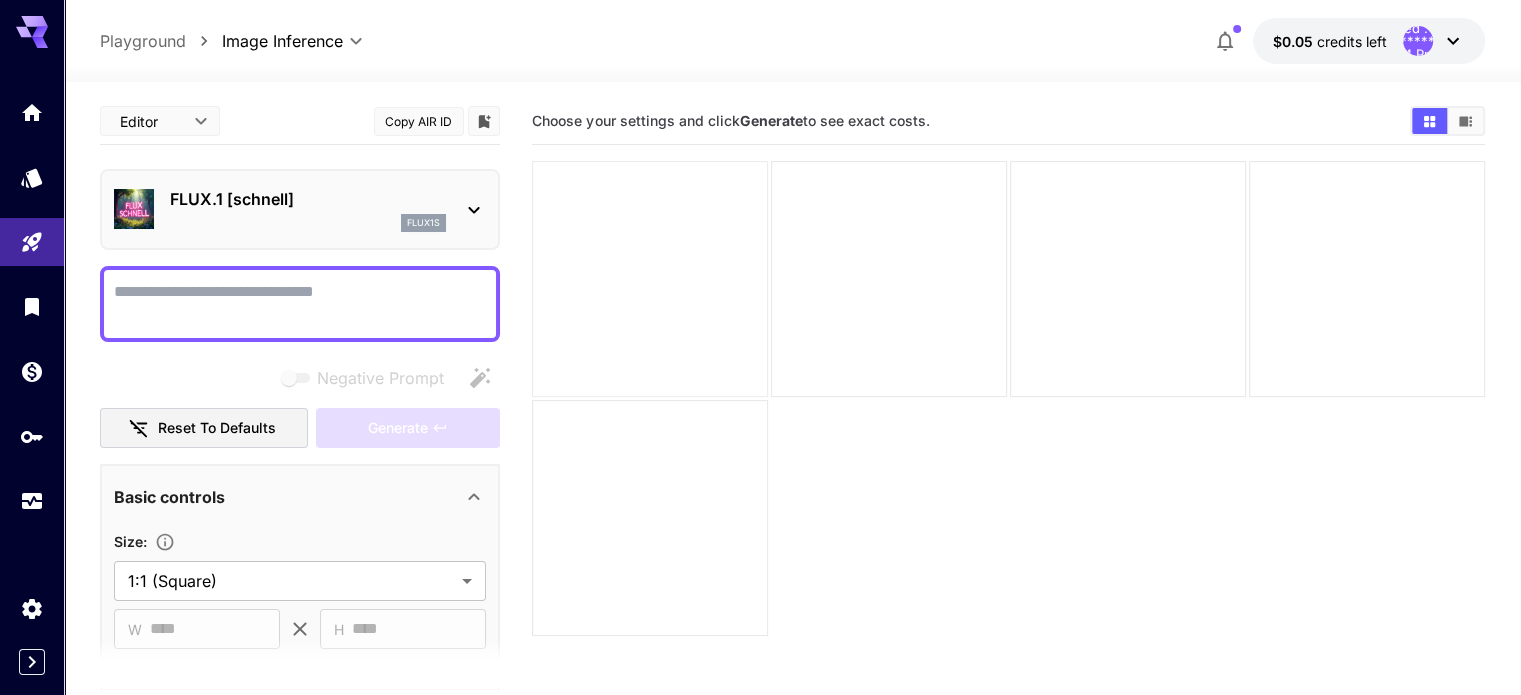 click at bounding box center [650, 279] 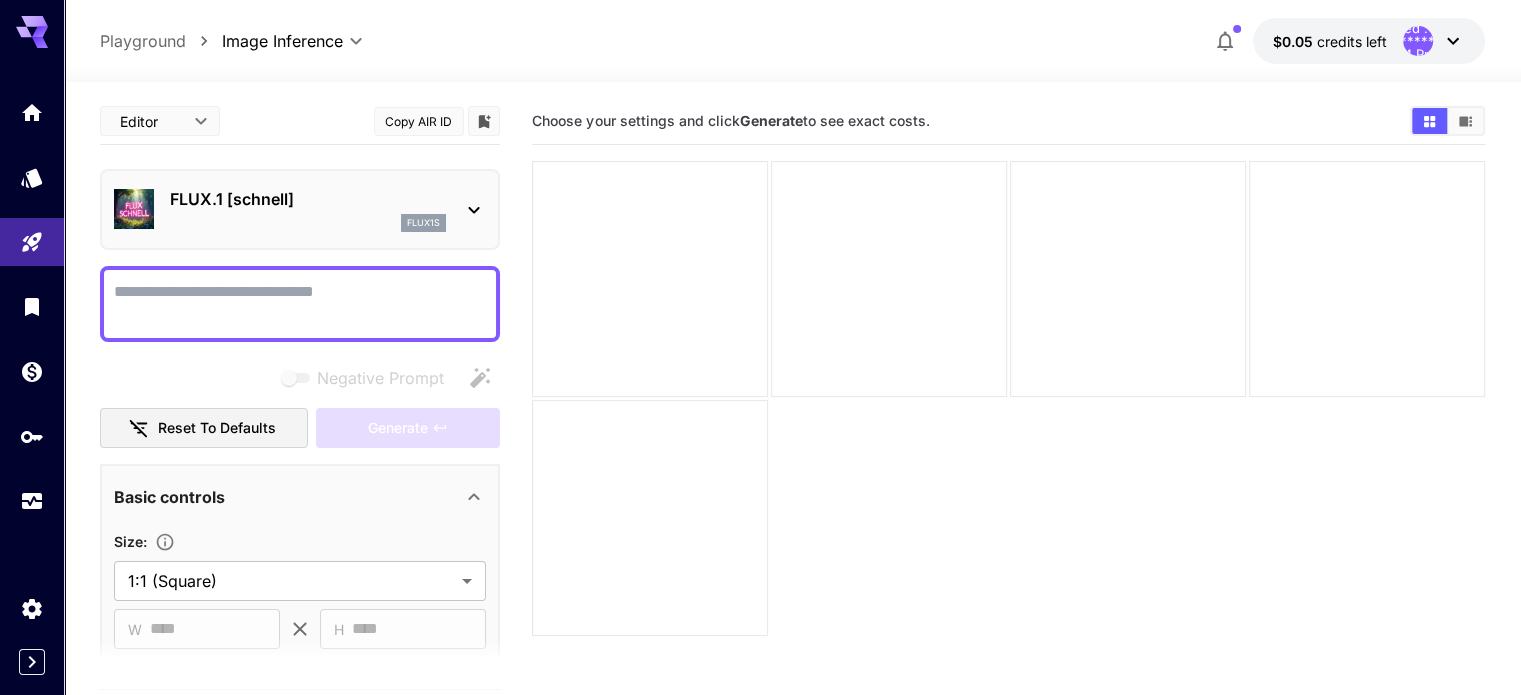 click at bounding box center (792, 70) 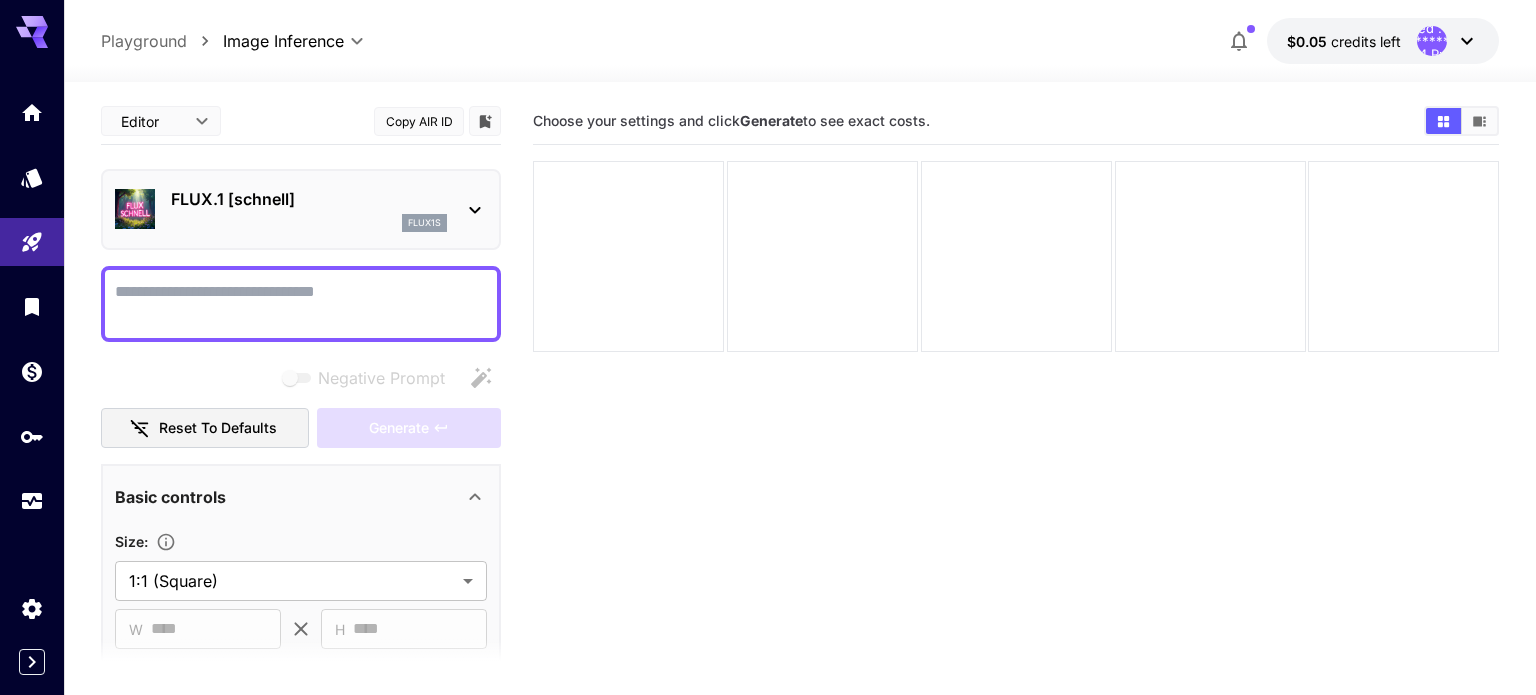 click on "**********" at bounding box center [768, 426] 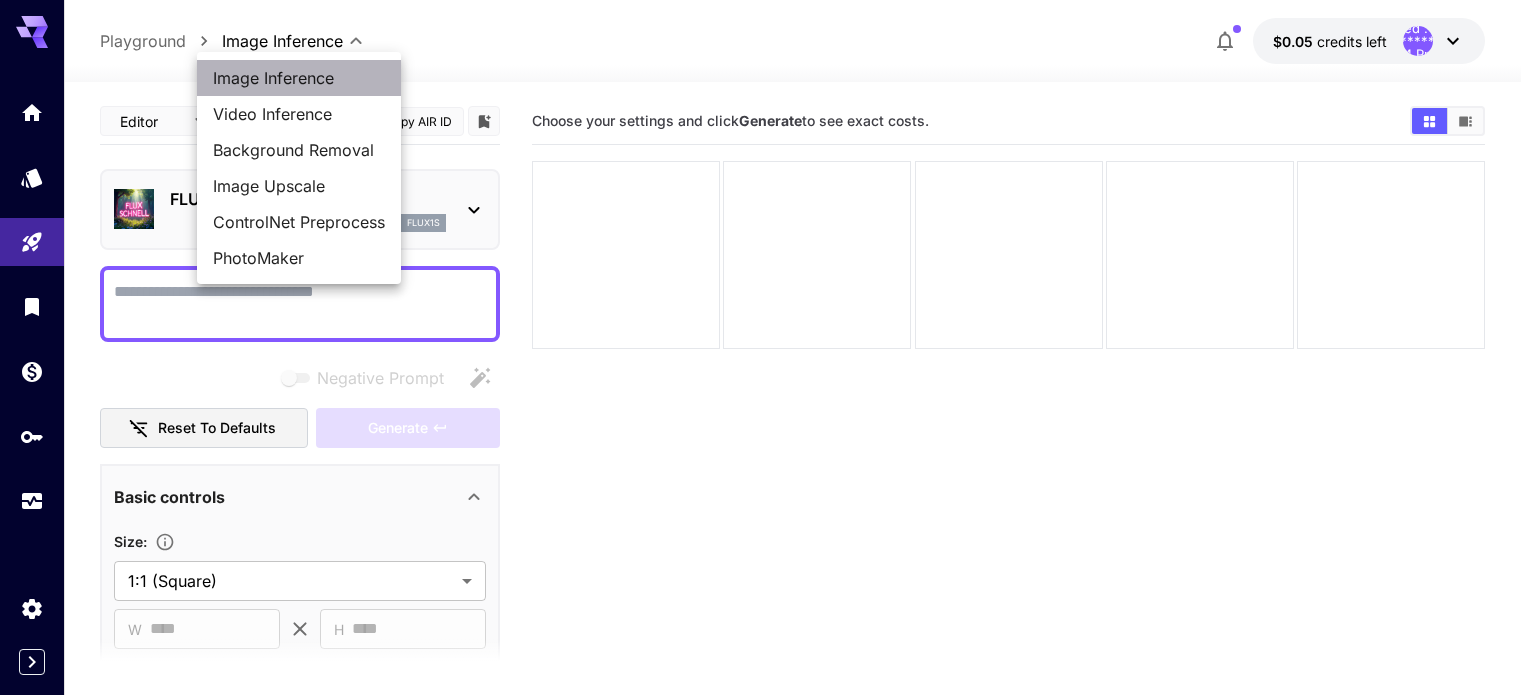 click on "Image Inference" at bounding box center [299, 78] 